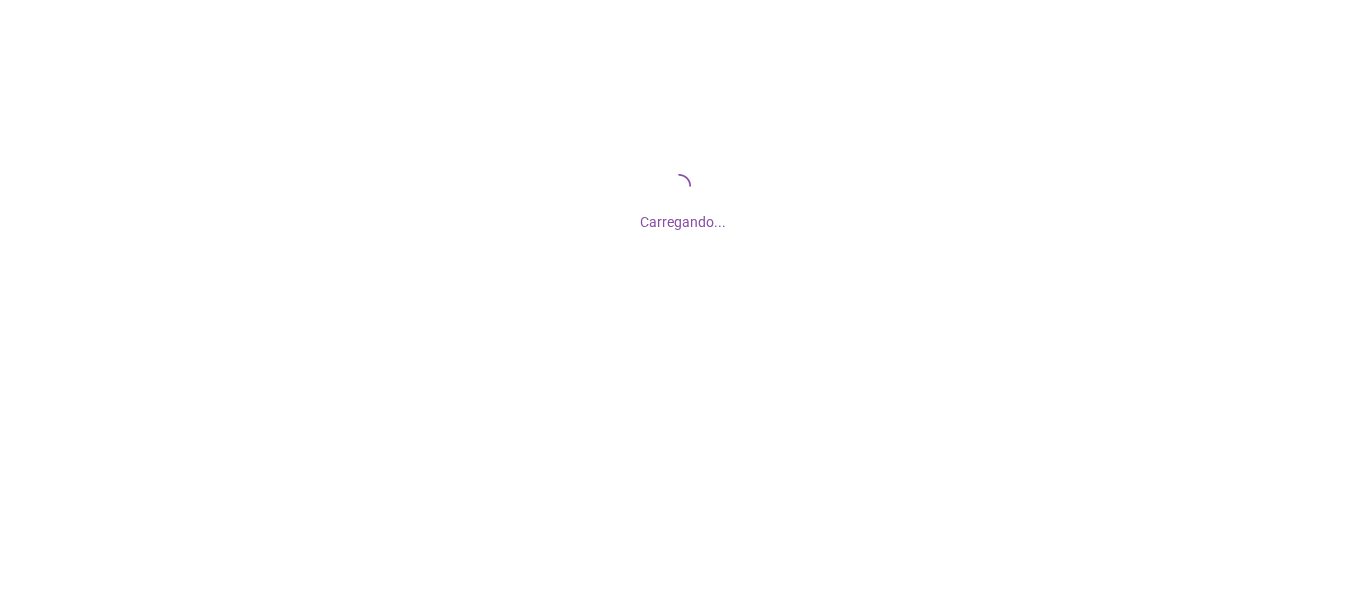 scroll, scrollTop: 0, scrollLeft: 0, axis: both 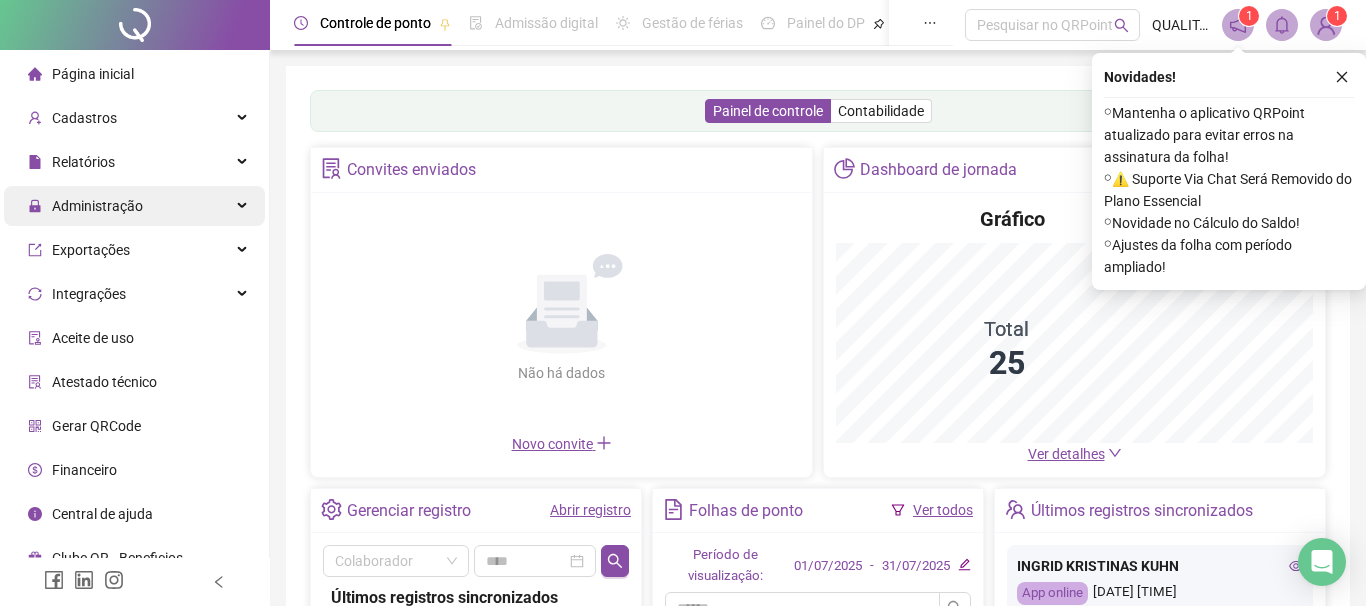 click on "Administração" at bounding box center (97, 206) 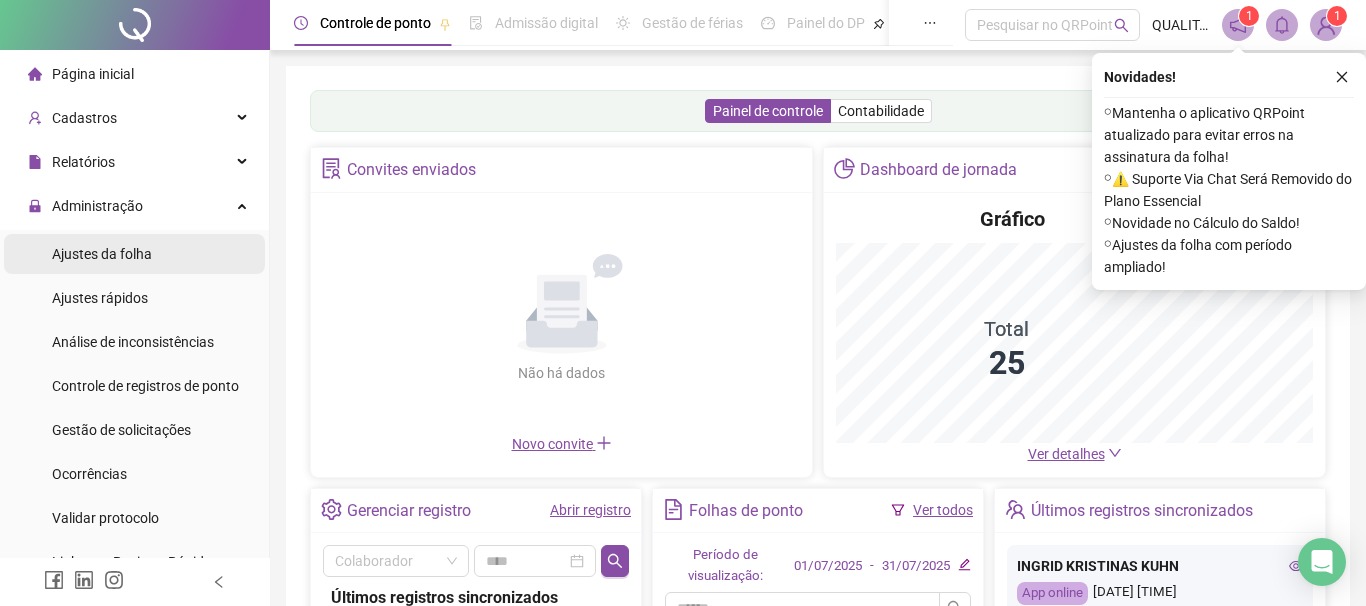 click on "Ajustes da folha" at bounding box center (102, 254) 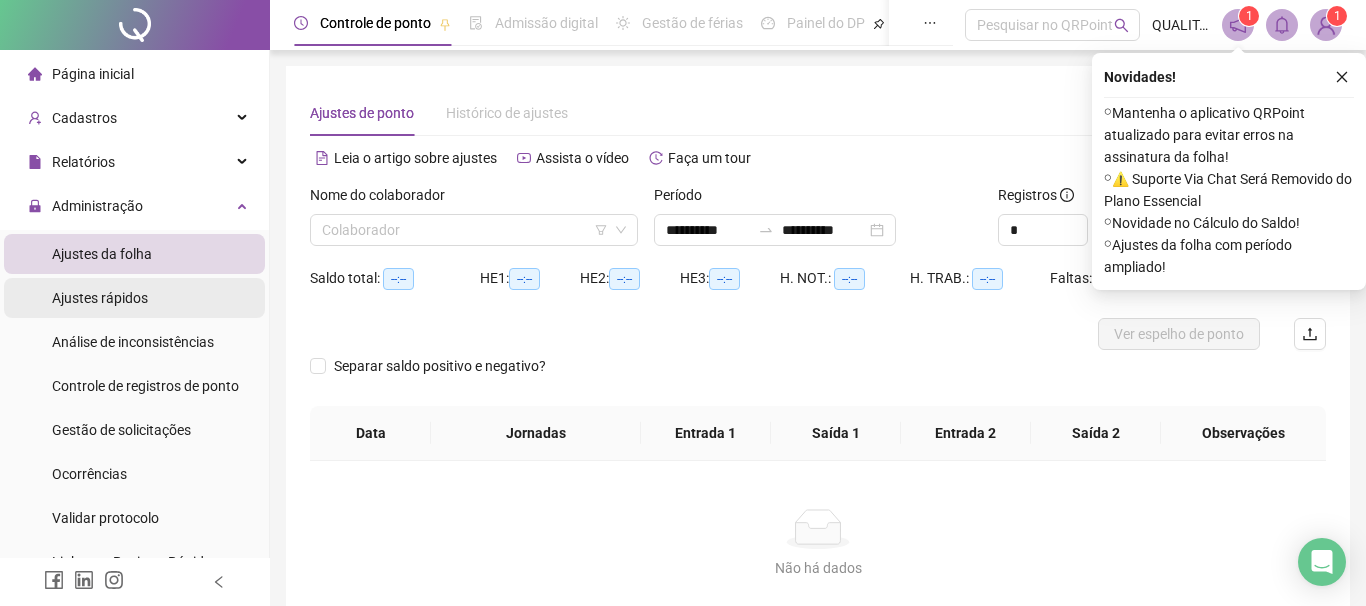 click on "Ajustes rápidos" at bounding box center (100, 298) 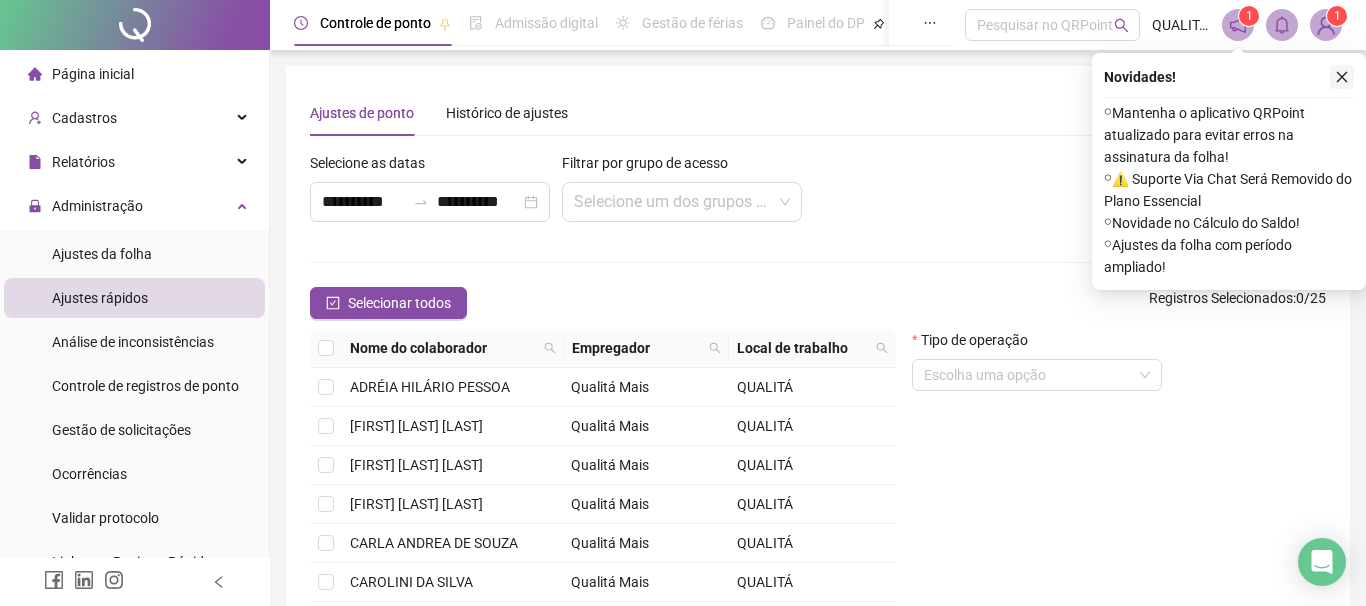 click 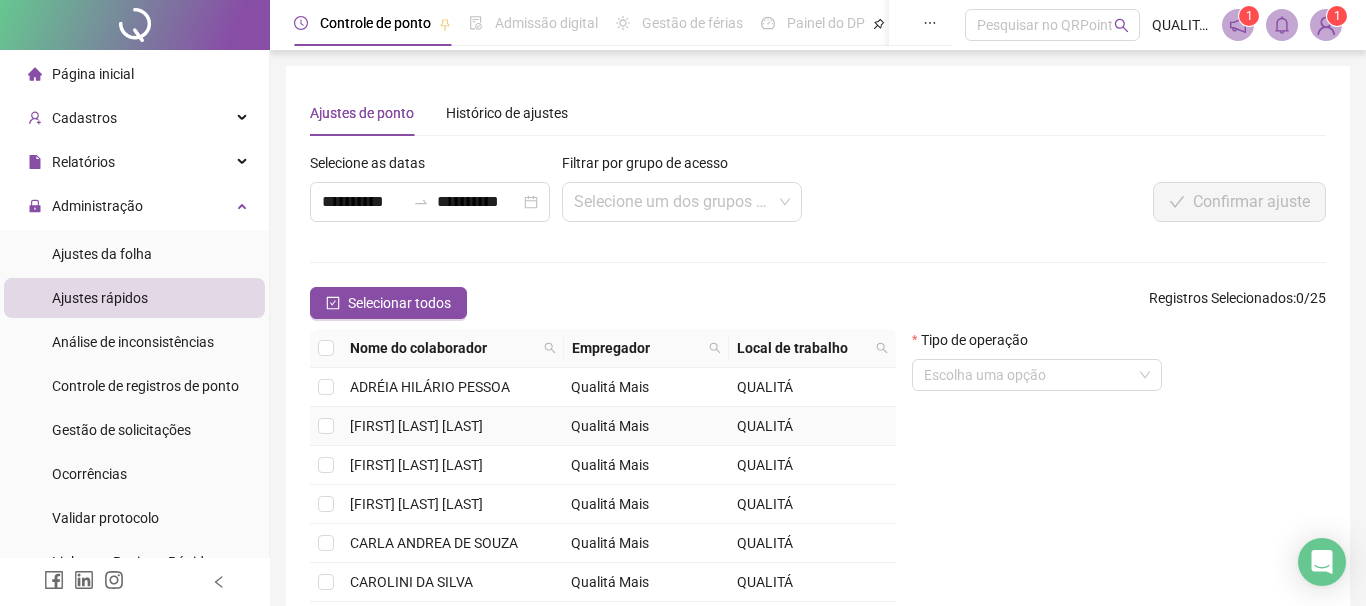 scroll, scrollTop: 102, scrollLeft: 0, axis: vertical 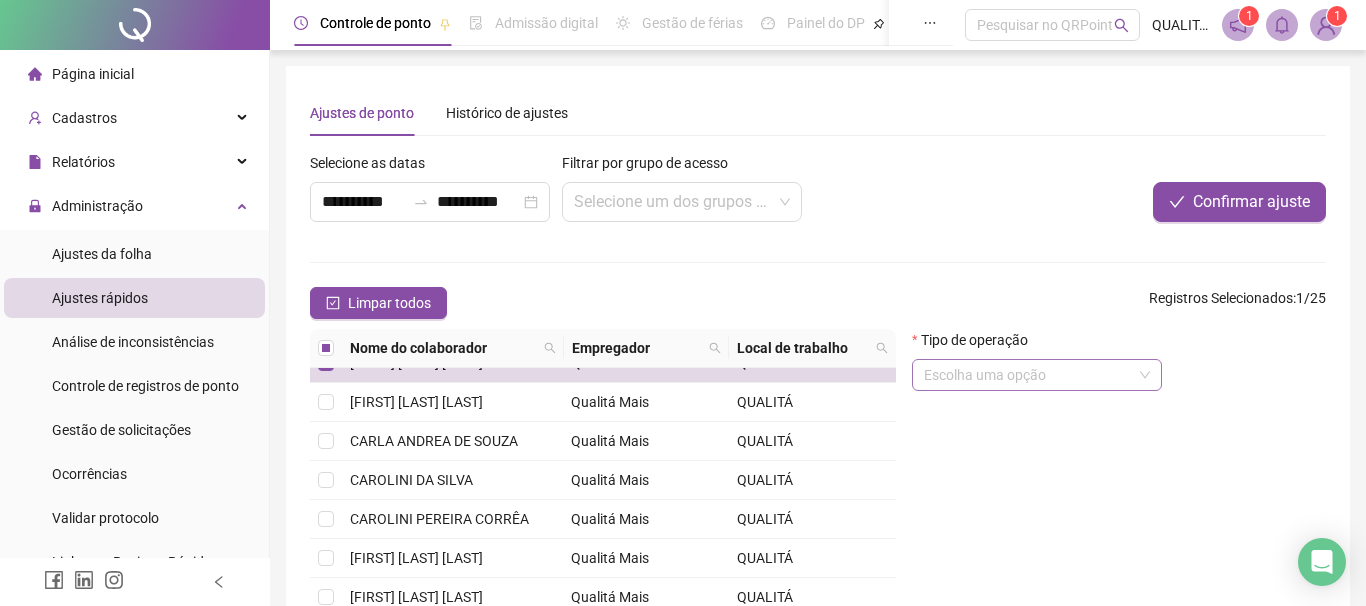 click at bounding box center [1028, 375] 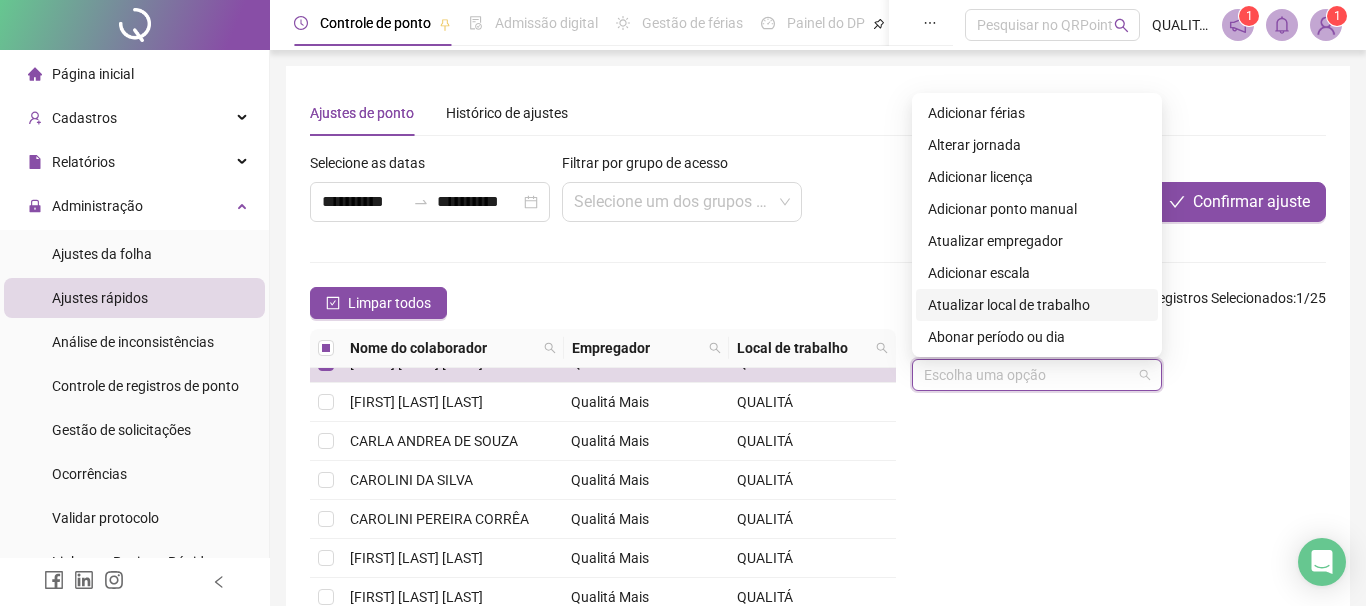 scroll, scrollTop: 114, scrollLeft: 0, axis: vertical 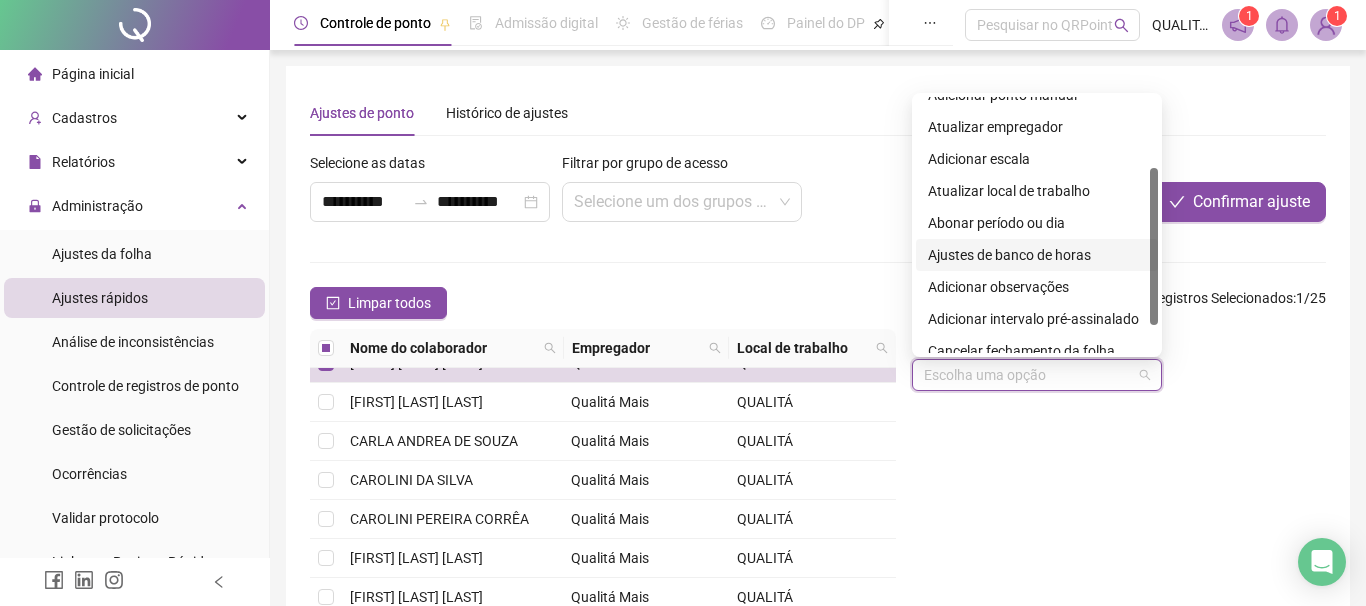 click on "Ajustes de banco de horas" at bounding box center [1037, 255] 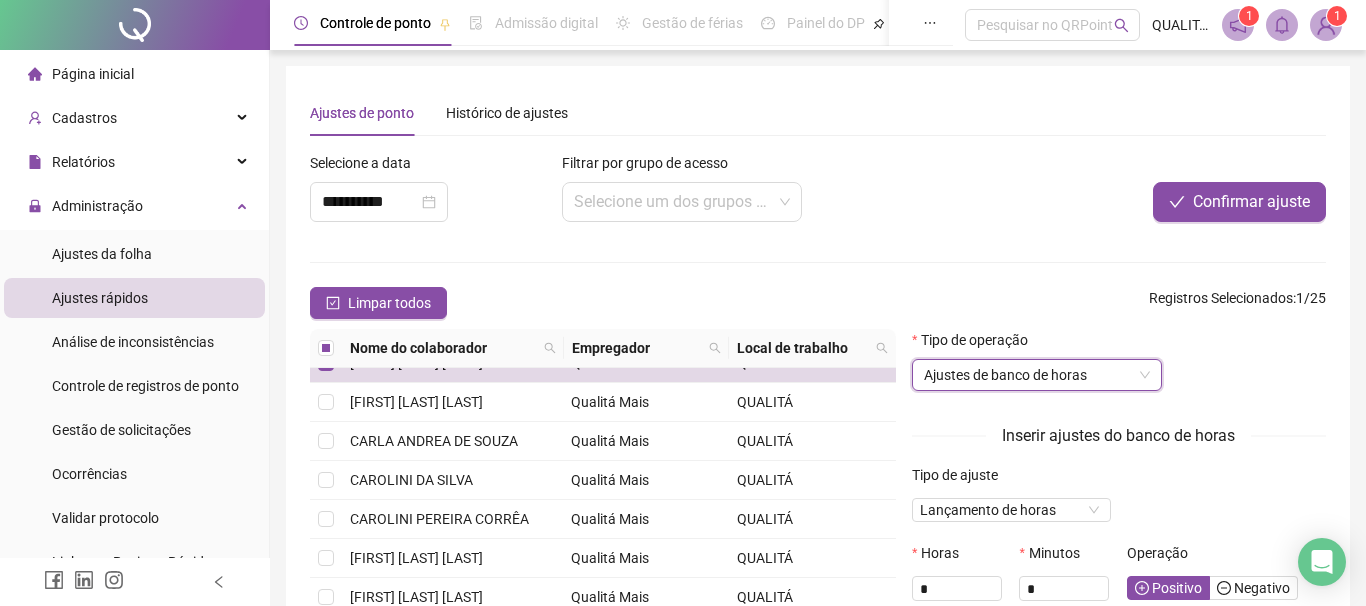 scroll, scrollTop: 114, scrollLeft: 0, axis: vertical 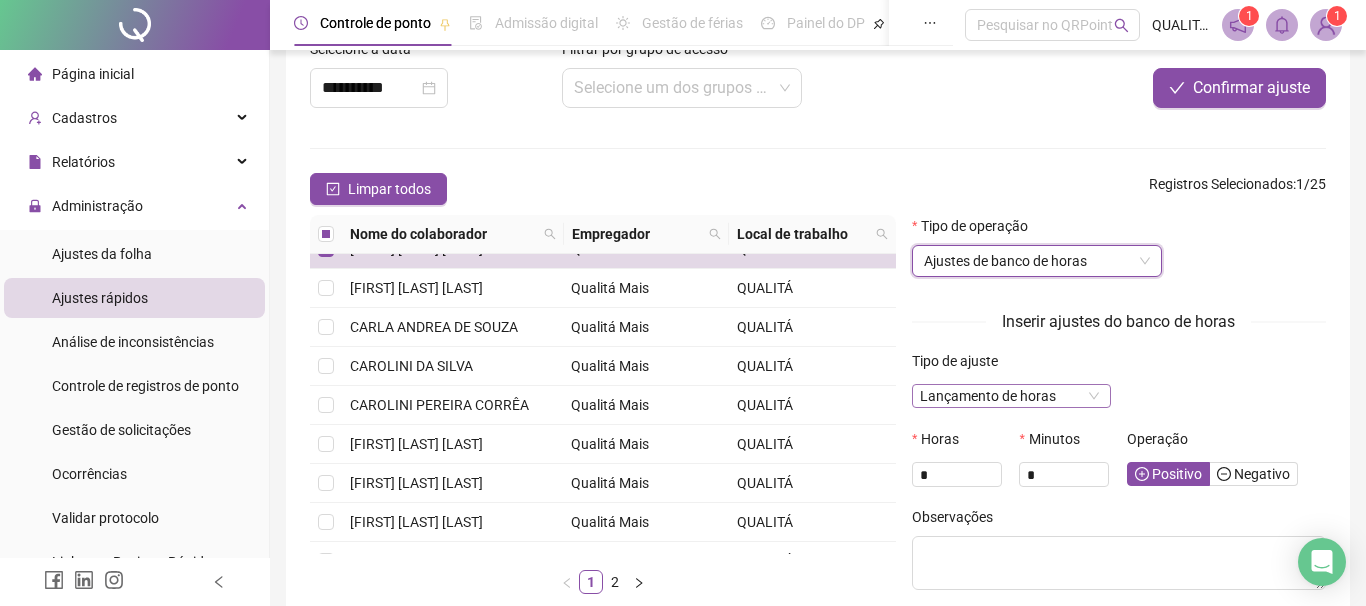 click on "Lançamento de horas" at bounding box center [1011, 396] 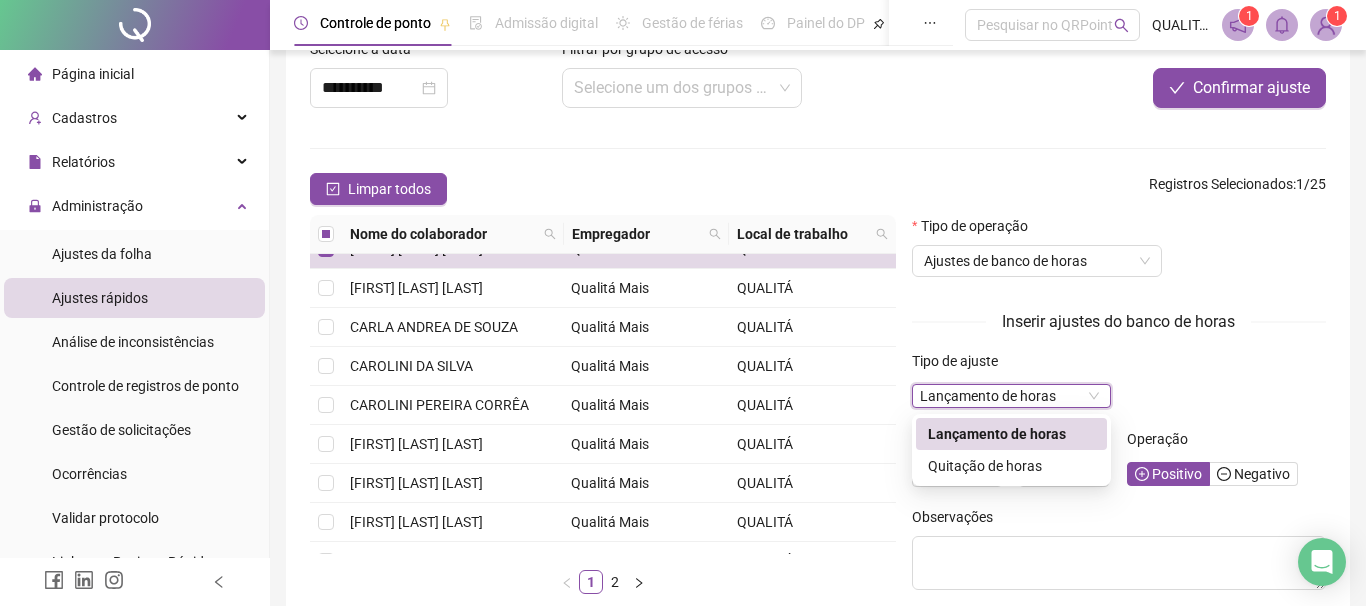 drag, startPoint x: 1182, startPoint y: 356, endPoint x: 1114, endPoint y: 301, distance: 87.458565 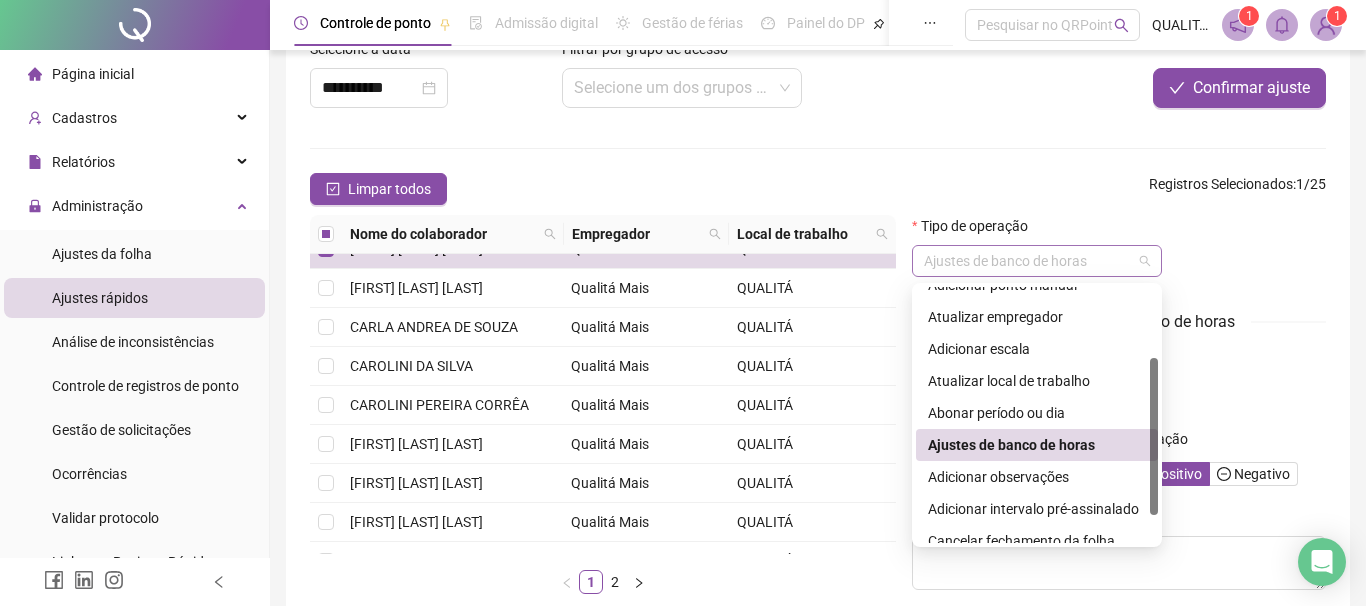 click on "Ajustes de banco de horas" at bounding box center [1037, 261] 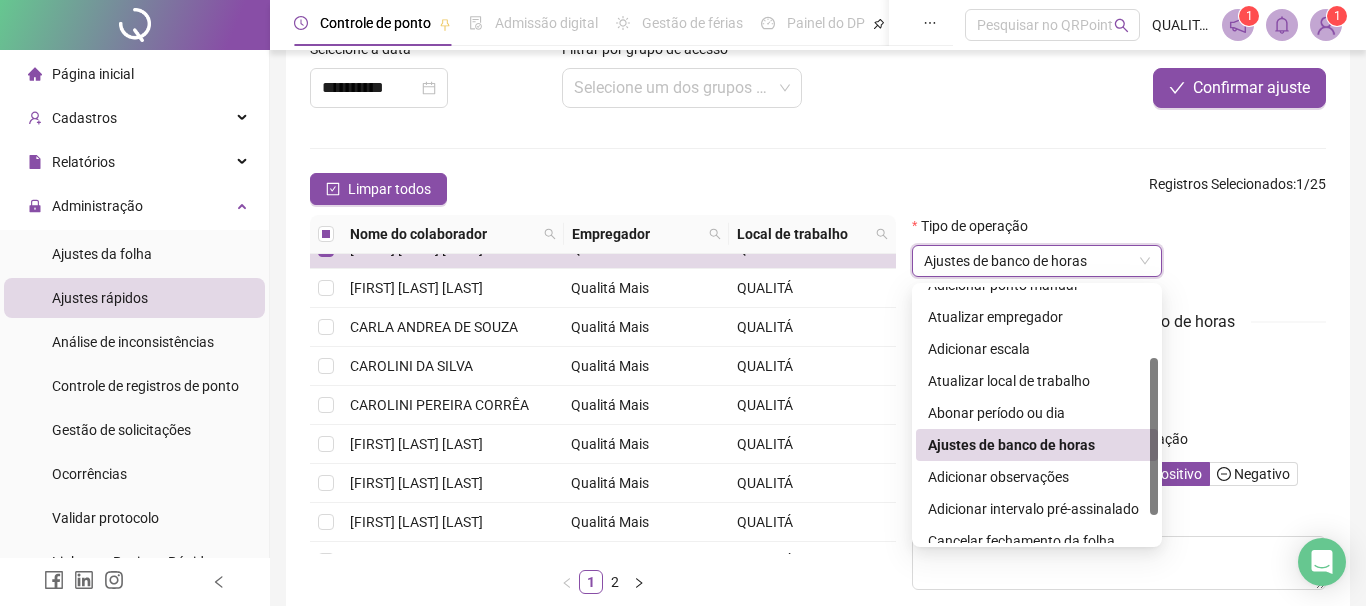 click on "Inserir ajustes do banco de horas Tipo de ajuste Lançamento de horas Horas * Minutos * Operação   Positivo   Negativo Observações" at bounding box center [1119, 457] 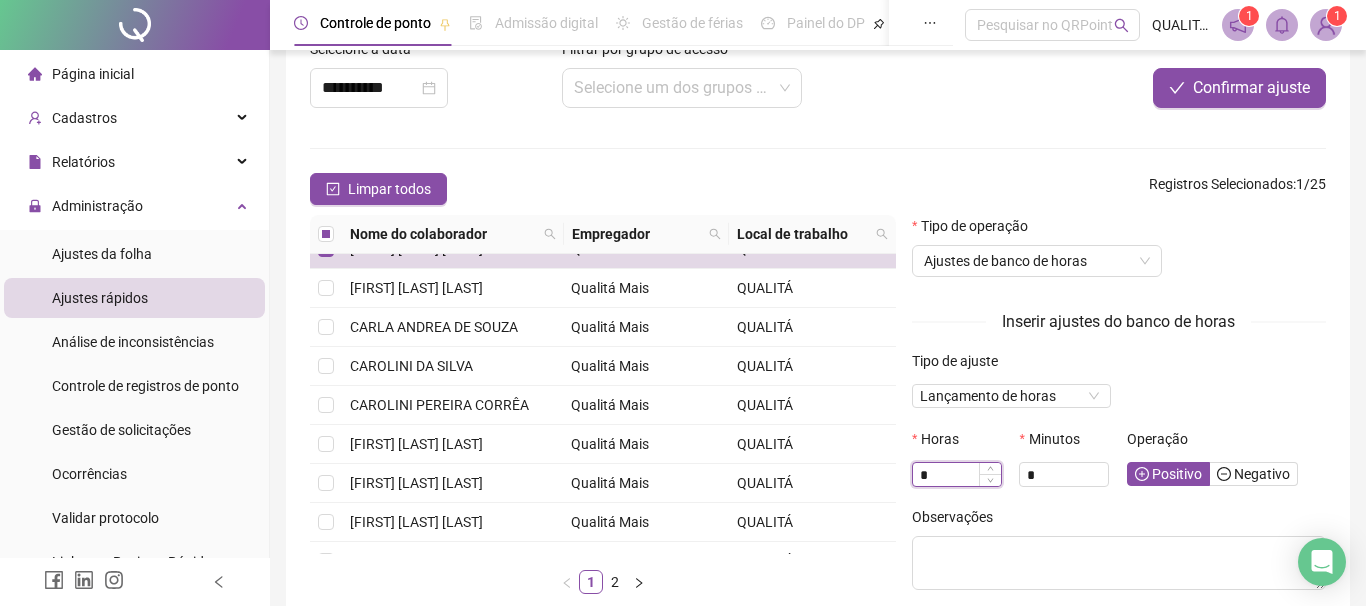 click on "*" at bounding box center [957, 475] 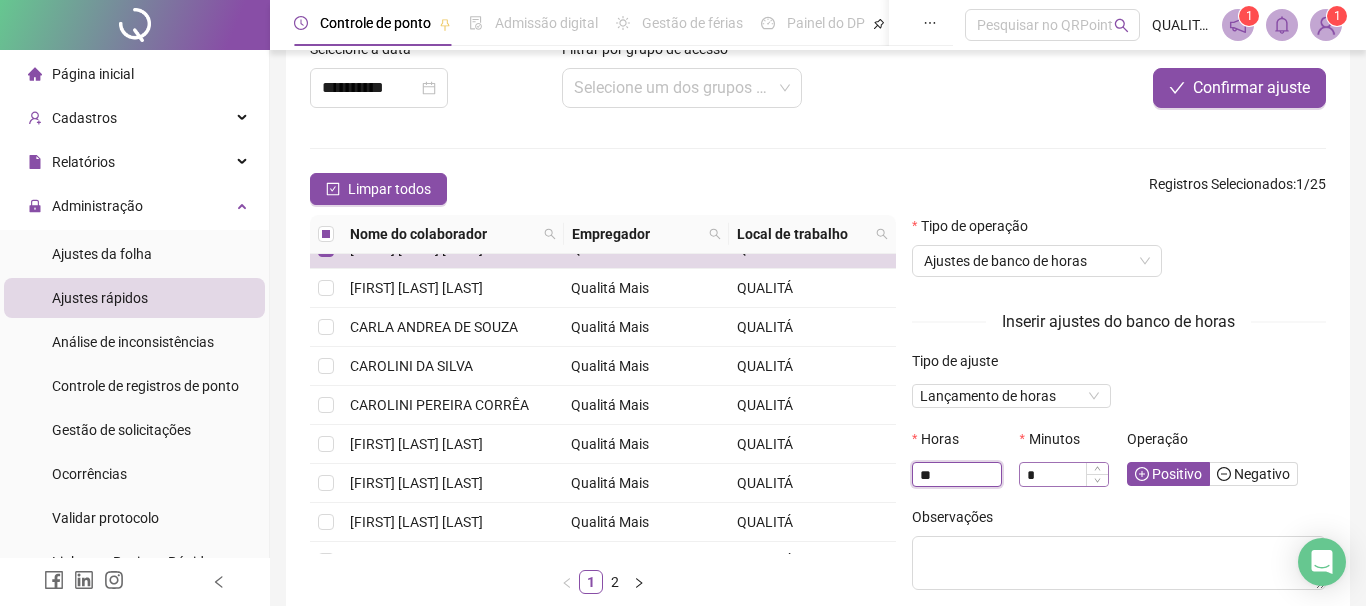 type on "**" 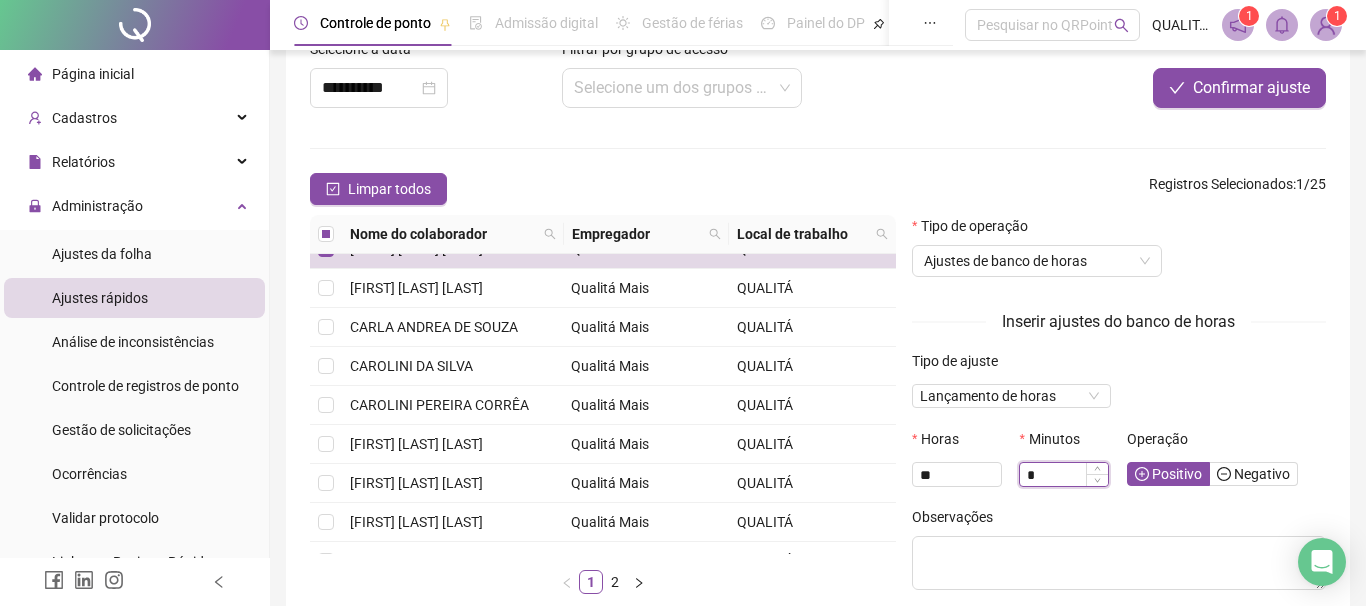 click on "*" at bounding box center [1064, 475] 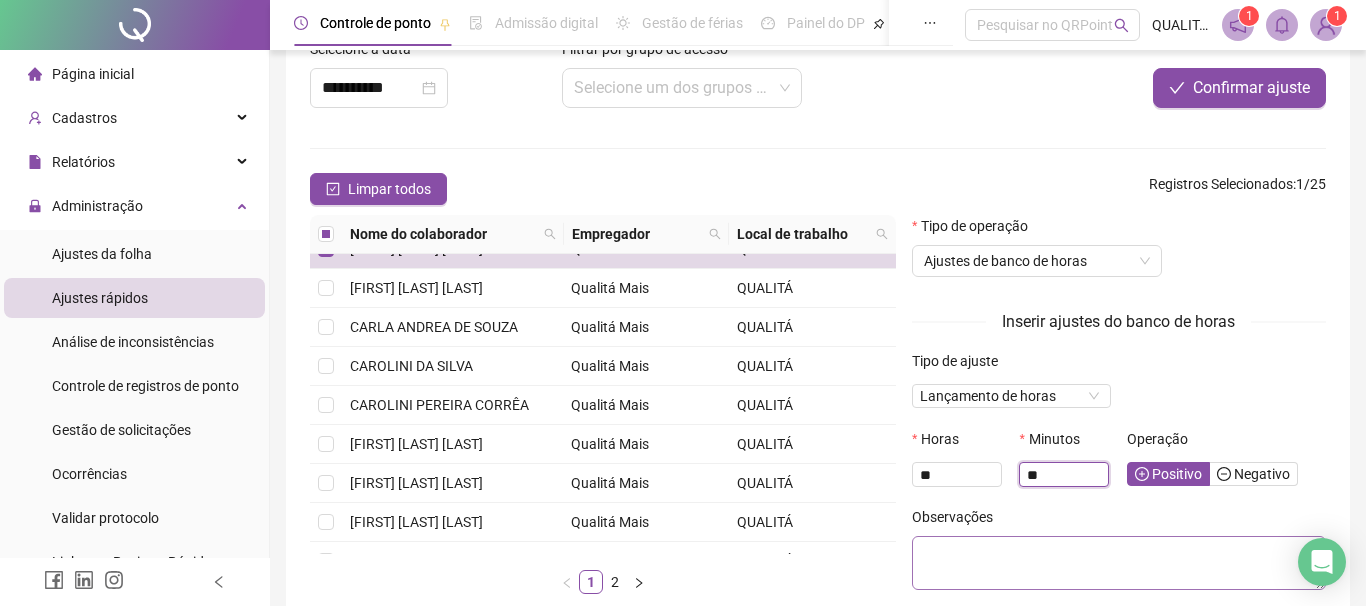 type on "**" 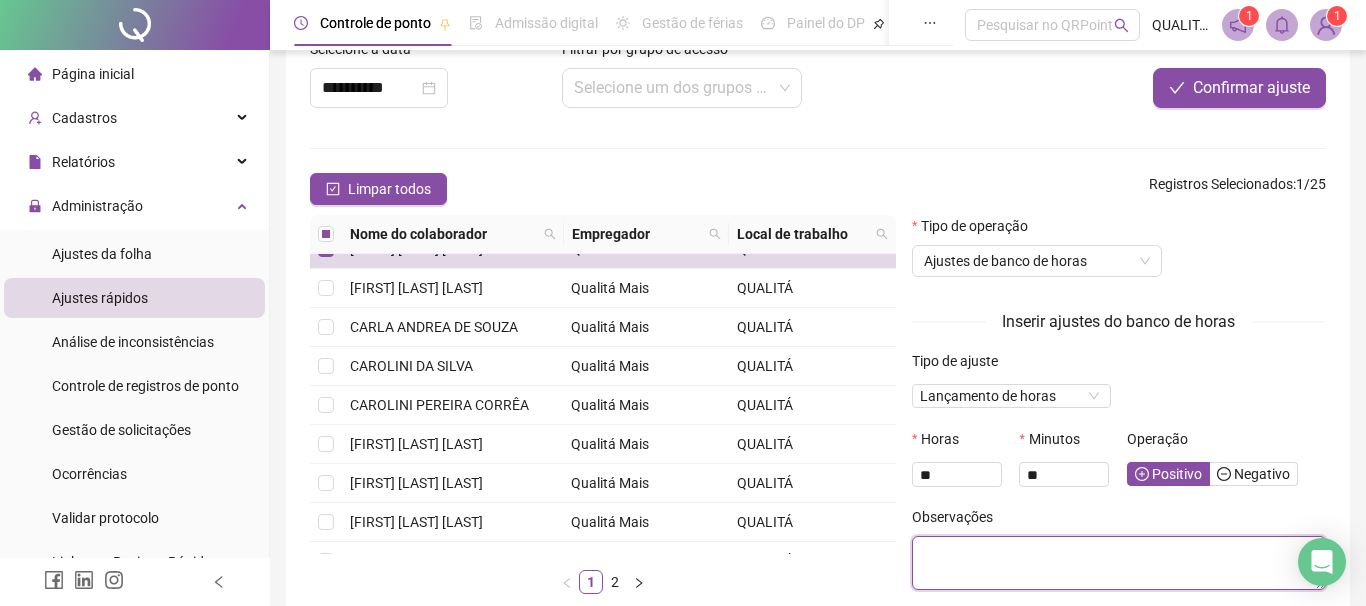 click at bounding box center [1119, 563] 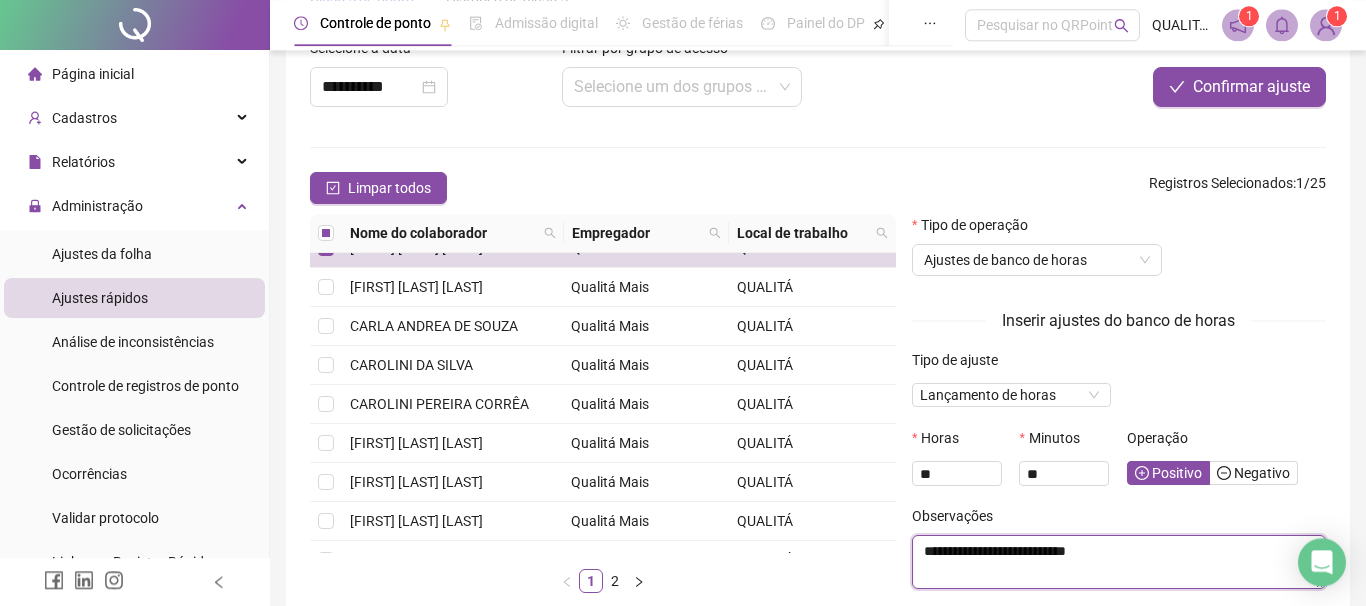 scroll, scrollTop: 0, scrollLeft: 0, axis: both 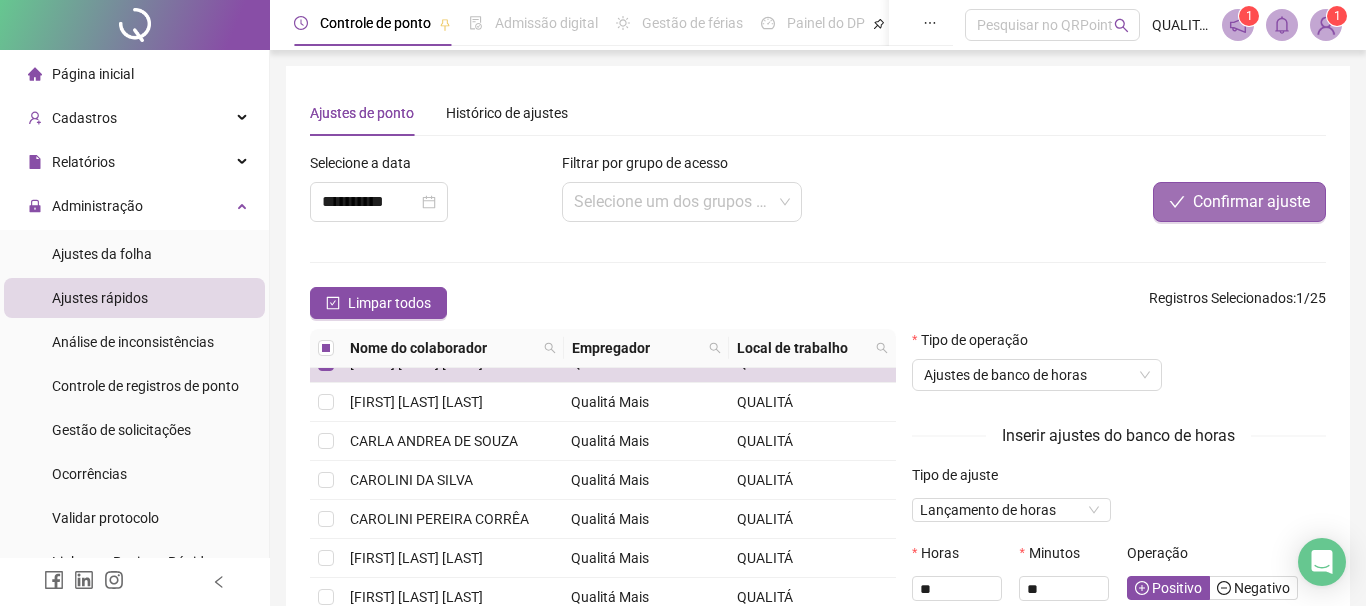 type on "**********" 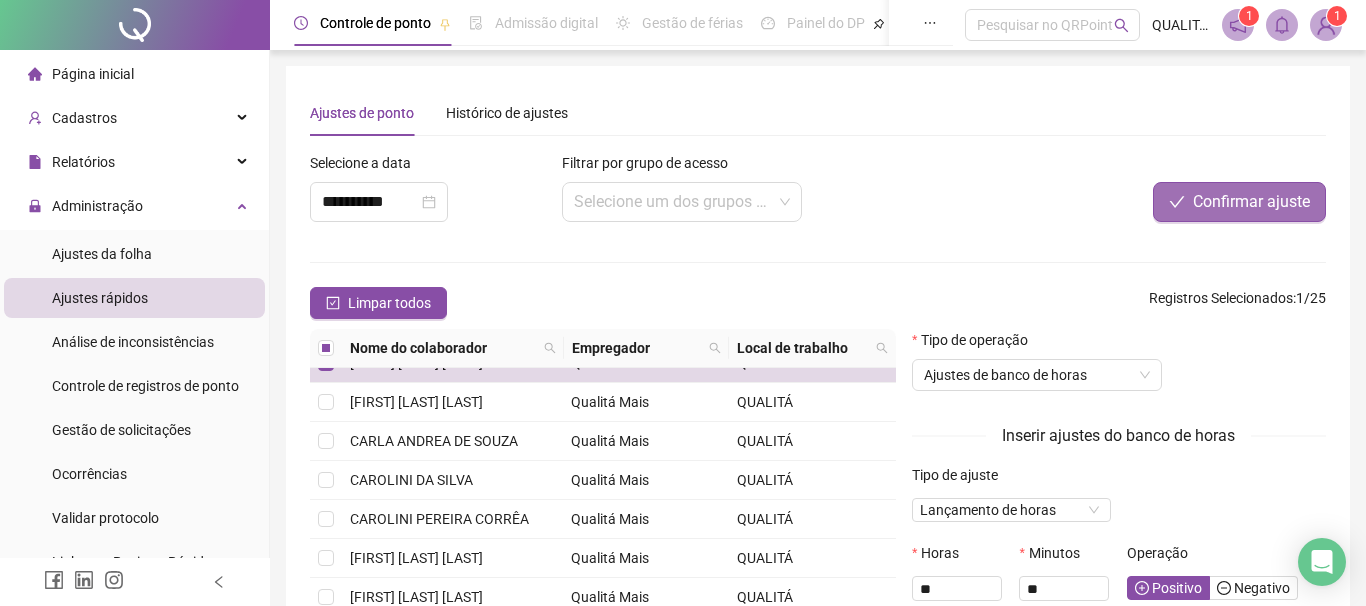 click on "Confirmar ajuste" at bounding box center [1251, 202] 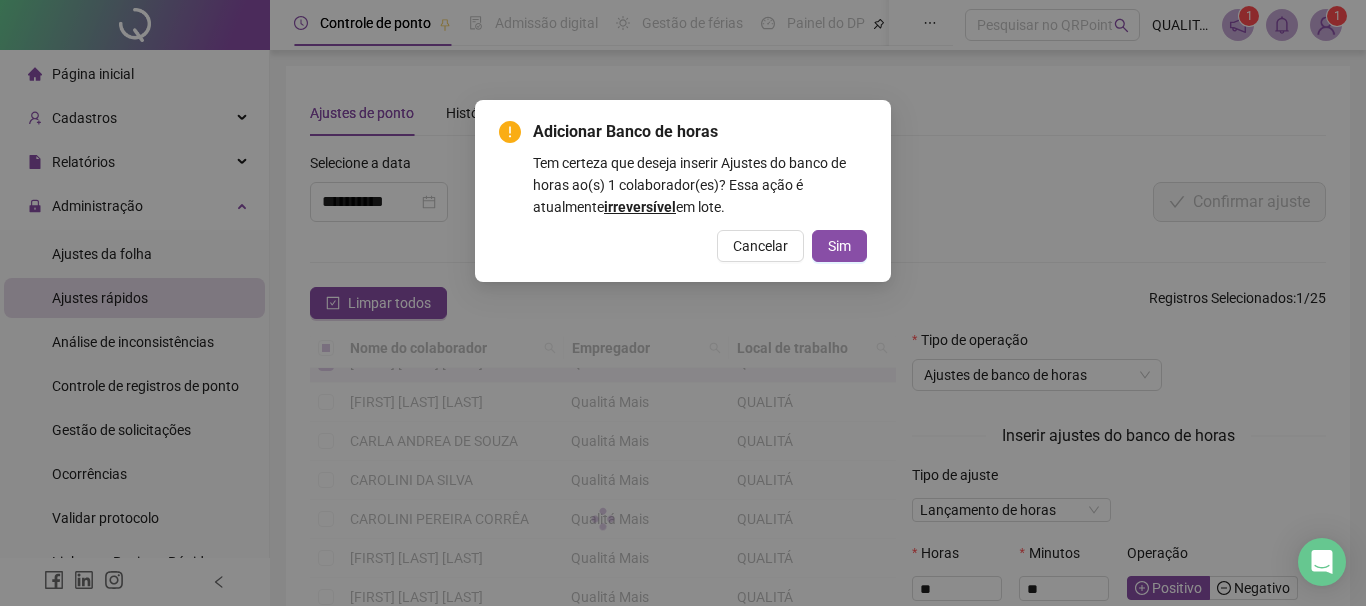 drag, startPoint x: 845, startPoint y: 243, endPoint x: 835, endPoint y: 252, distance: 13.453624 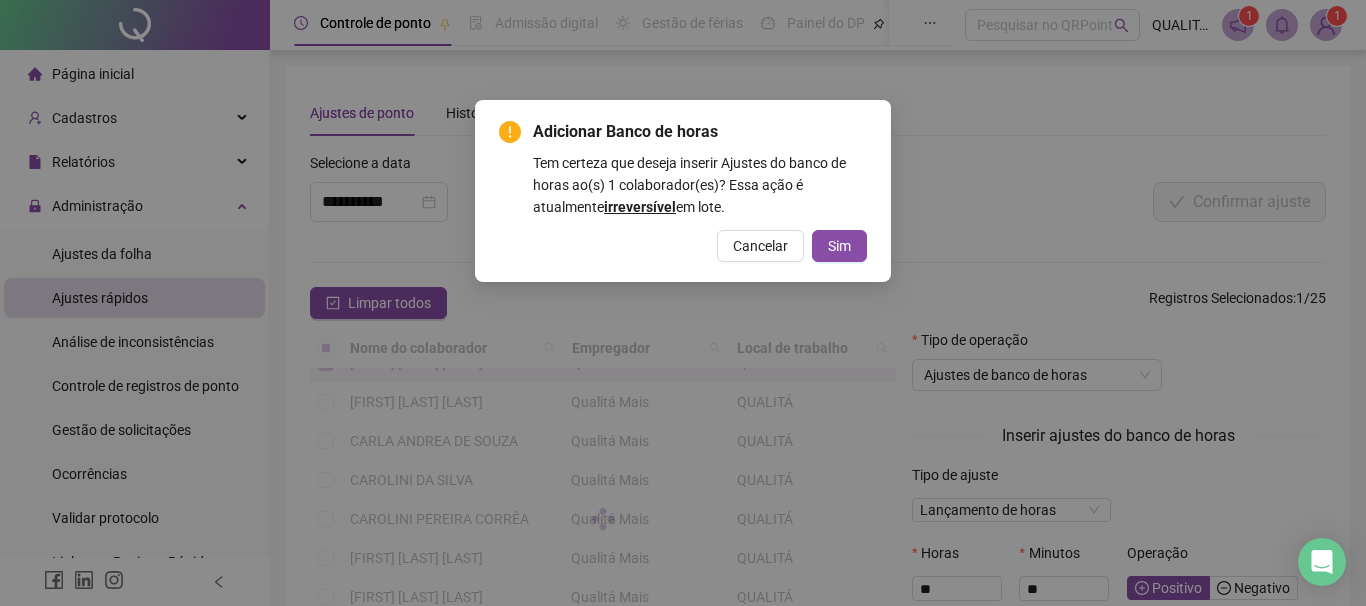 click on "Sim" at bounding box center (839, 246) 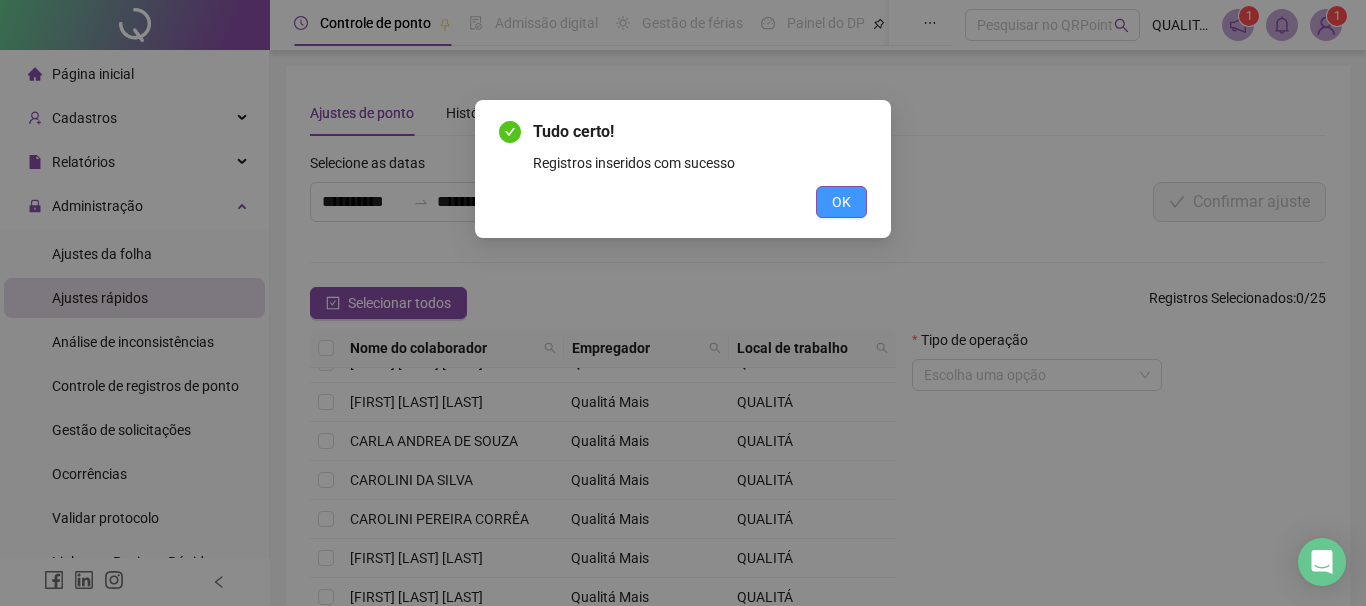 click on "OK" at bounding box center (841, 202) 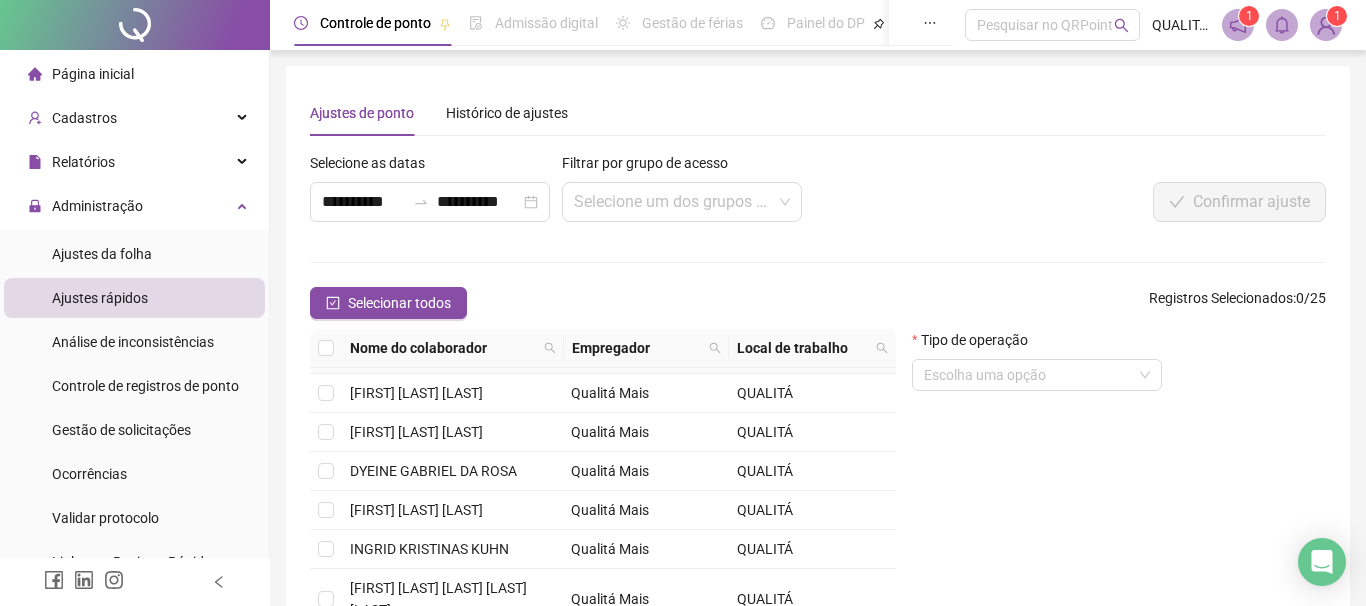 scroll, scrollTop: 329, scrollLeft: 0, axis: vertical 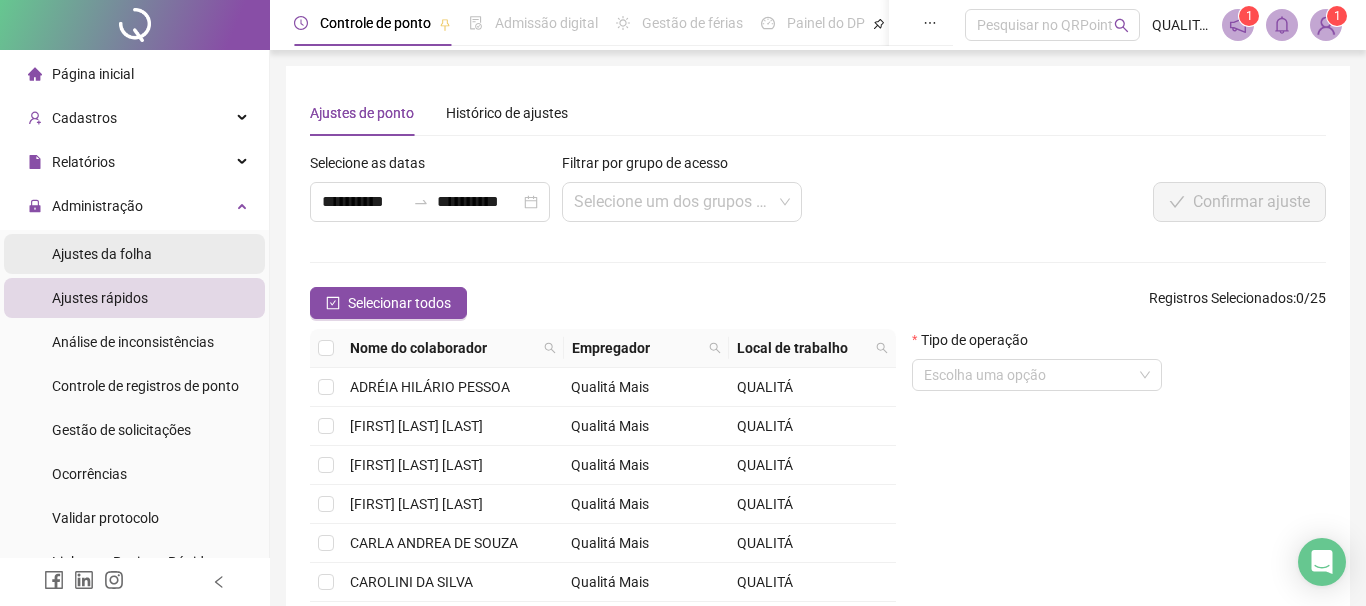 click on "Ajustes da folha" at bounding box center [102, 254] 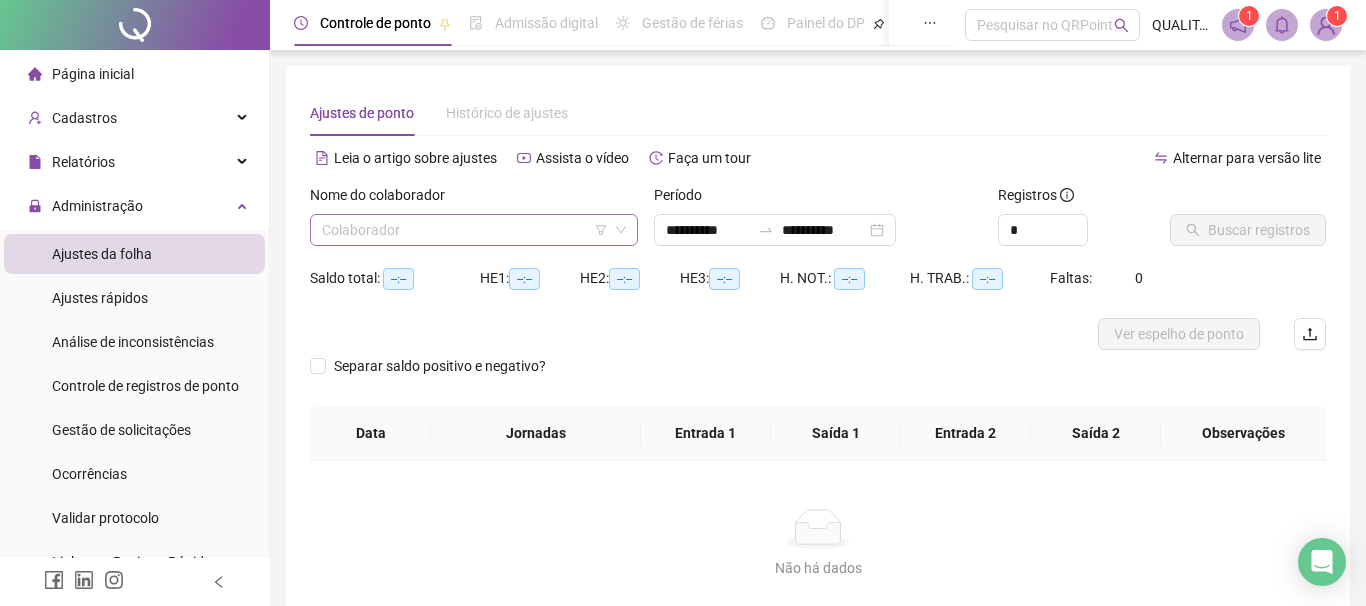 click at bounding box center (465, 230) 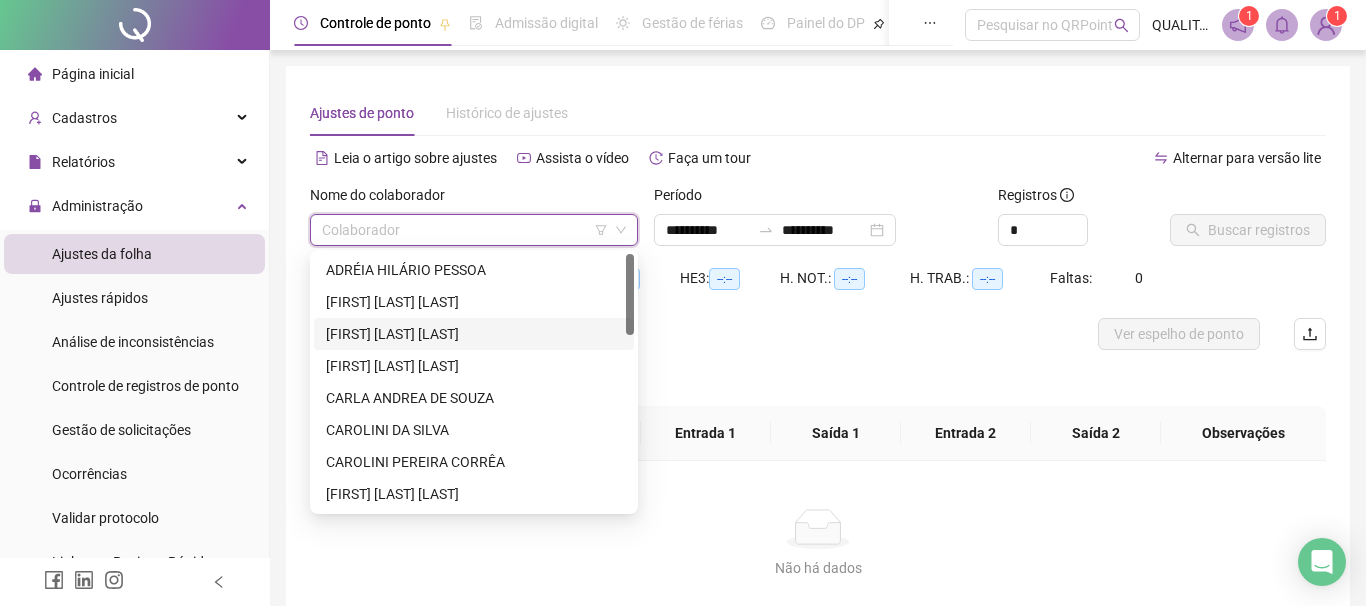 drag, startPoint x: 420, startPoint y: 271, endPoint x: 425, endPoint y: 341, distance: 70.178345 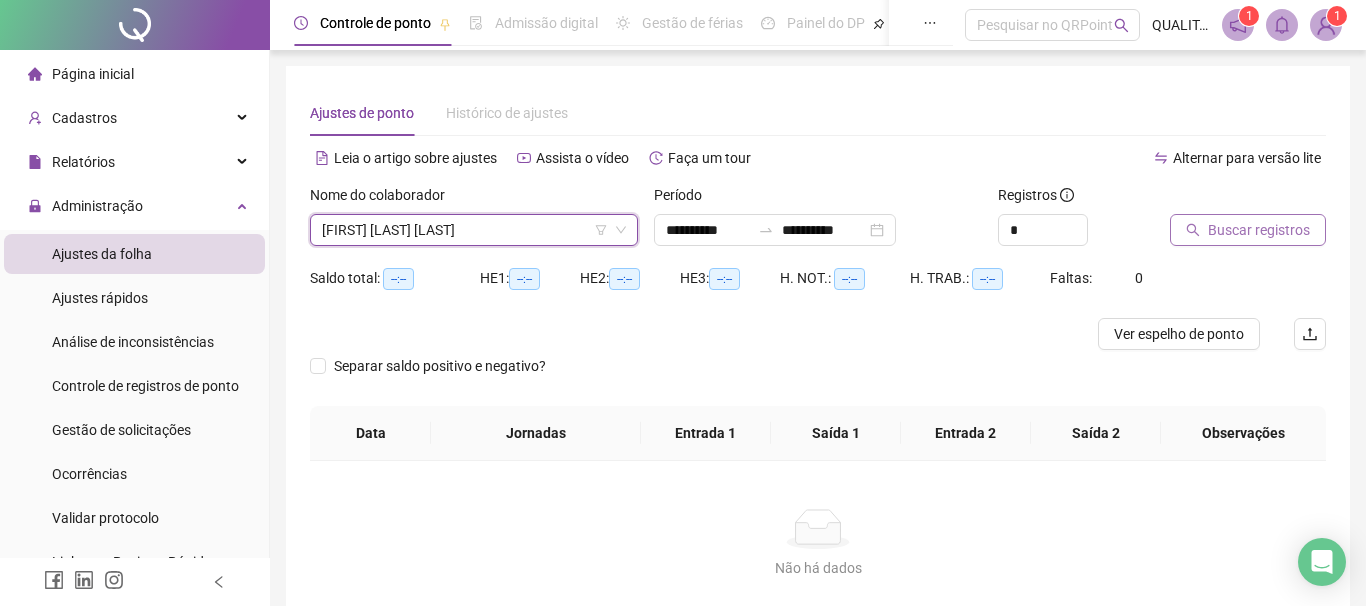 click on "Buscar registros" at bounding box center (1259, 230) 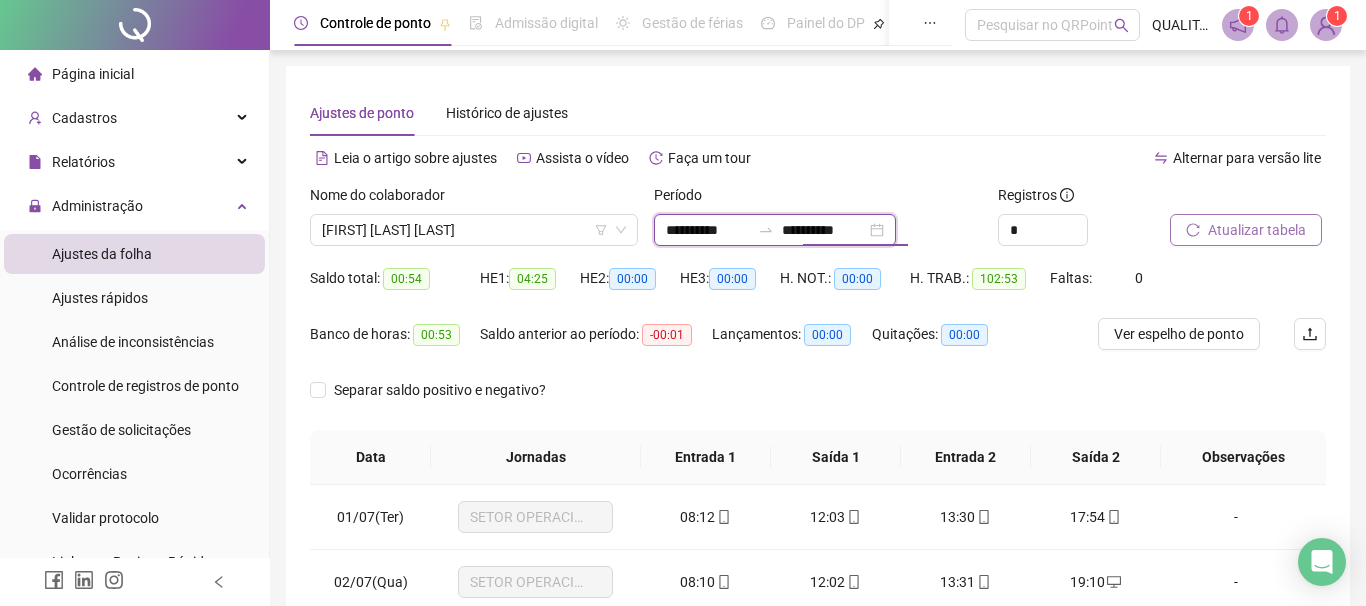 click on "**********" at bounding box center (824, 230) 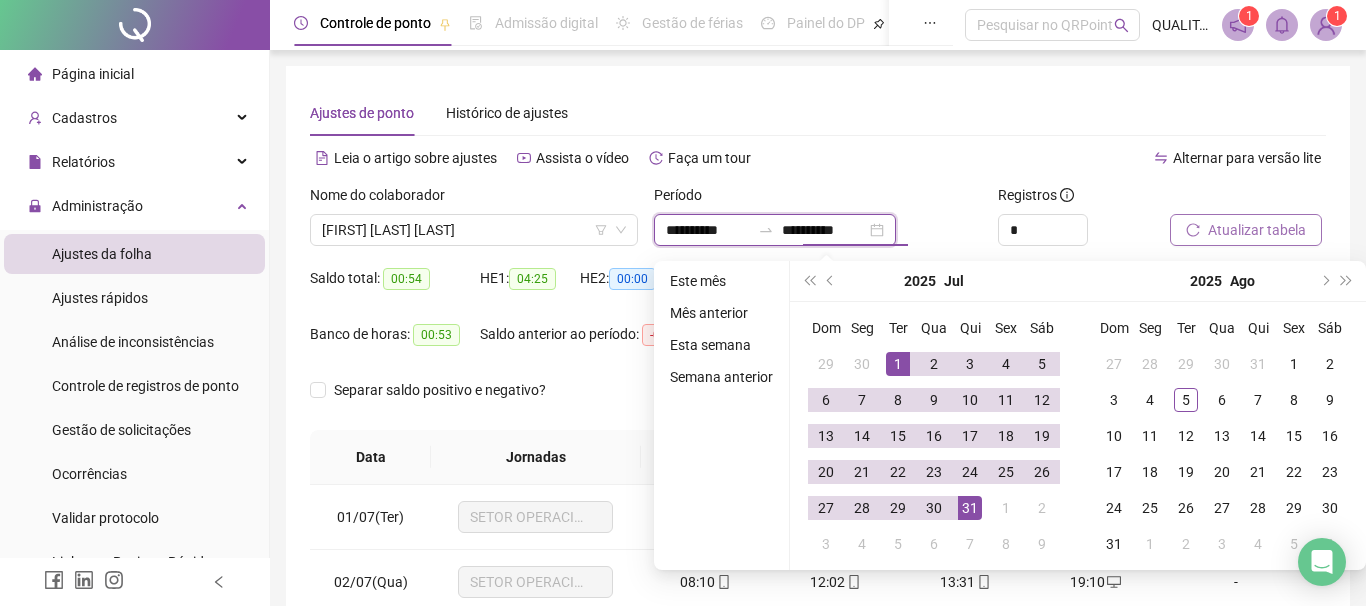 click on "**********" at bounding box center [775, 230] 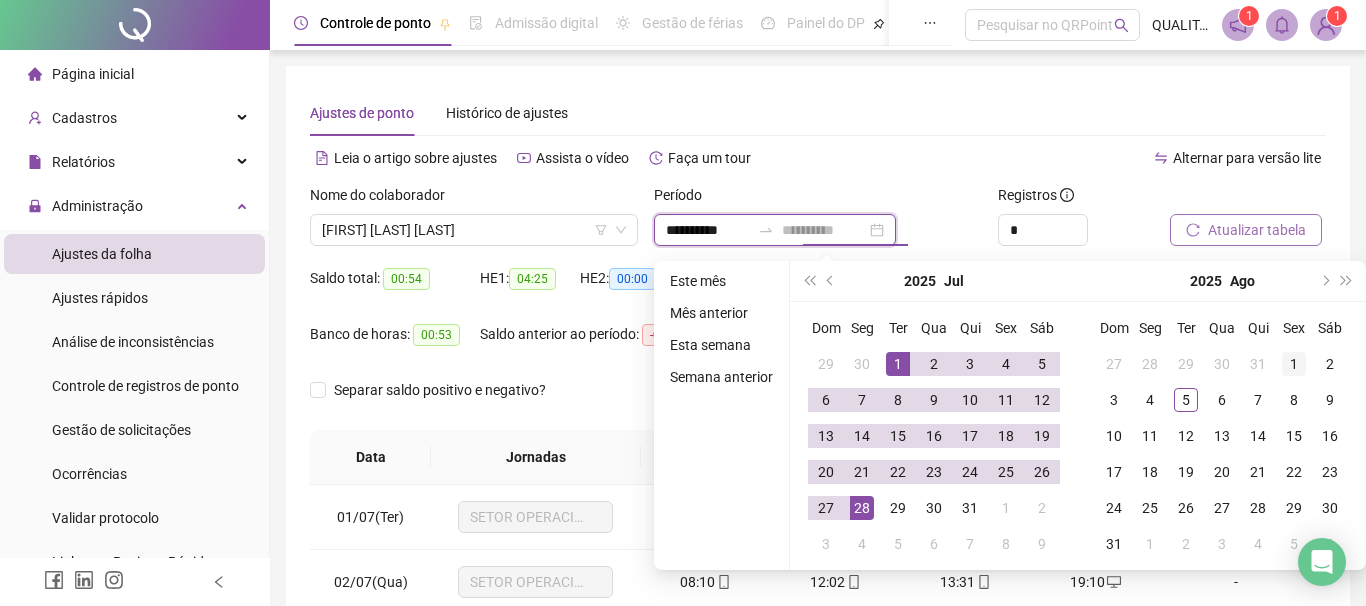 type on "**********" 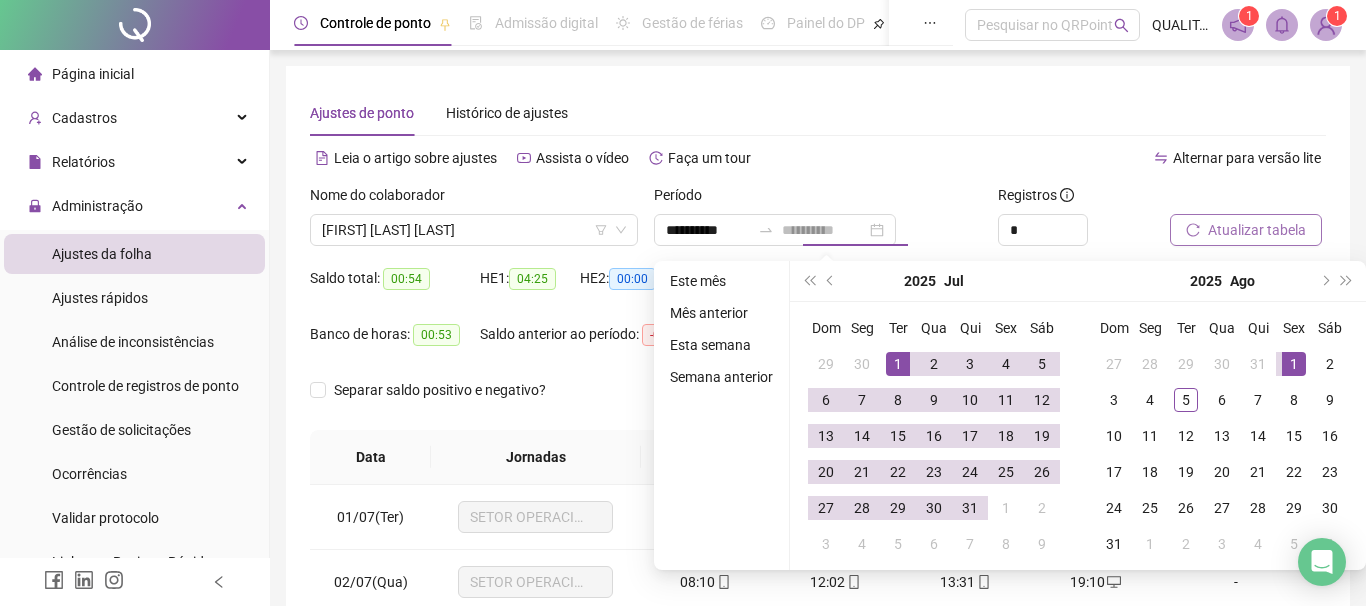 drag, startPoint x: 1297, startPoint y: 357, endPoint x: 1281, endPoint y: 362, distance: 16.763054 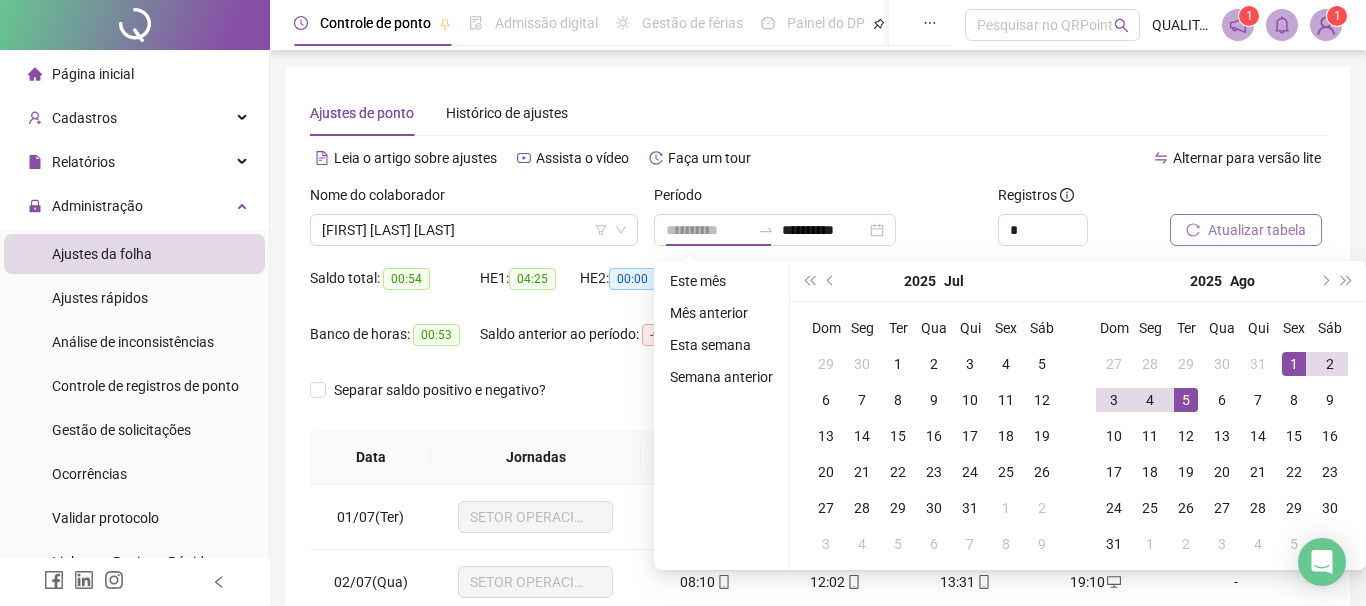 click on "5" at bounding box center (1186, 400) 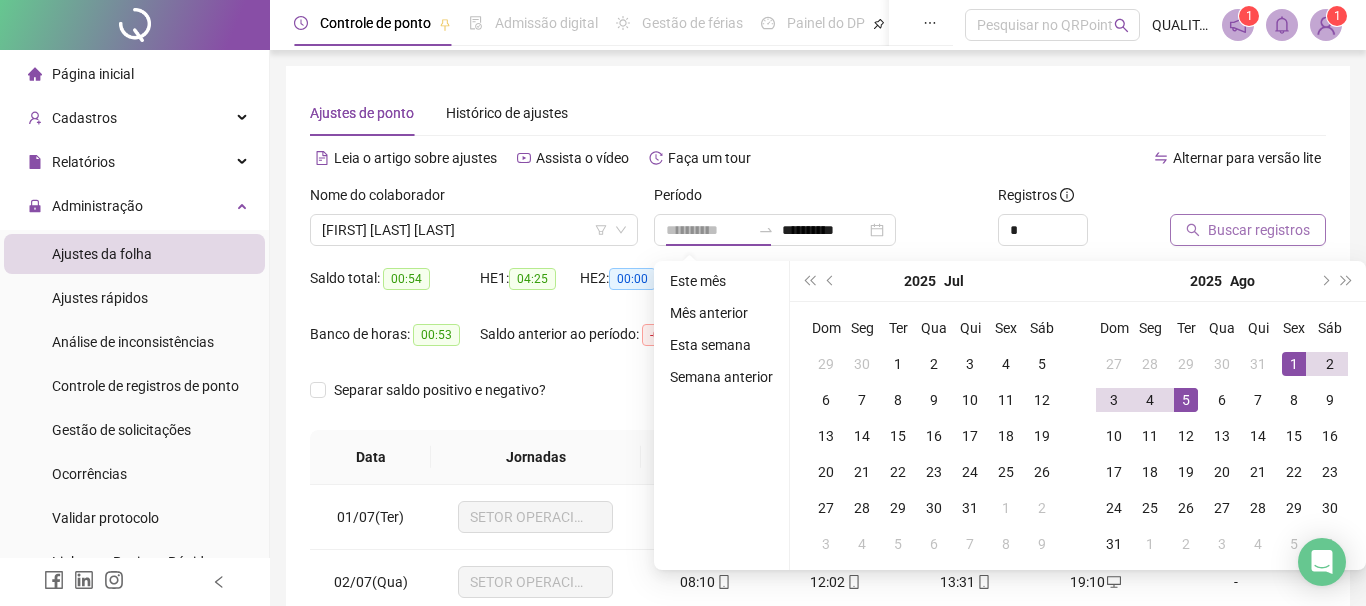 type on "**********" 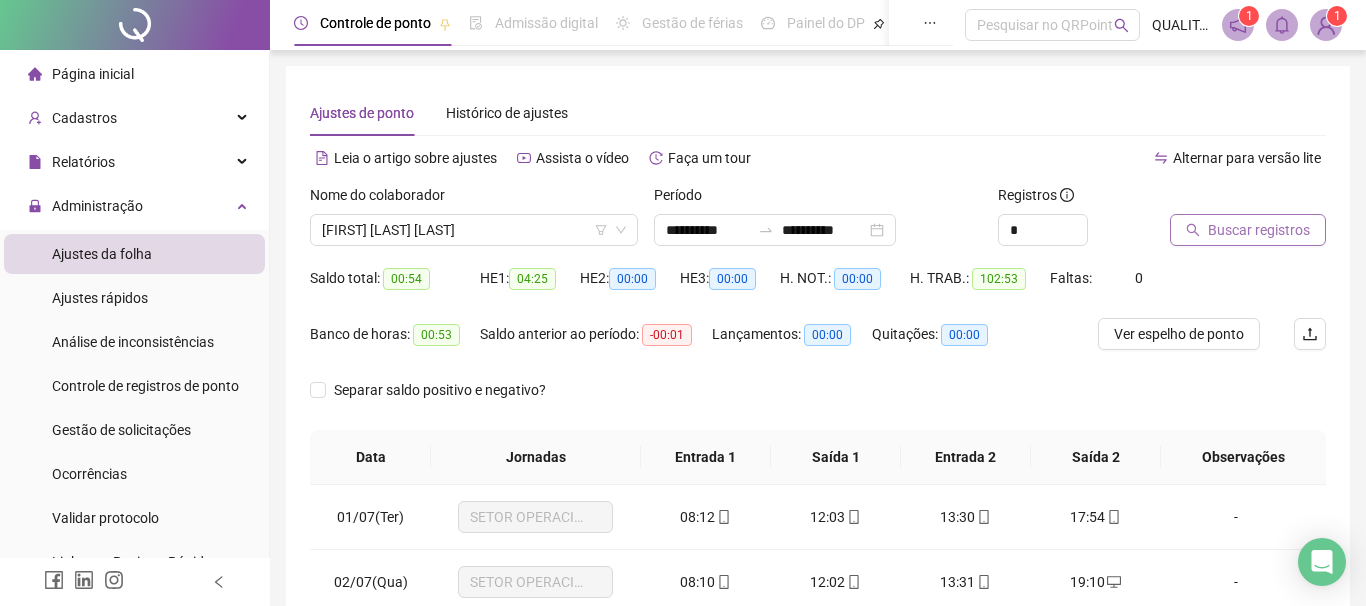 click on "Buscar registros" at bounding box center [1259, 230] 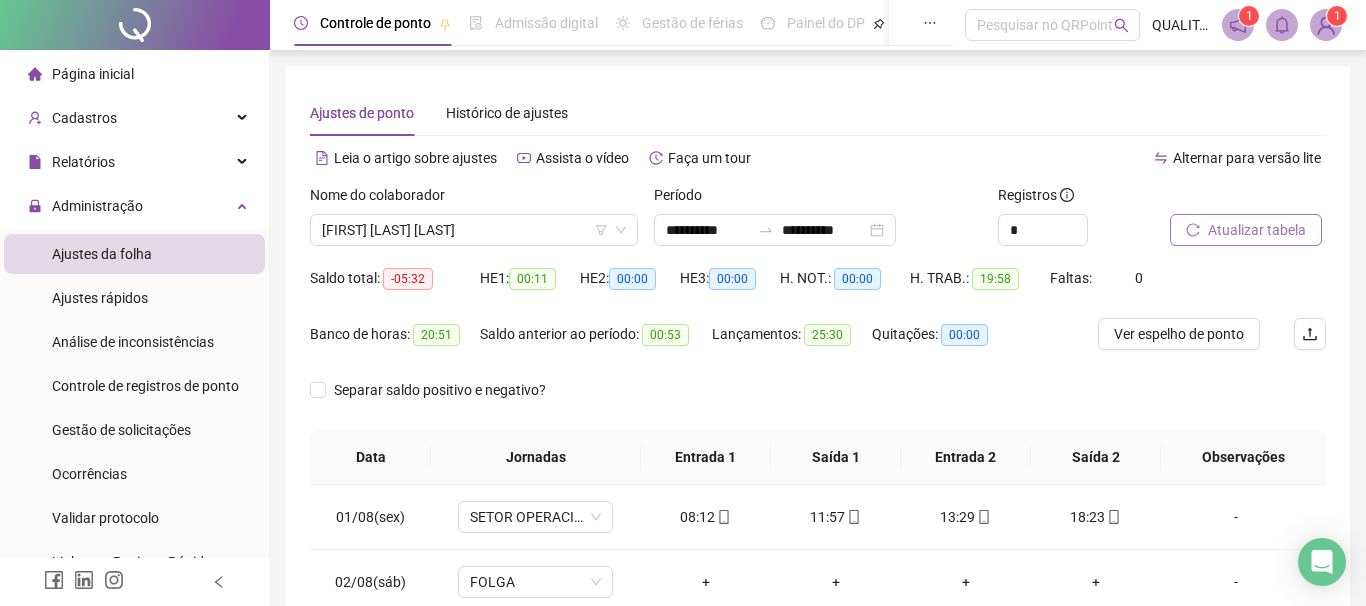 click on "Saldo anterior ao período:   00:53" at bounding box center [596, 346] 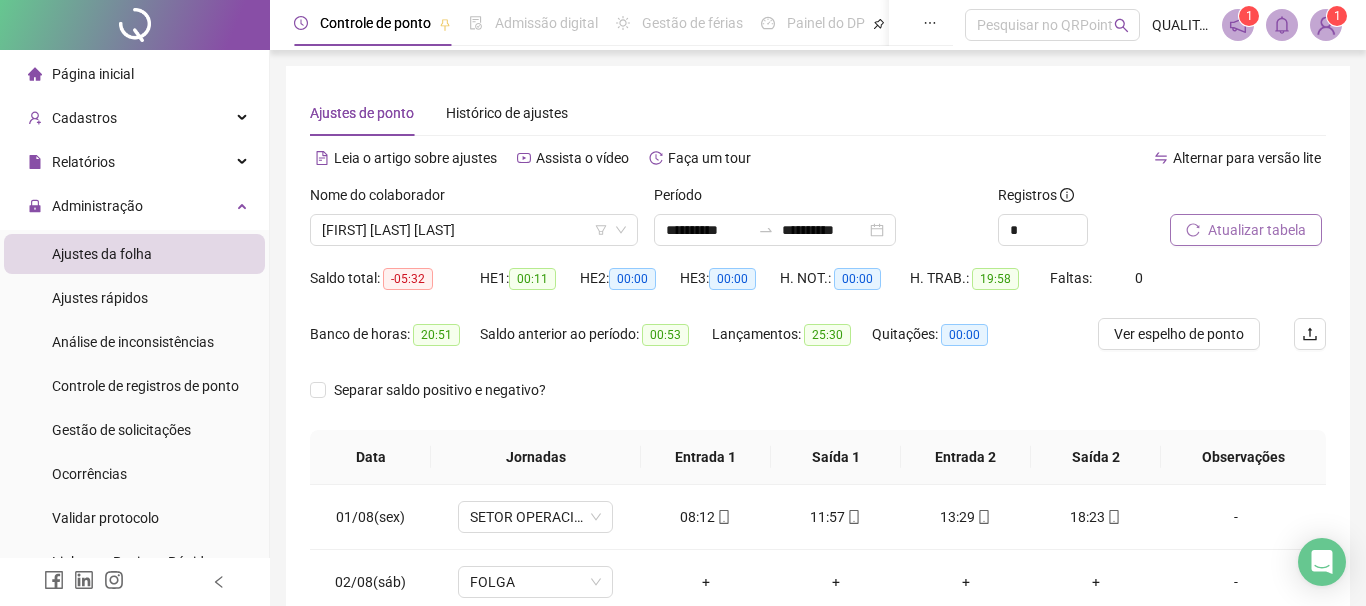 scroll, scrollTop: 314, scrollLeft: 0, axis: vertical 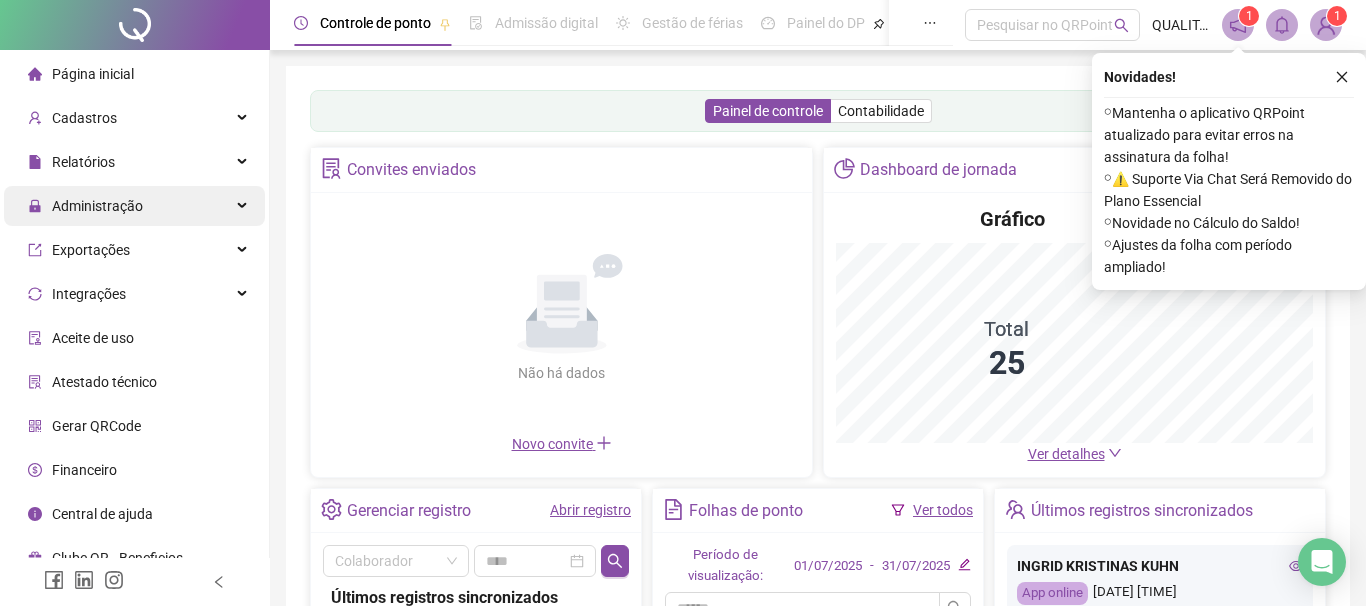 click on "Administração" at bounding box center (97, 206) 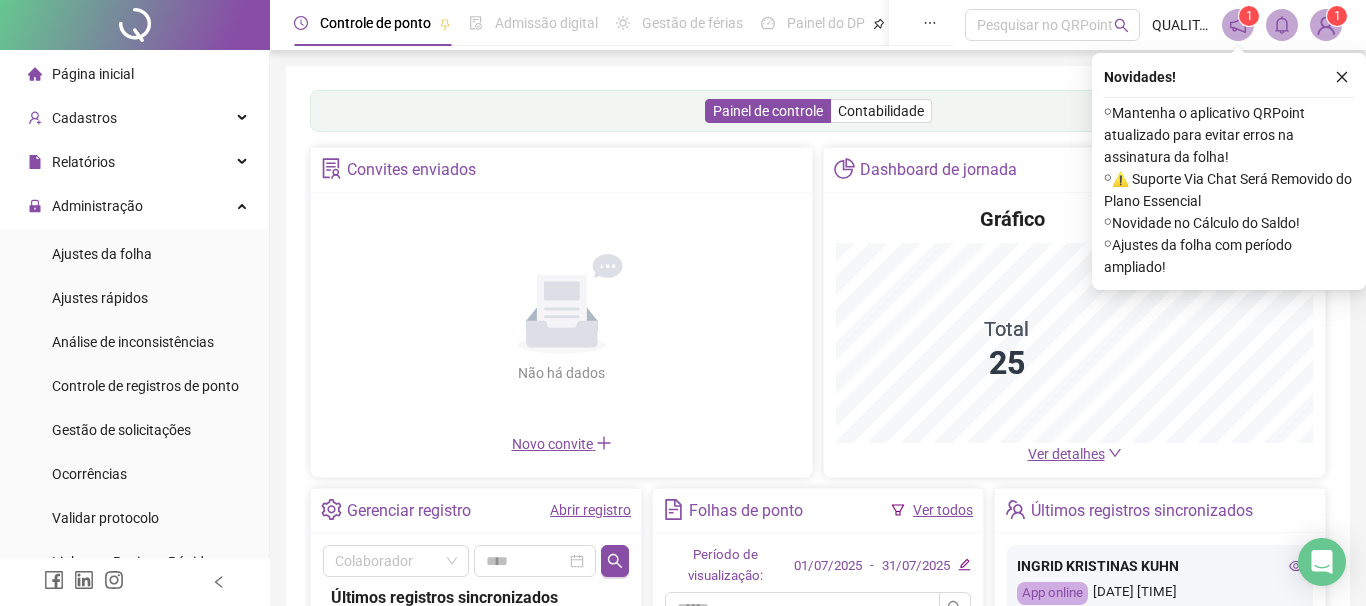 click on "Ajustes da folha" at bounding box center [102, 254] 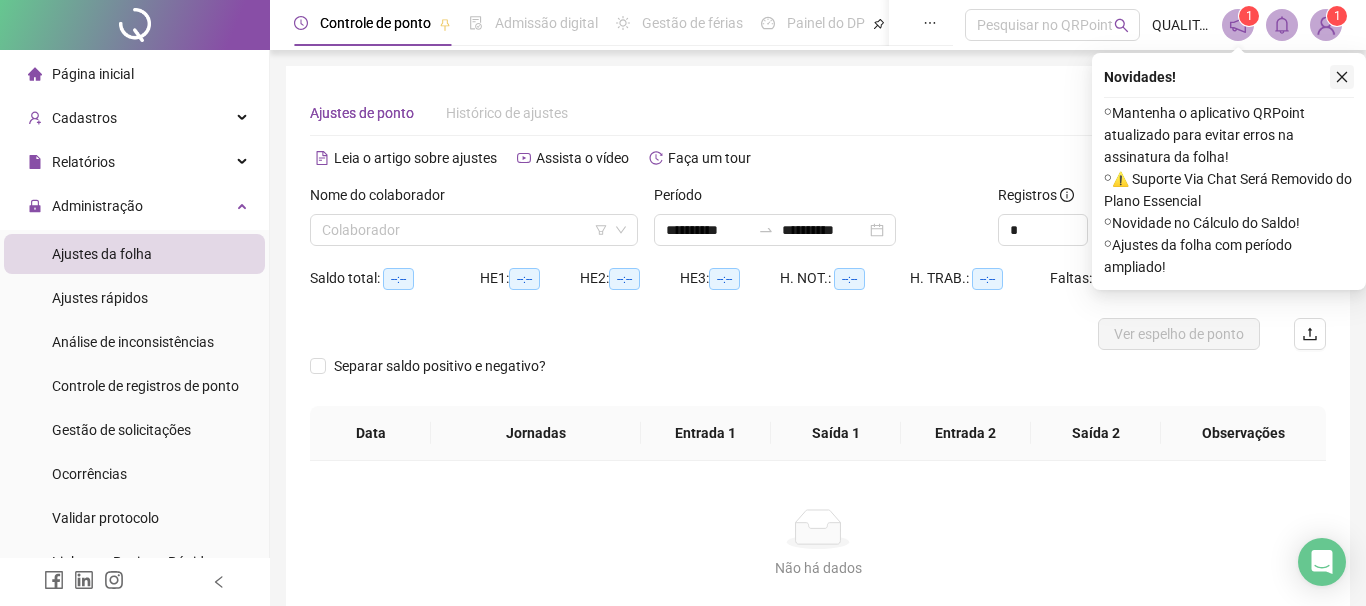 click at bounding box center [1342, 77] 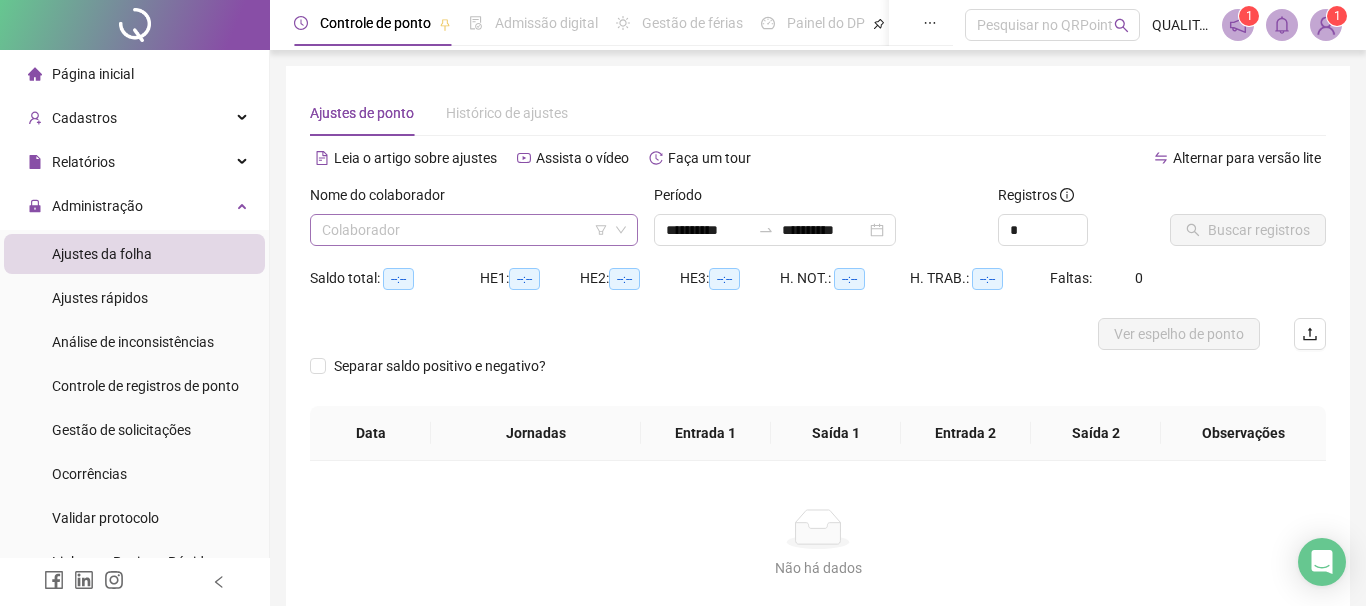 click at bounding box center [465, 230] 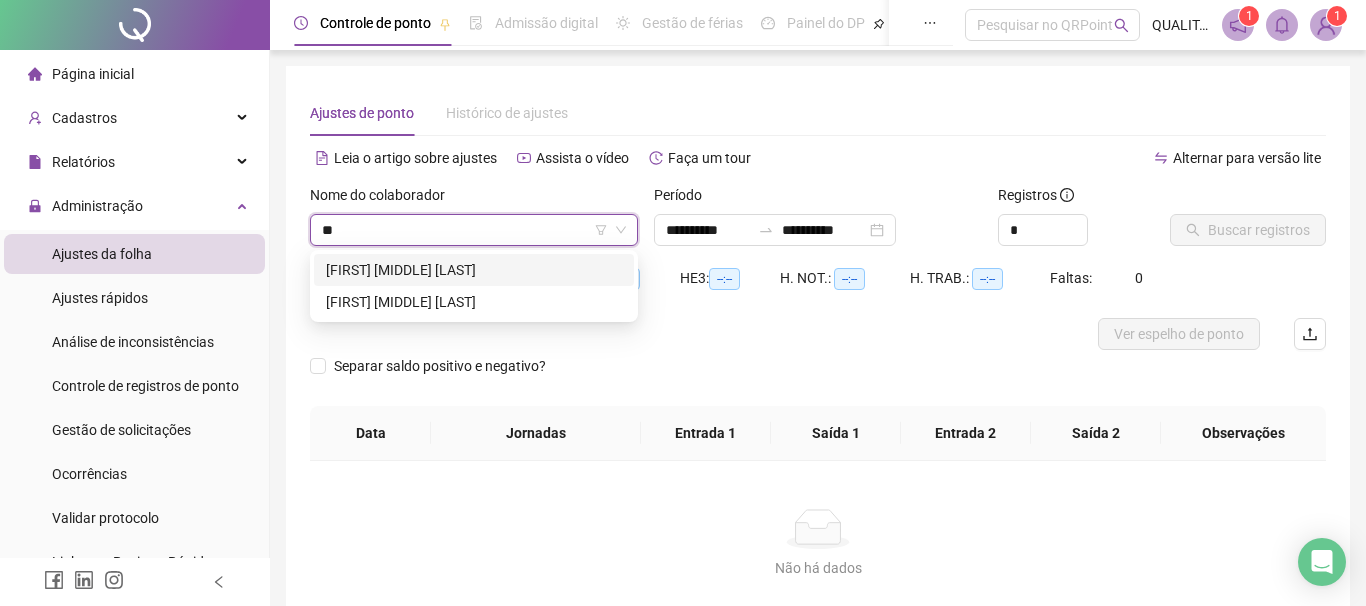 type on "***" 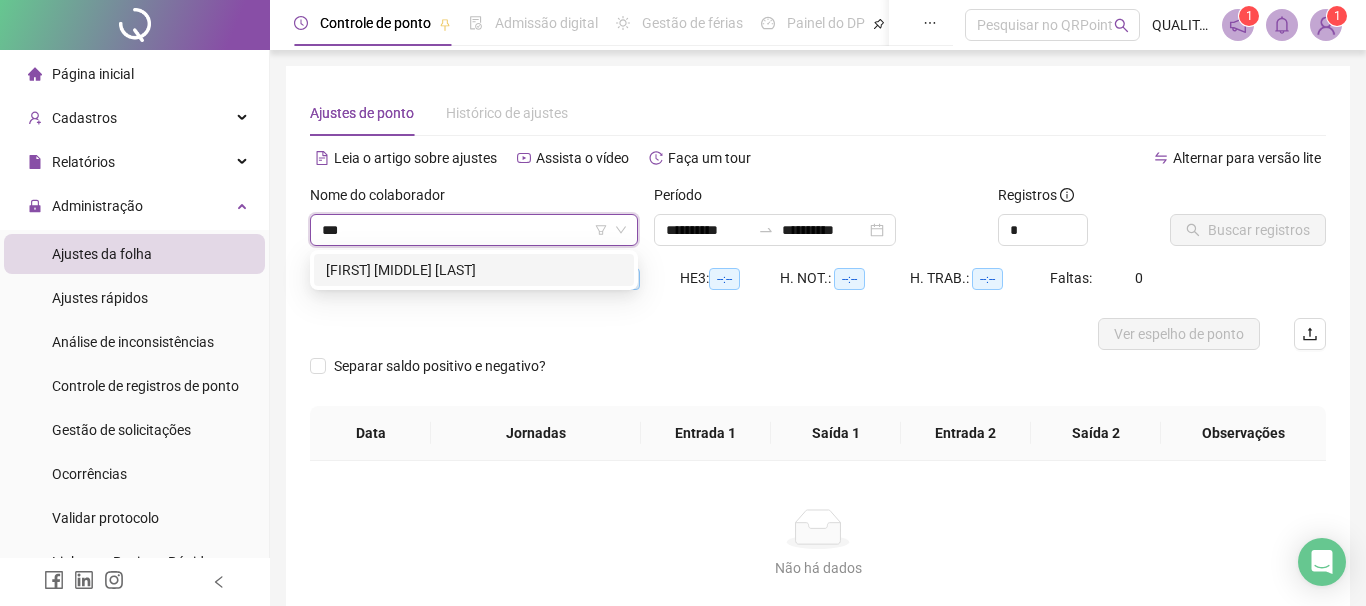 click on "[FIRST] [MIDDLE] [LAST]" at bounding box center (474, 270) 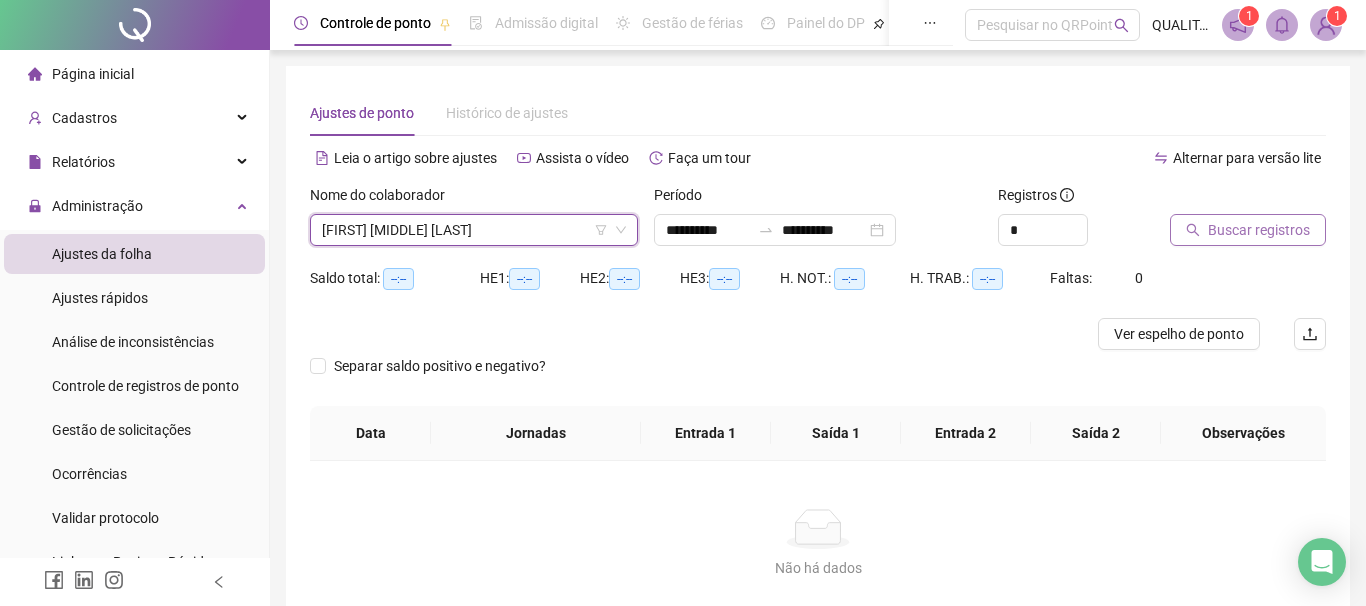 click on "Buscar registros" at bounding box center (1259, 230) 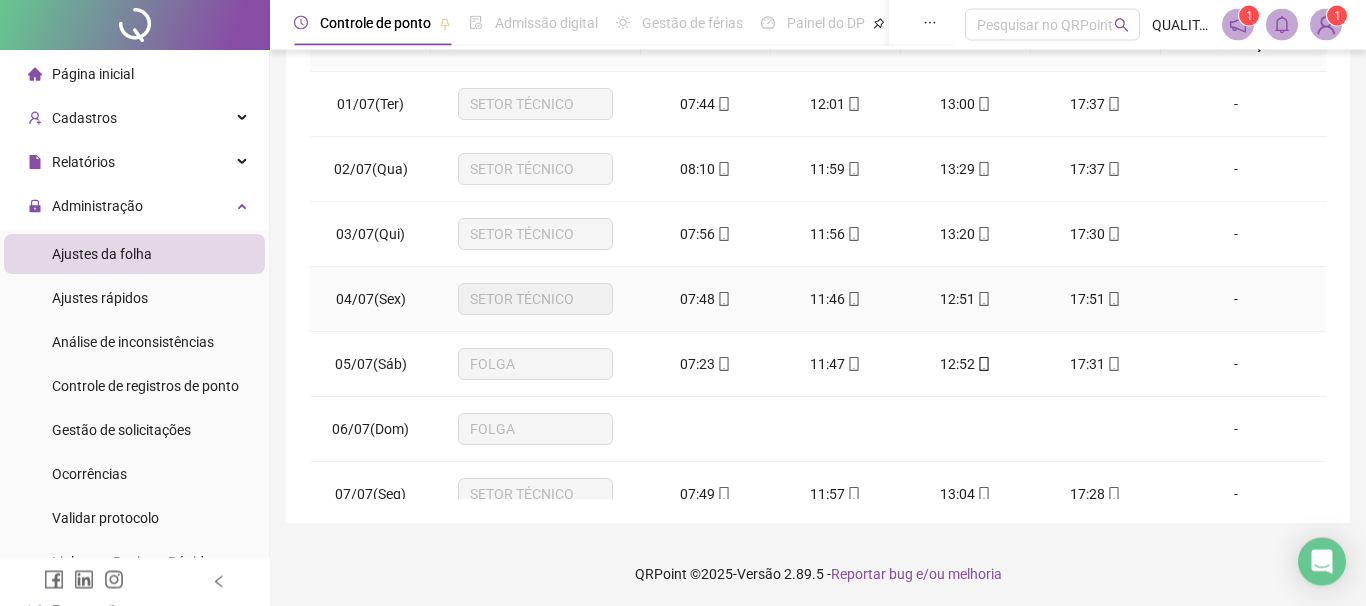 scroll, scrollTop: 416, scrollLeft: 0, axis: vertical 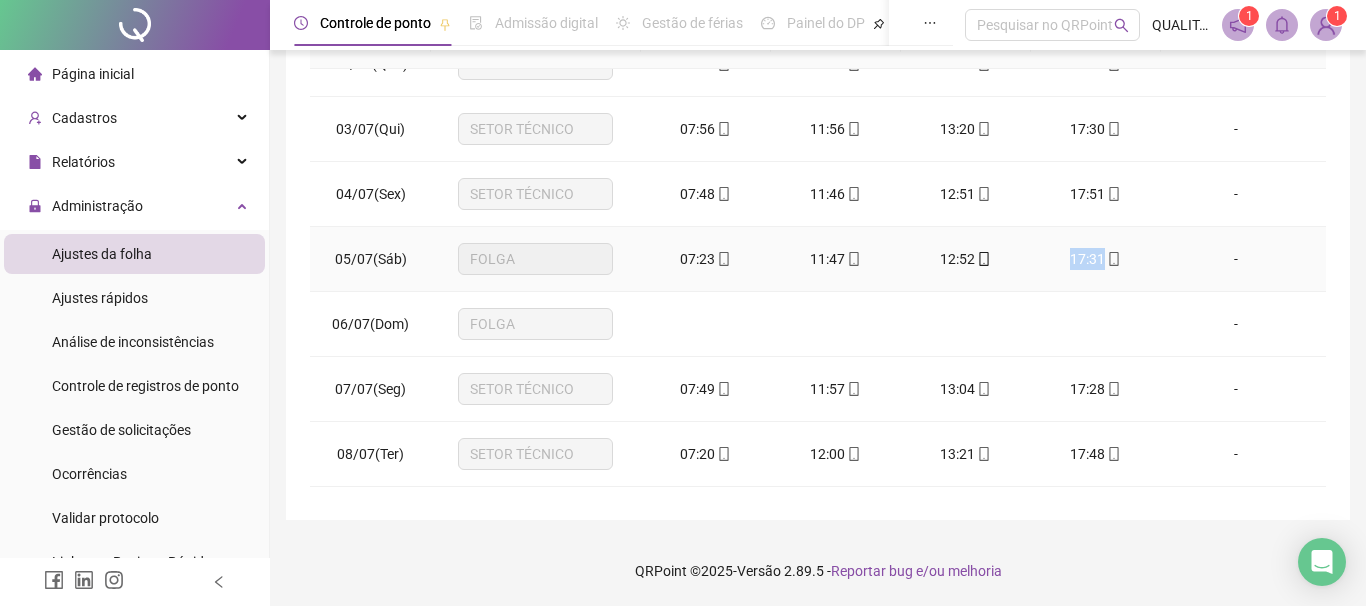 drag, startPoint x: 688, startPoint y: 265, endPoint x: 1126, endPoint y: 269, distance: 438.01825 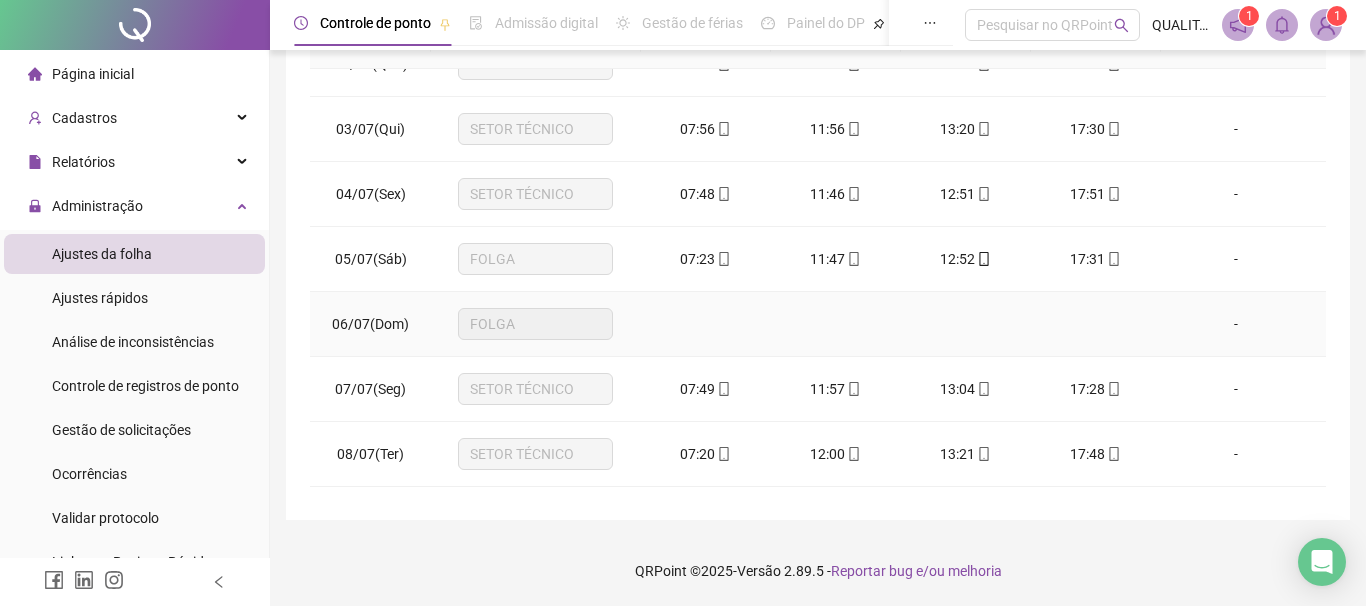 click on "-" at bounding box center [1236, 324] 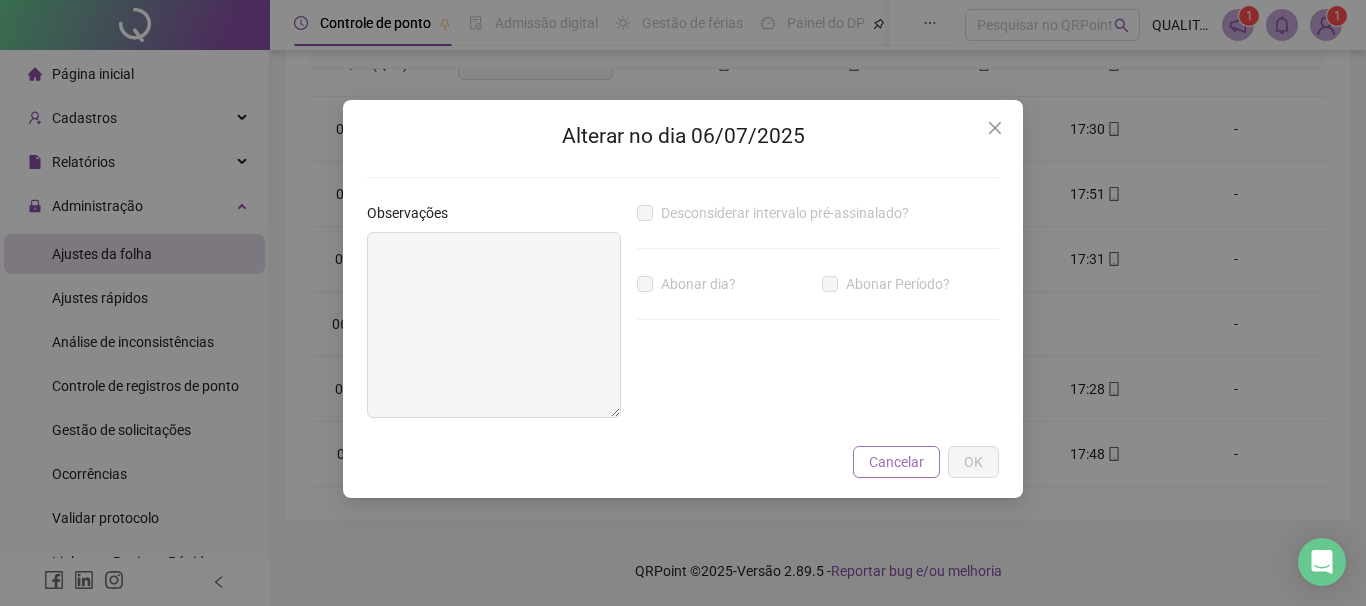 click on "Cancelar" at bounding box center (896, 462) 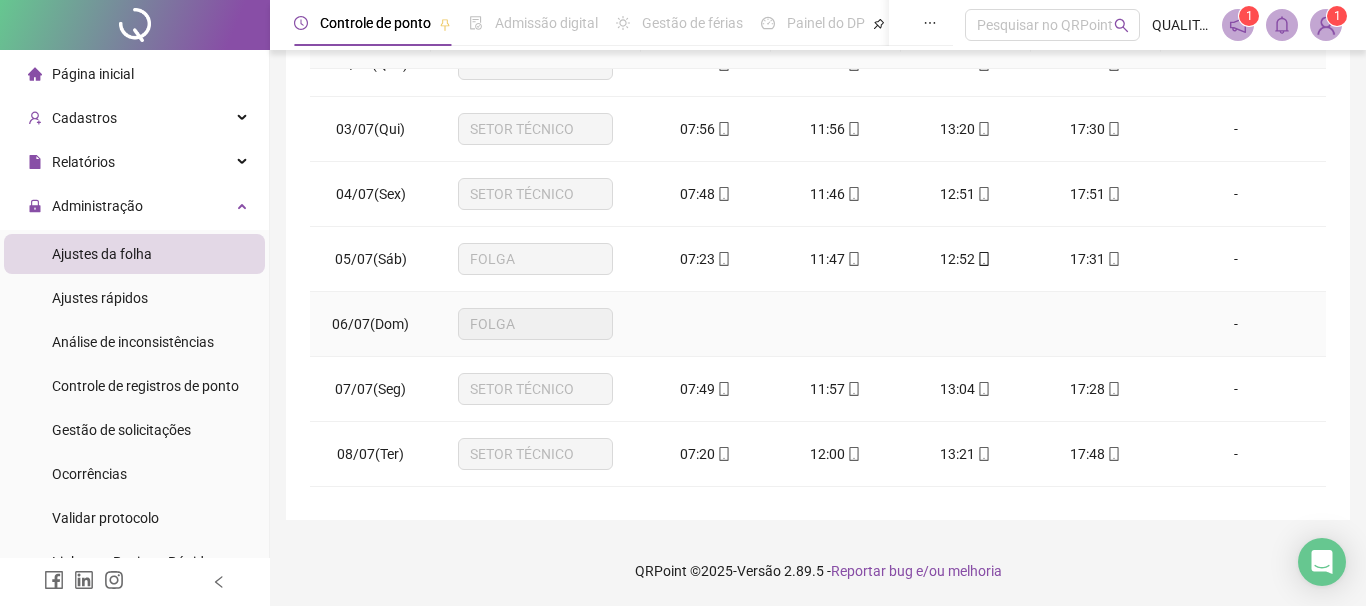 scroll, scrollTop: 0, scrollLeft: 0, axis: both 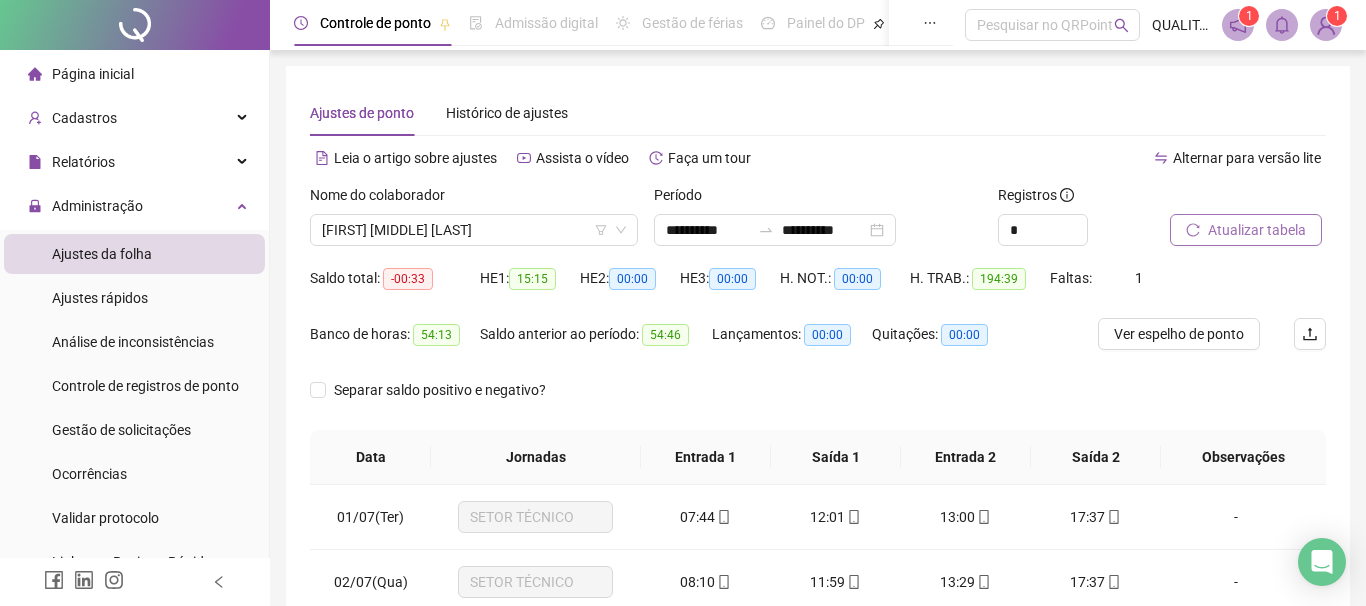 click on "Saldo total:   -00:33 HE 1:   15:15 HE 2:   00:00 HE 3:   00:00 H. NOT.:   00:00 H. TRAB.:   194:39 Faltas:   1" at bounding box center [818, 290] 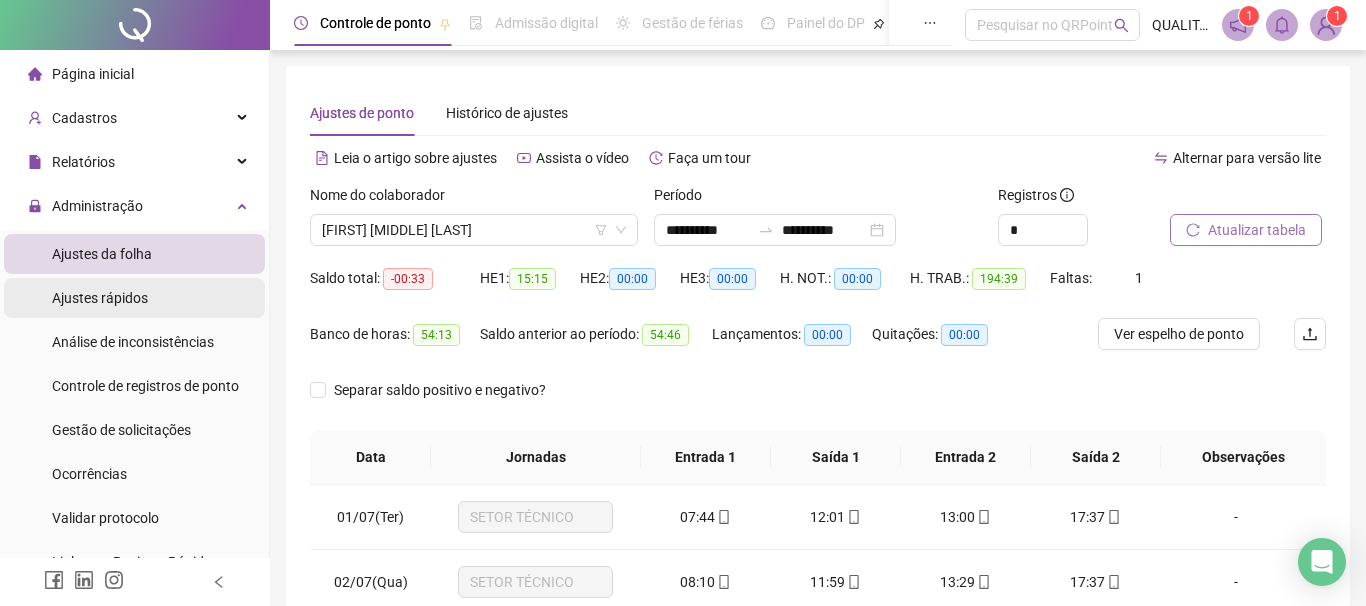 click on "Ajustes rápidos" at bounding box center (100, 298) 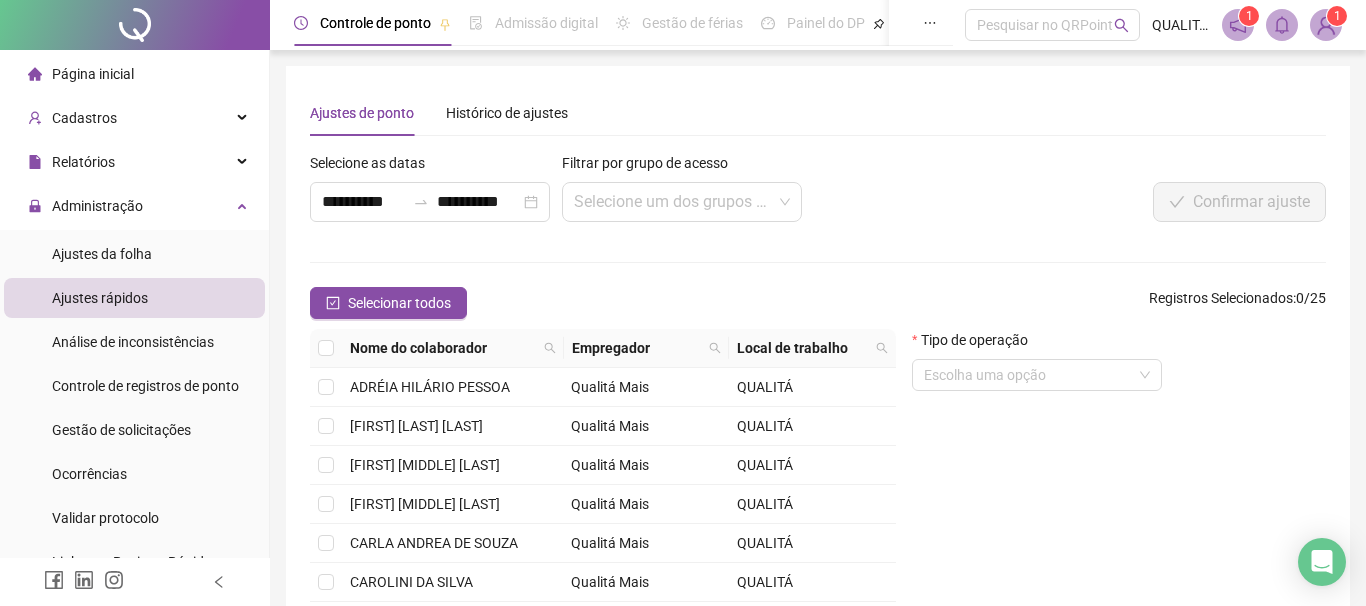 click on "**********" at bounding box center [818, 438] 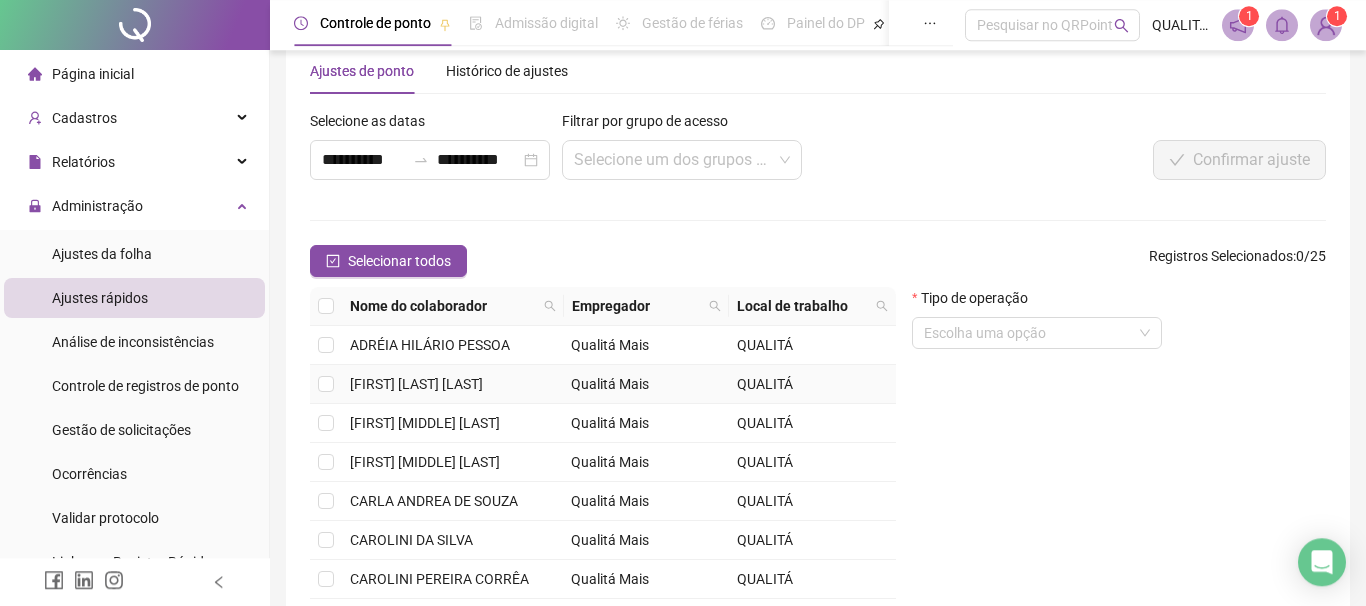 scroll, scrollTop: 0, scrollLeft: 0, axis: both 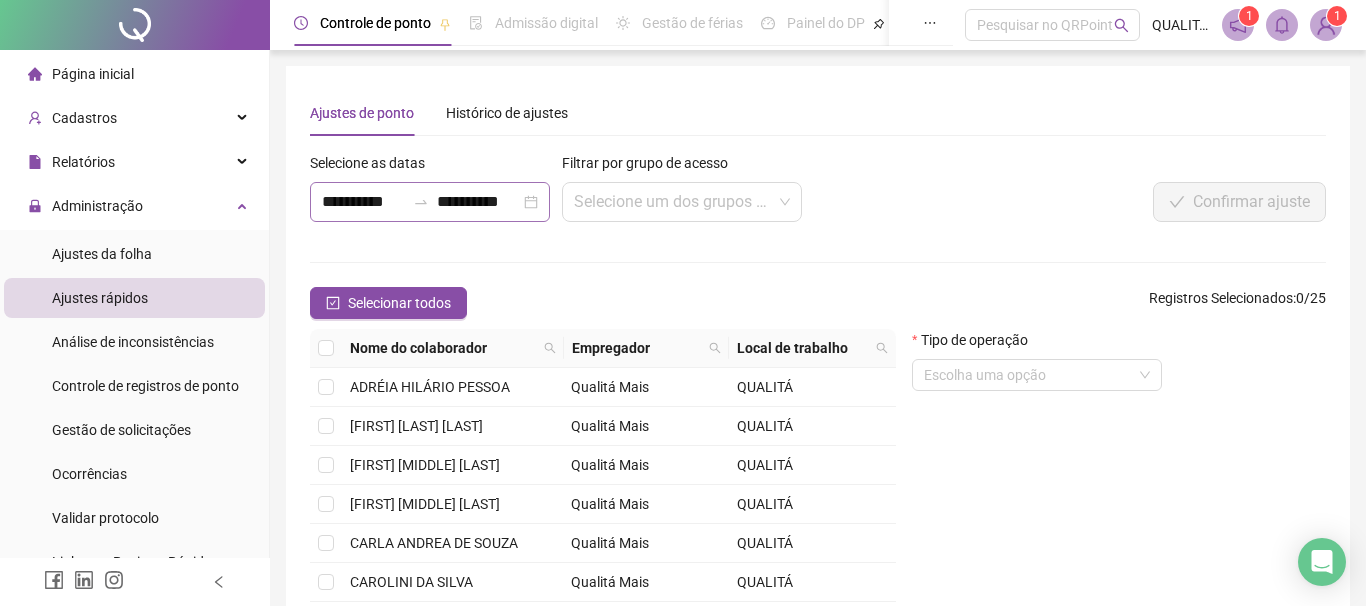 click on "**********" at bounding box center [430, 202] 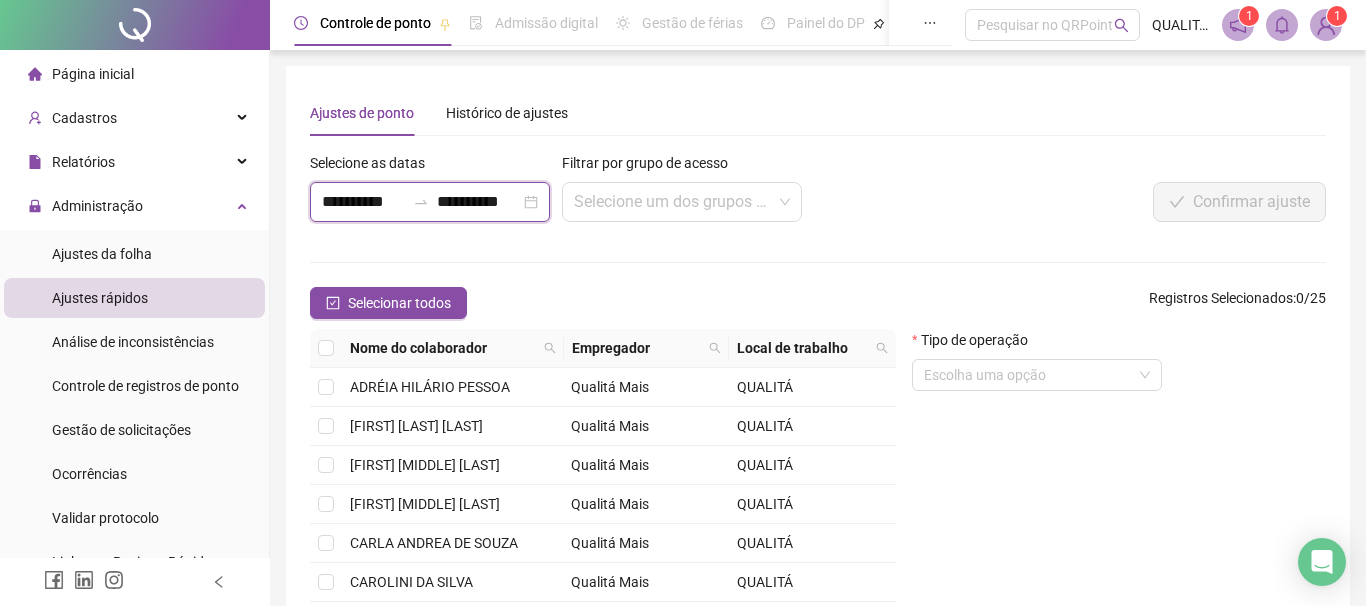 scroll, scrollTop: 0, scrollLeft: 2, axis: horizontal 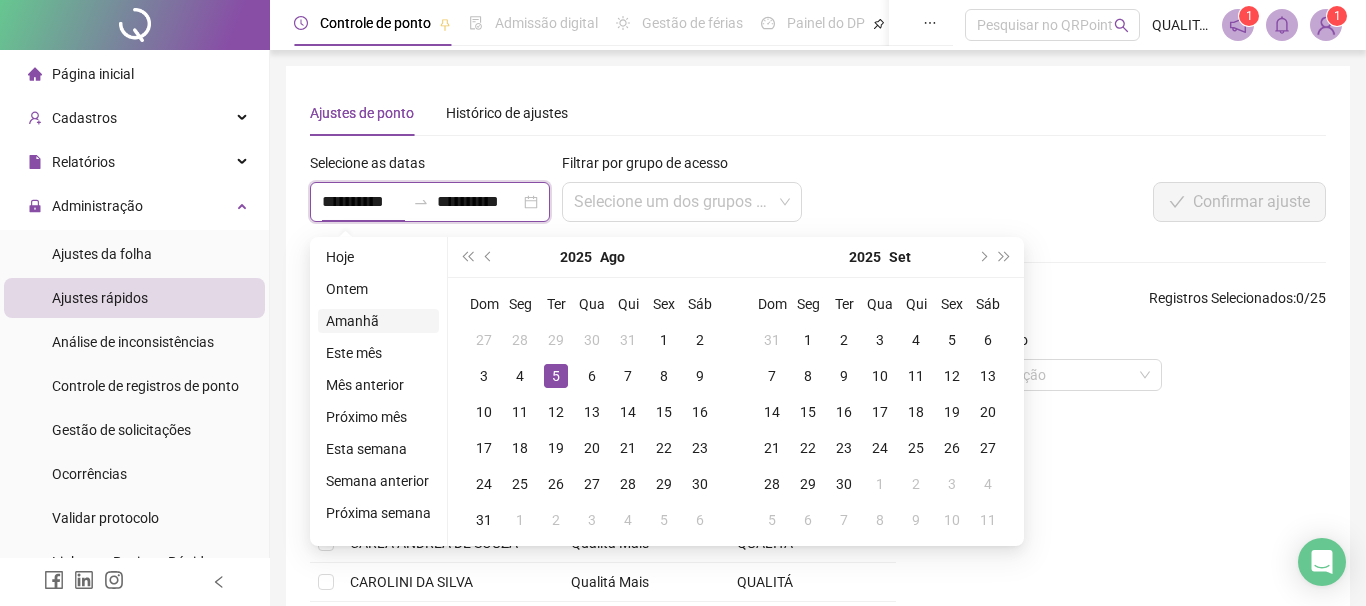 type on "**********" 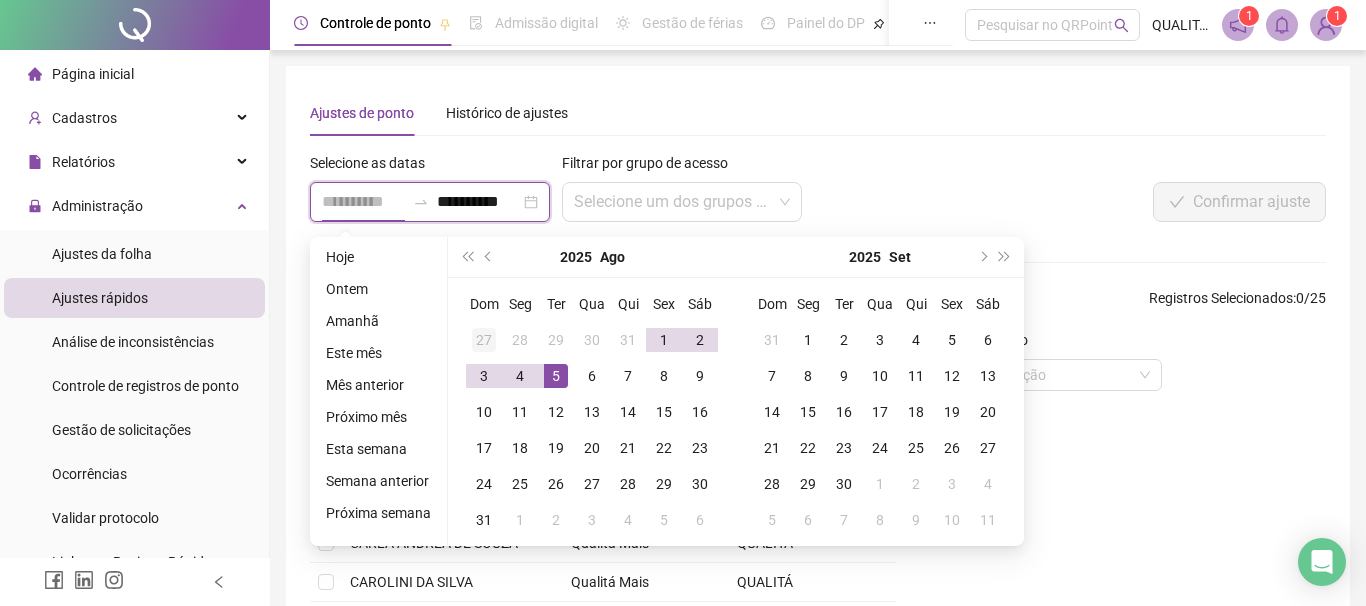 type on "**********" 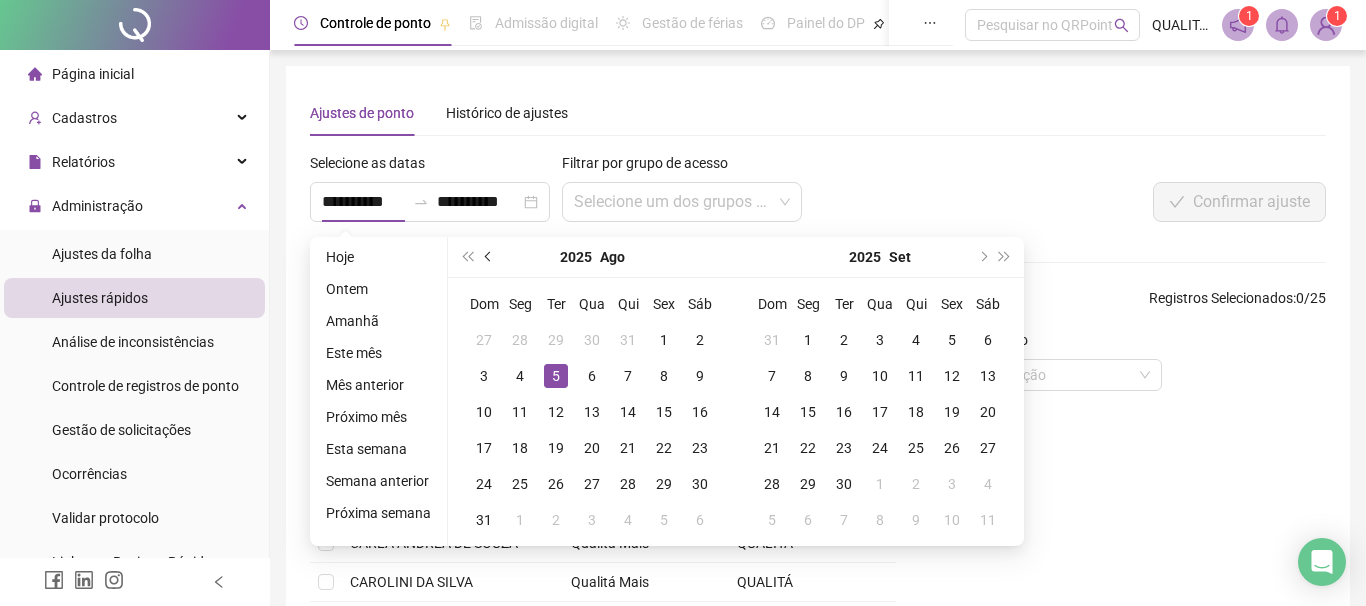 click at bounding box center [489, 257] 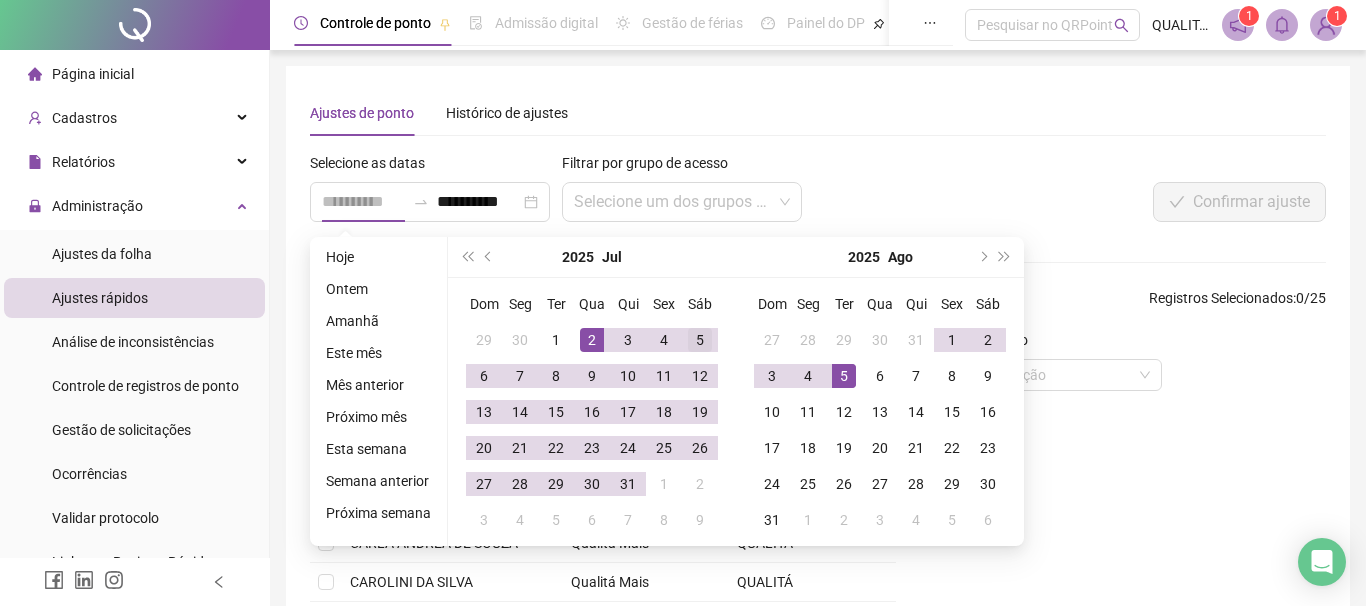 type on "**********" 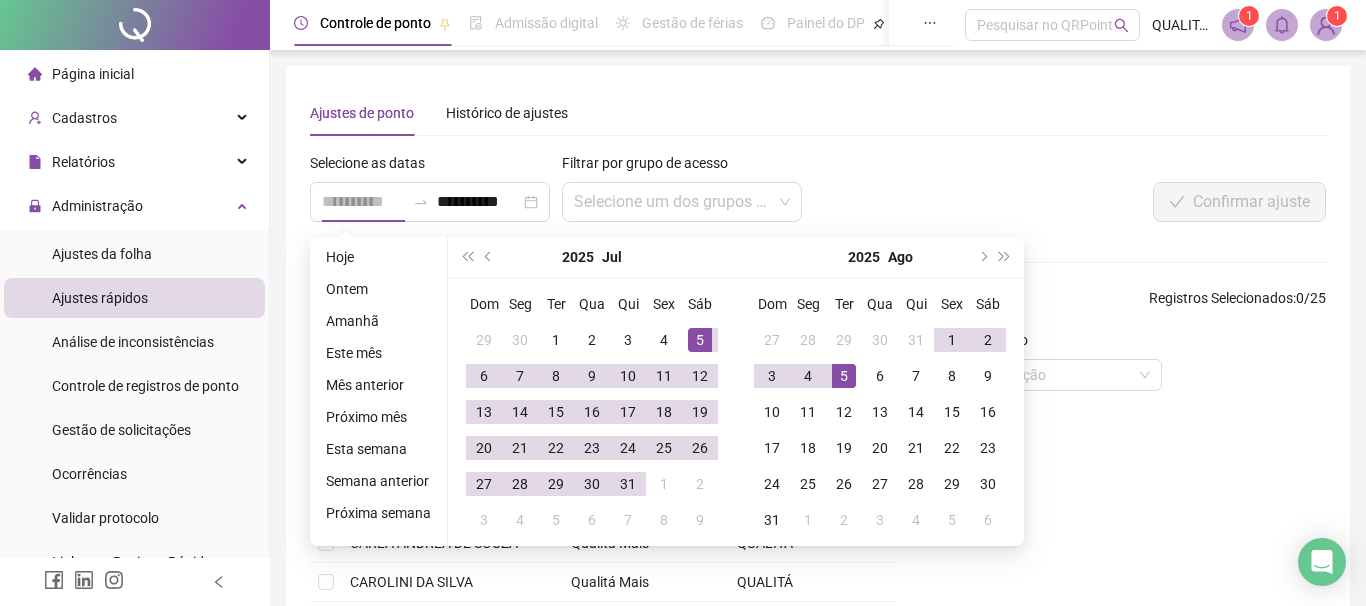 click on "5" at bounding box center [700, 340] 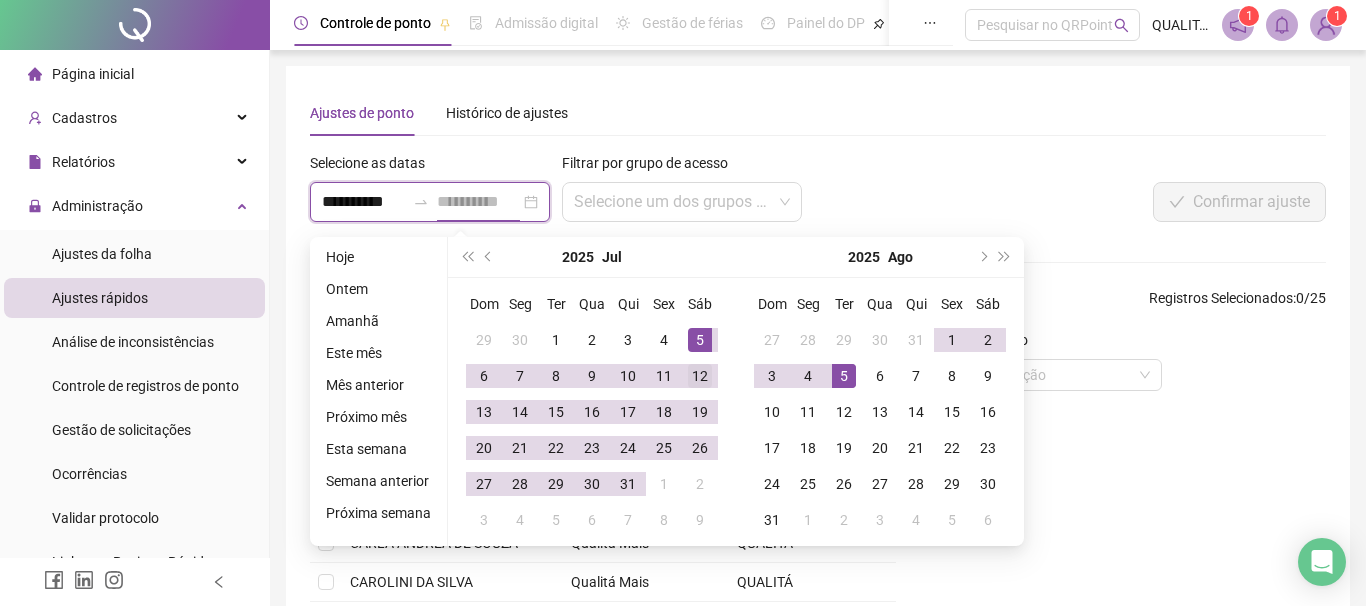 scroll, scrollTop: 0, scrollLeft: 2, axis: horizontal 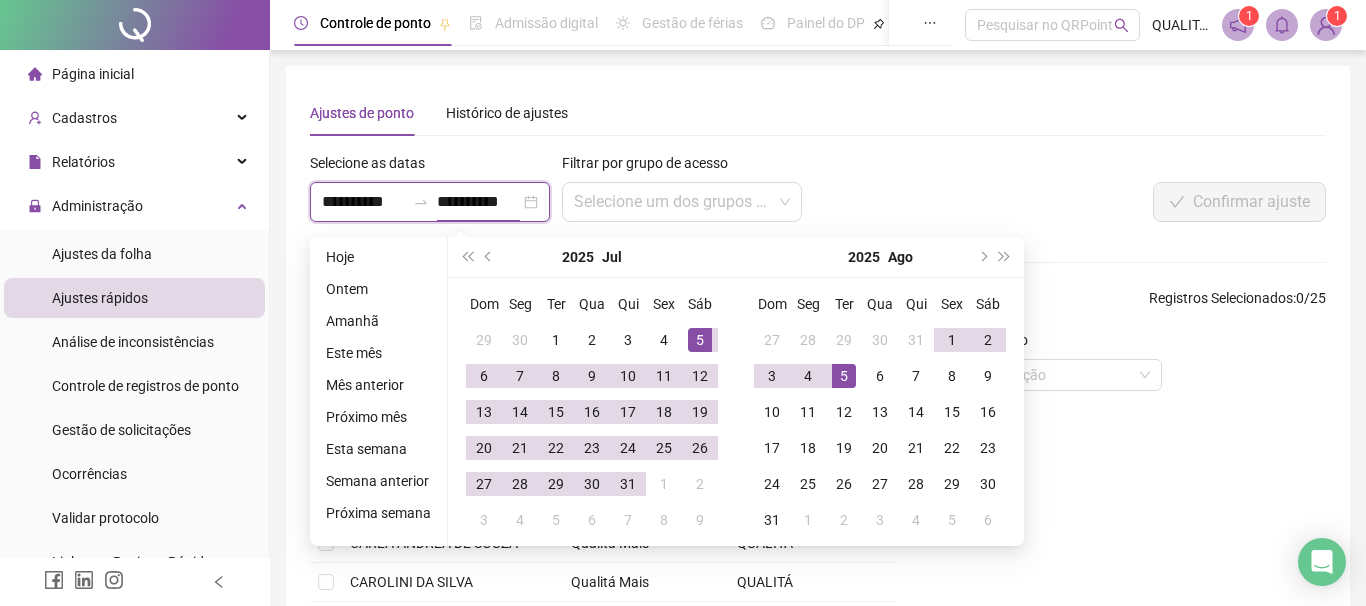 click on "**********" at bounding box center [478, 202] 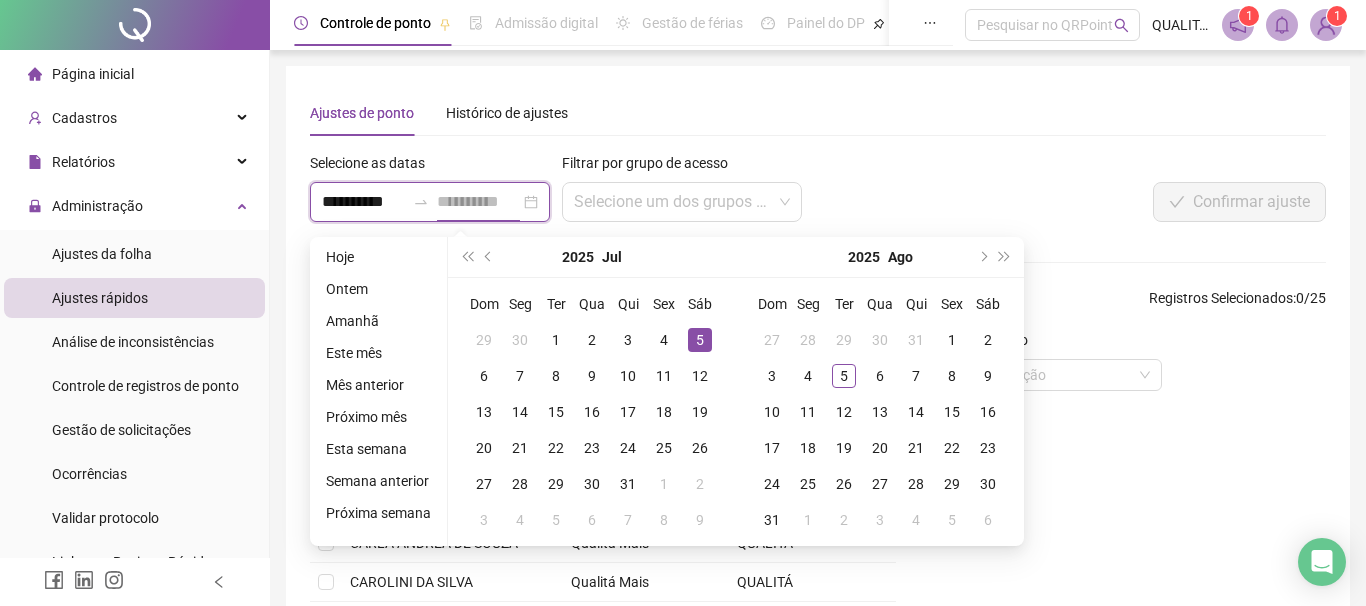 type on "**********" 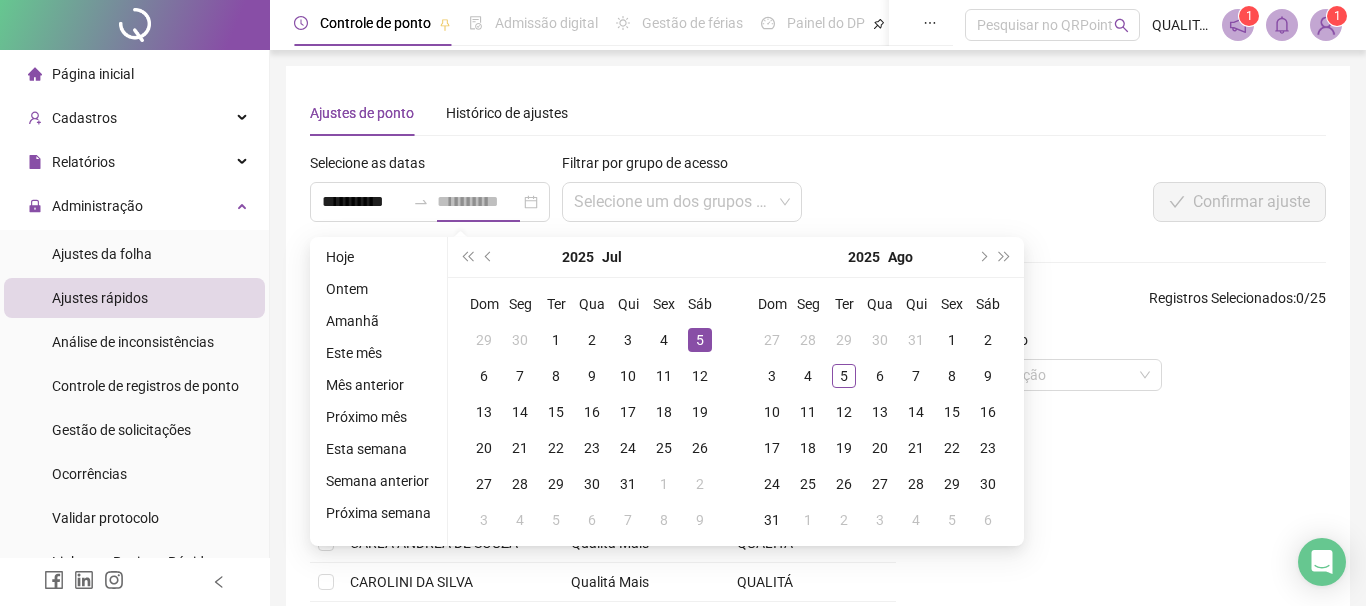 click on "5" at bounding box center (700, 340) 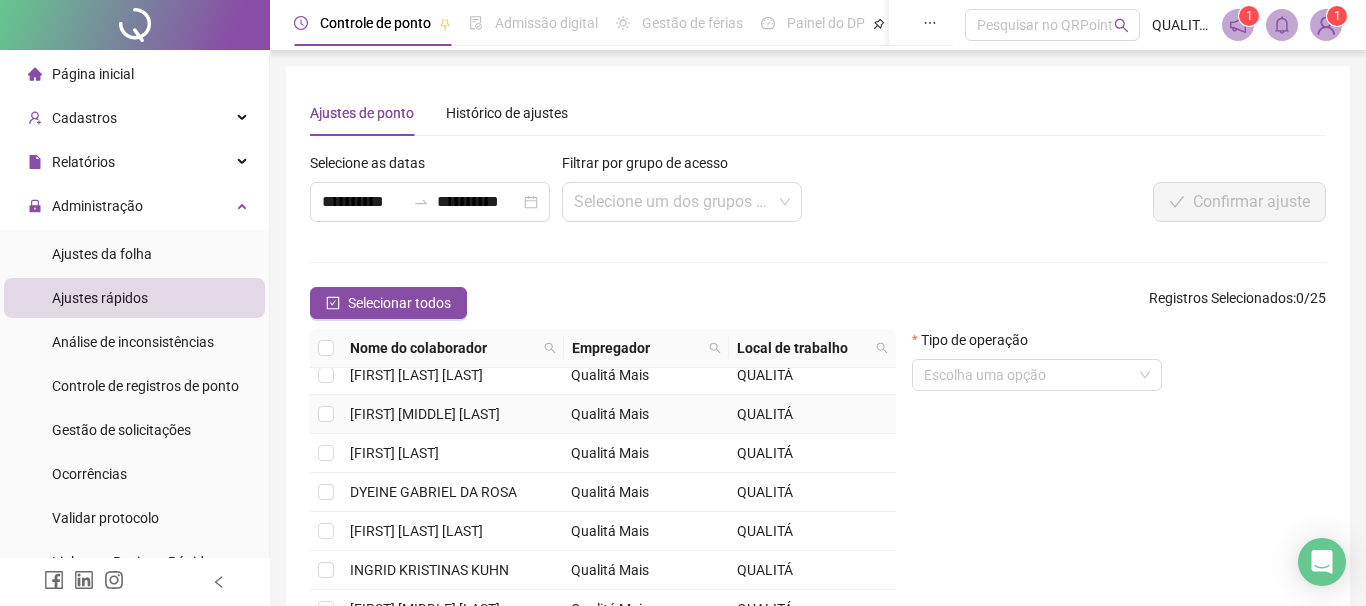 scroll, scrollTop: 329, scrollLeft: 0, axis: vertical 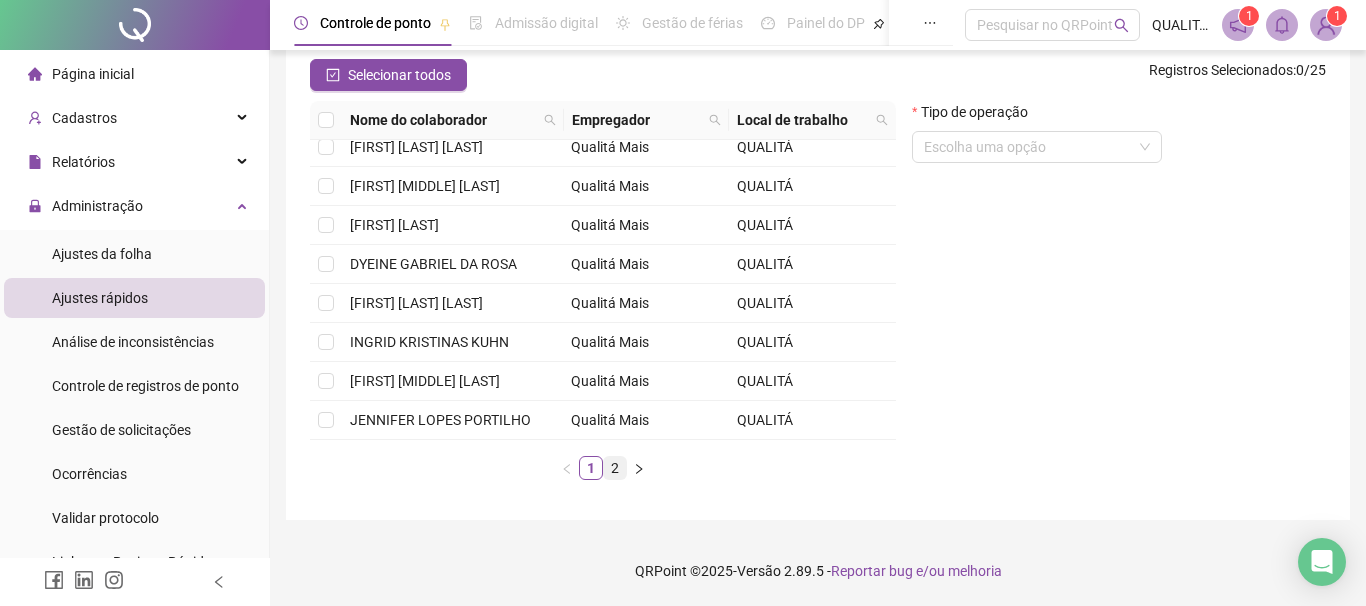 click on "2" at bounding box center [615, 468] 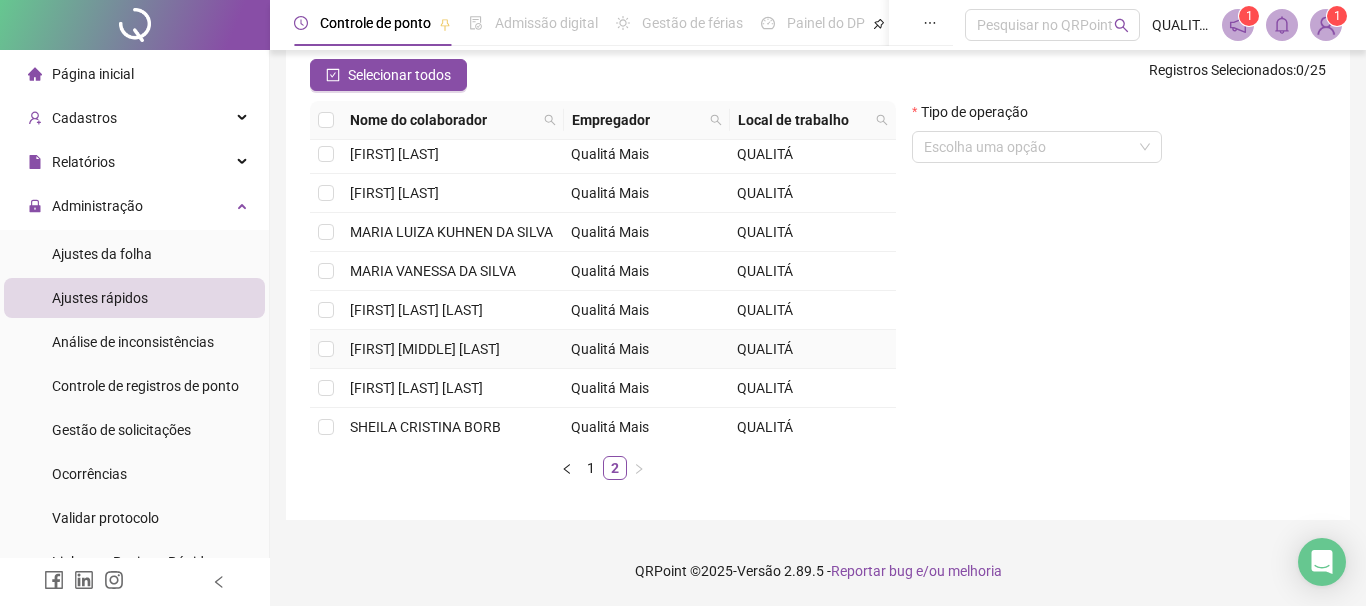 scroll, scrollTop: 0, scrollLeft: 0, axis: both 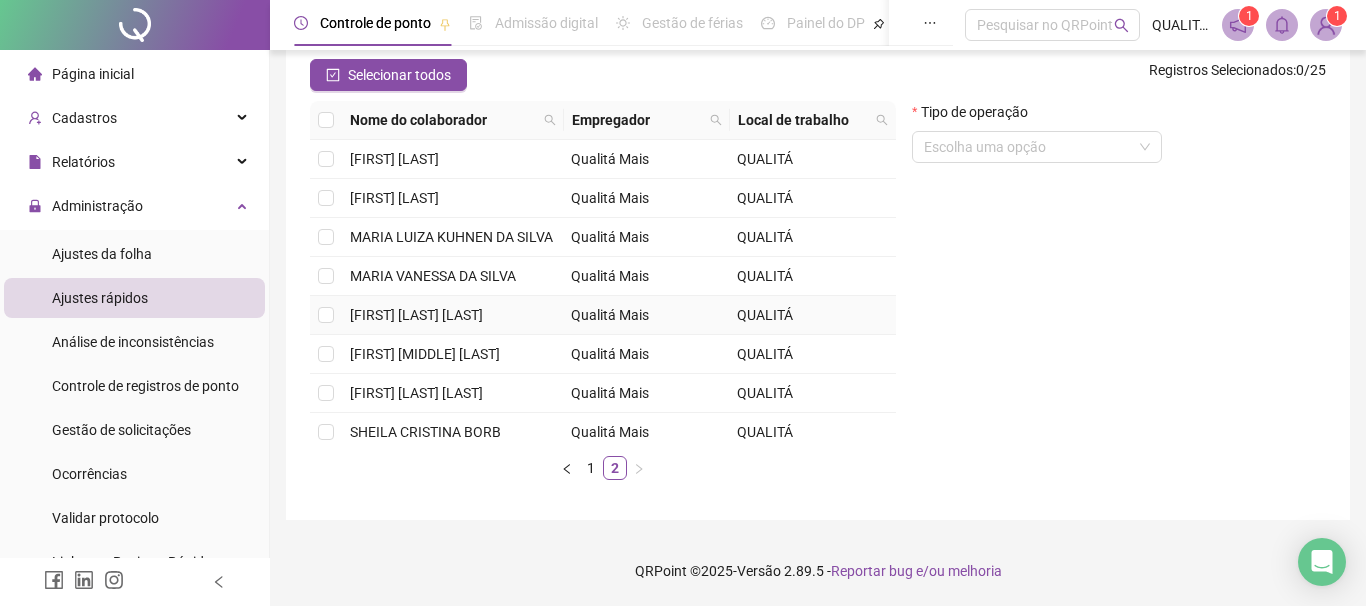 click on "[FIRST] [LAST] [LAST]" at bounding box center (416, 315) 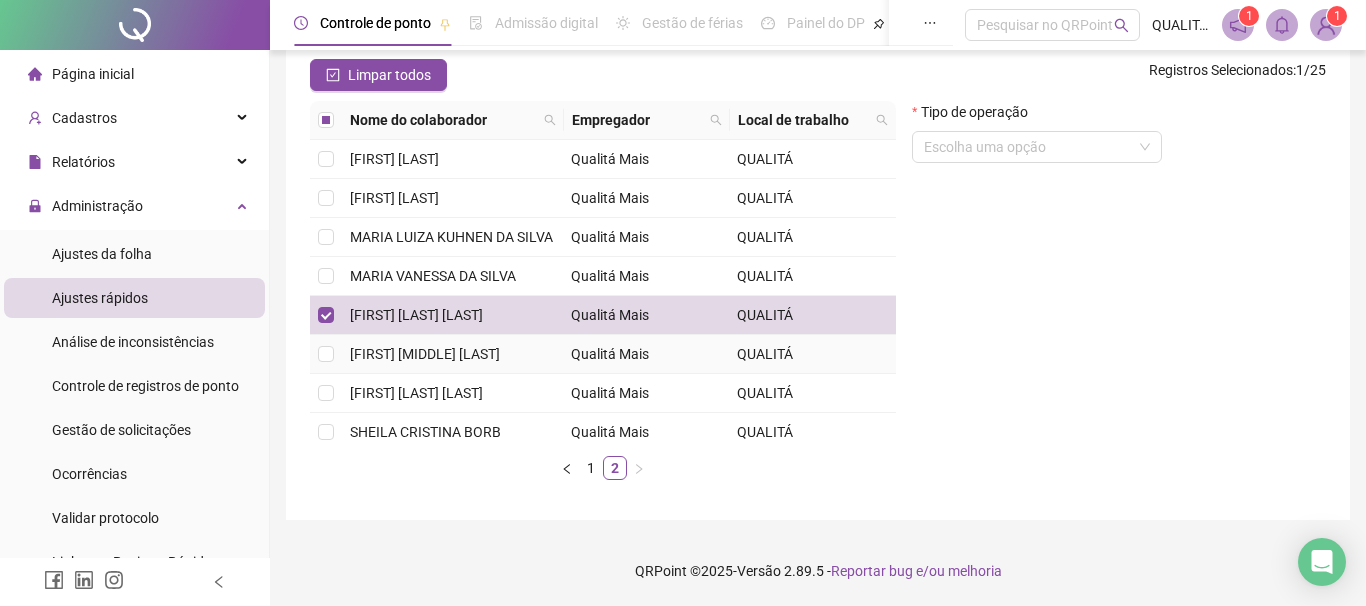 click on "[FIRST] [MIDDLE] [LAST]" at bounding box center (425, 354) 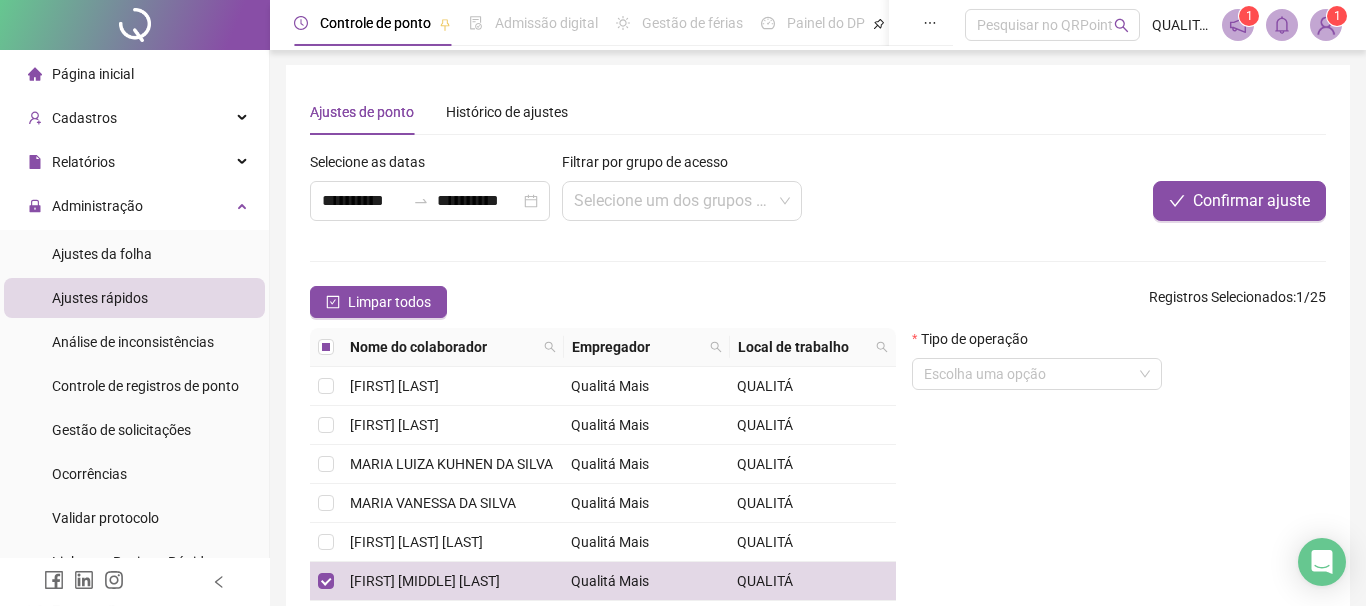 scroll, scrollTop: 0, scrollLeft: 0, axis: both 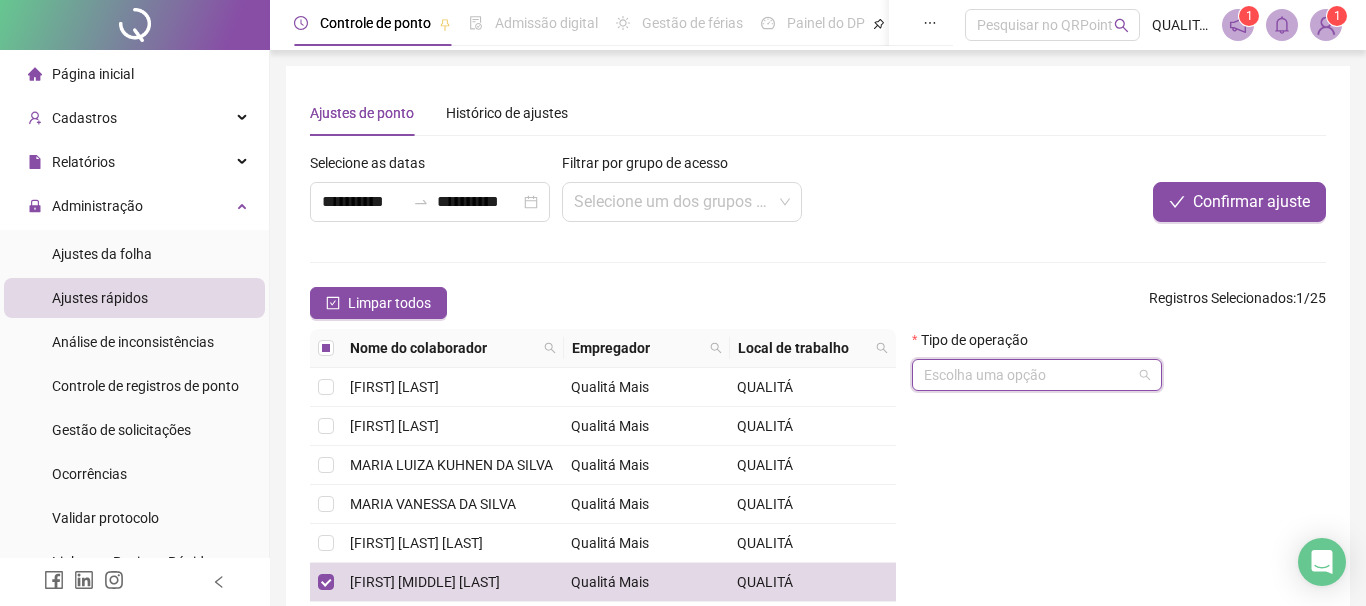 click at bounding box center [1028, 375] 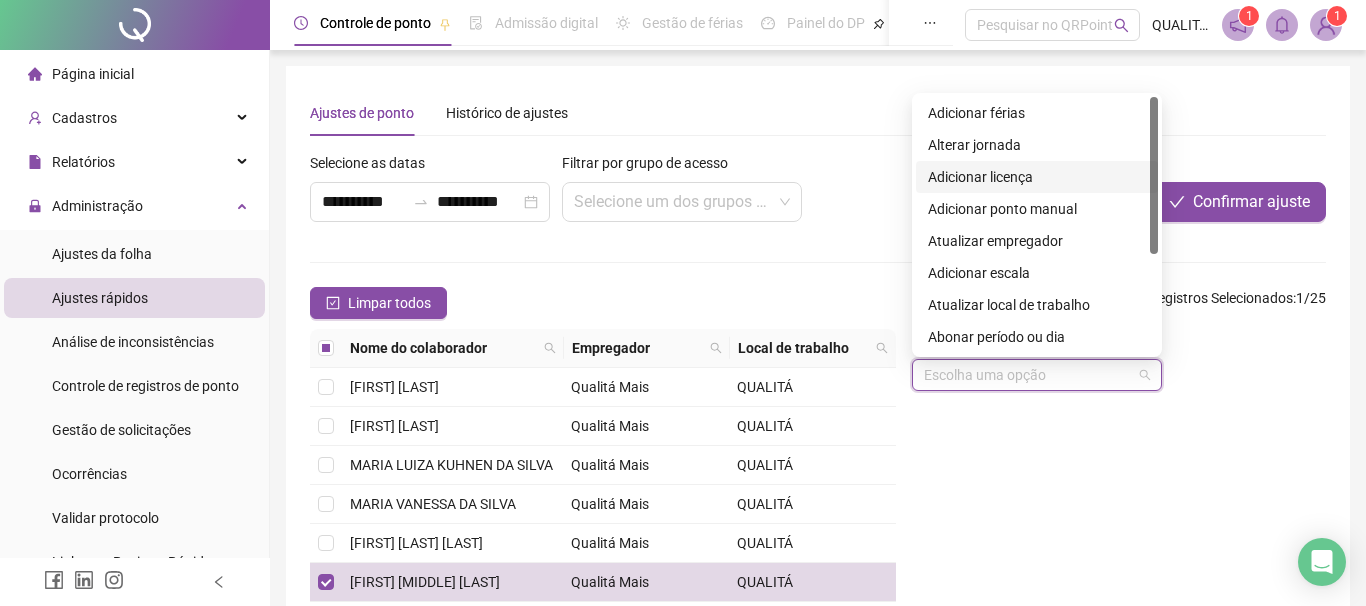 drag, startPoint x: 797, startPoint y: 251, endPoint x: 724, endPoint y: 269, distance: 75.18643 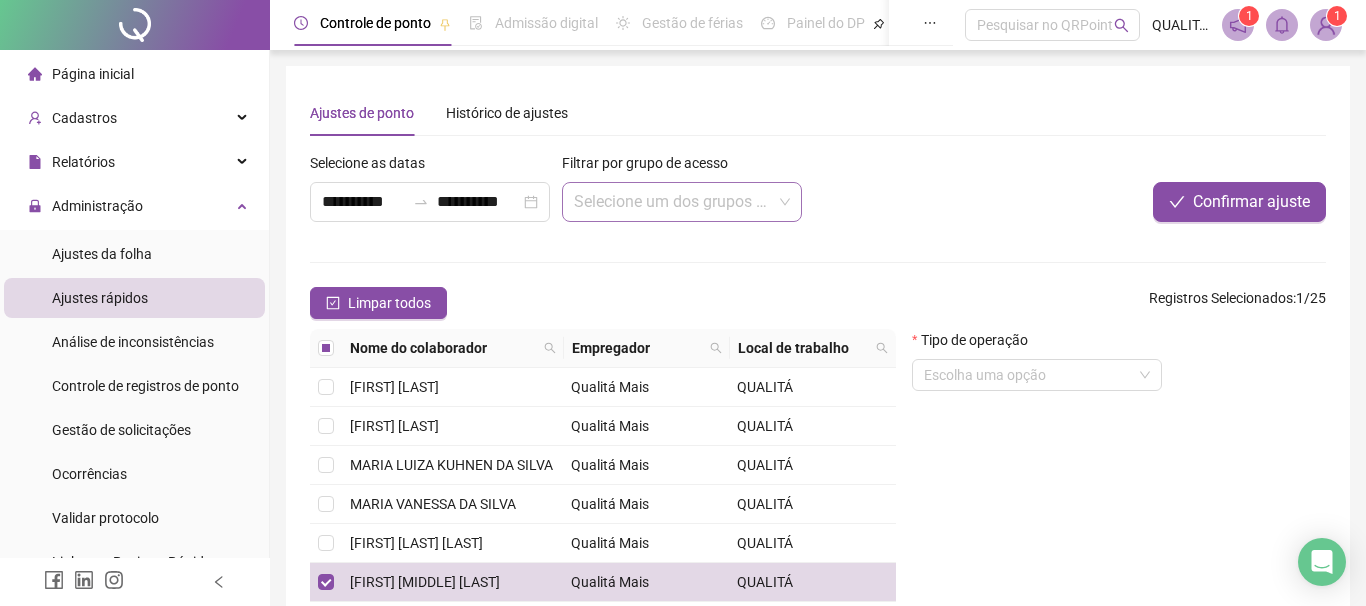 click at bounding box center [673, 202] 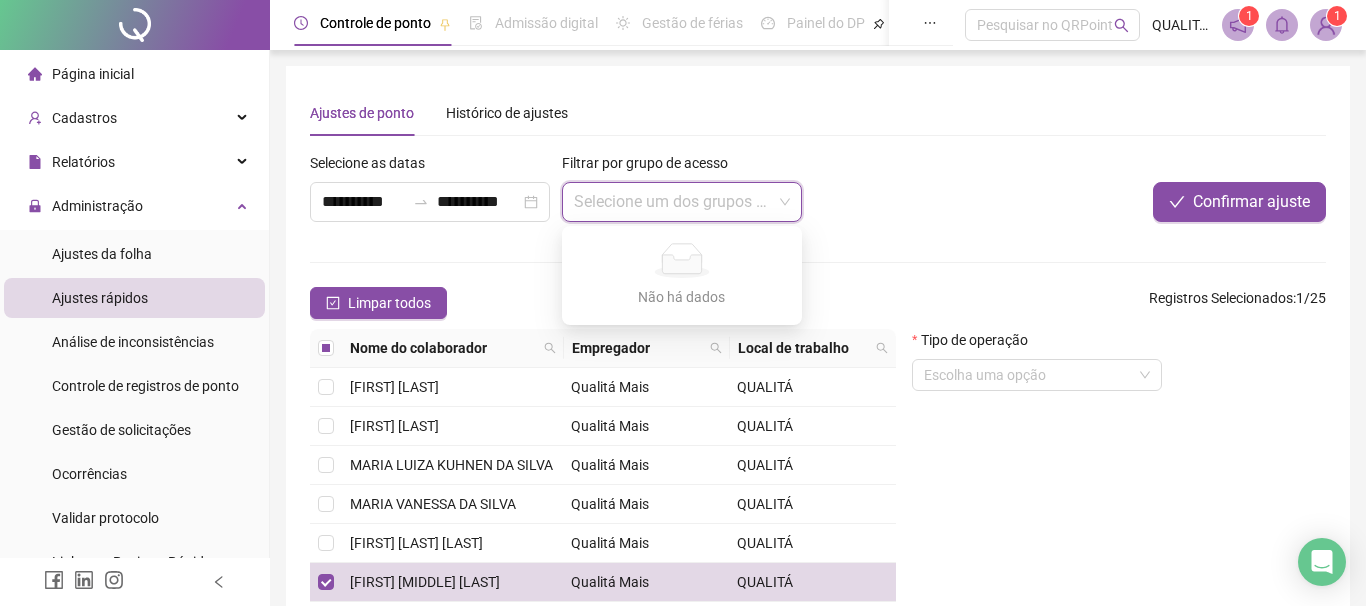 click on "**********" at bounding box center [818, 438] 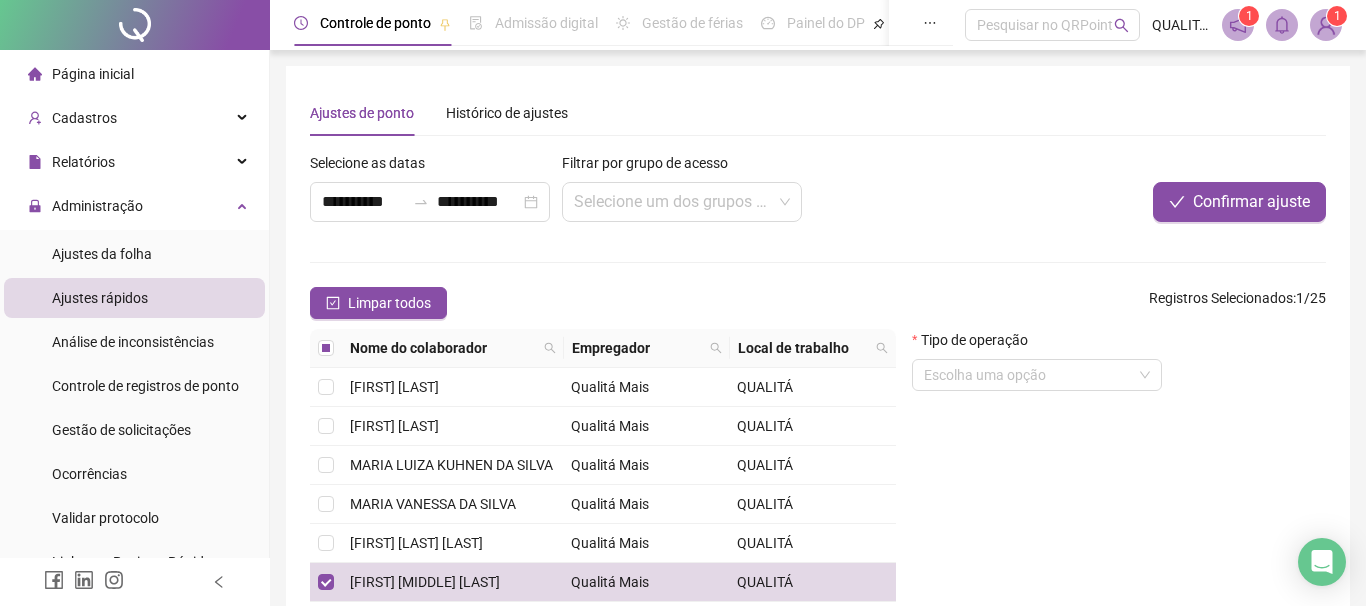 click on "Confirmar ajuste" at bounding box center [1114, 202] 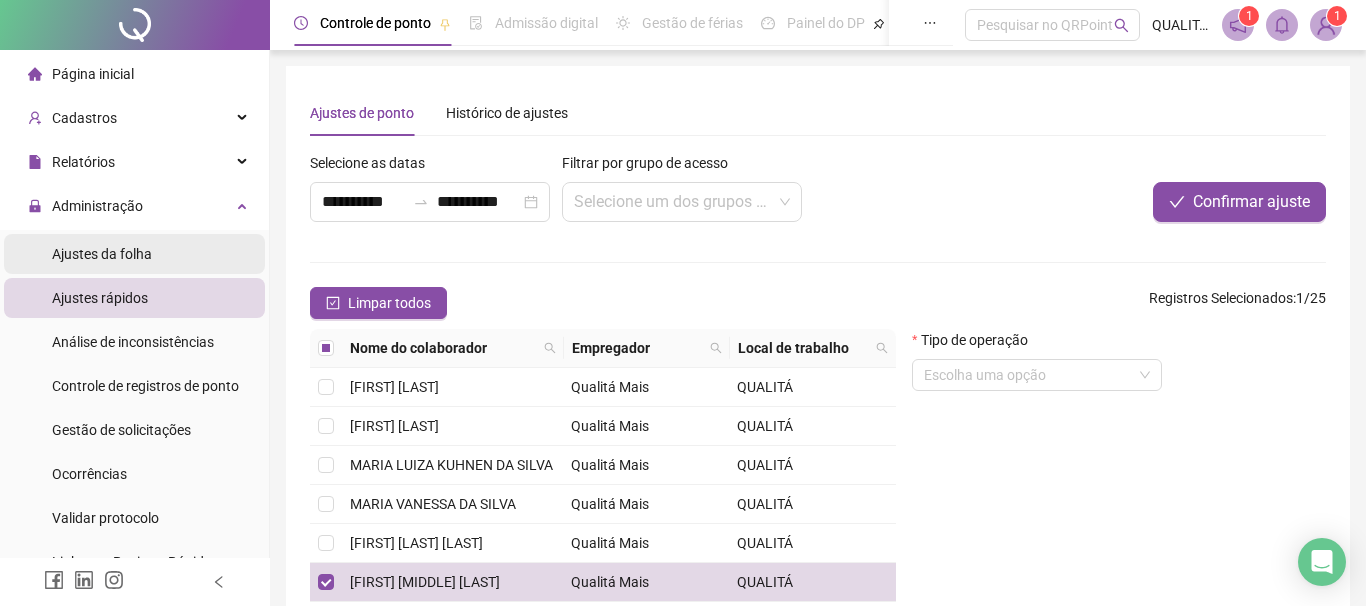 click on "Ajustes da folha" at bounding box center [134, 254] 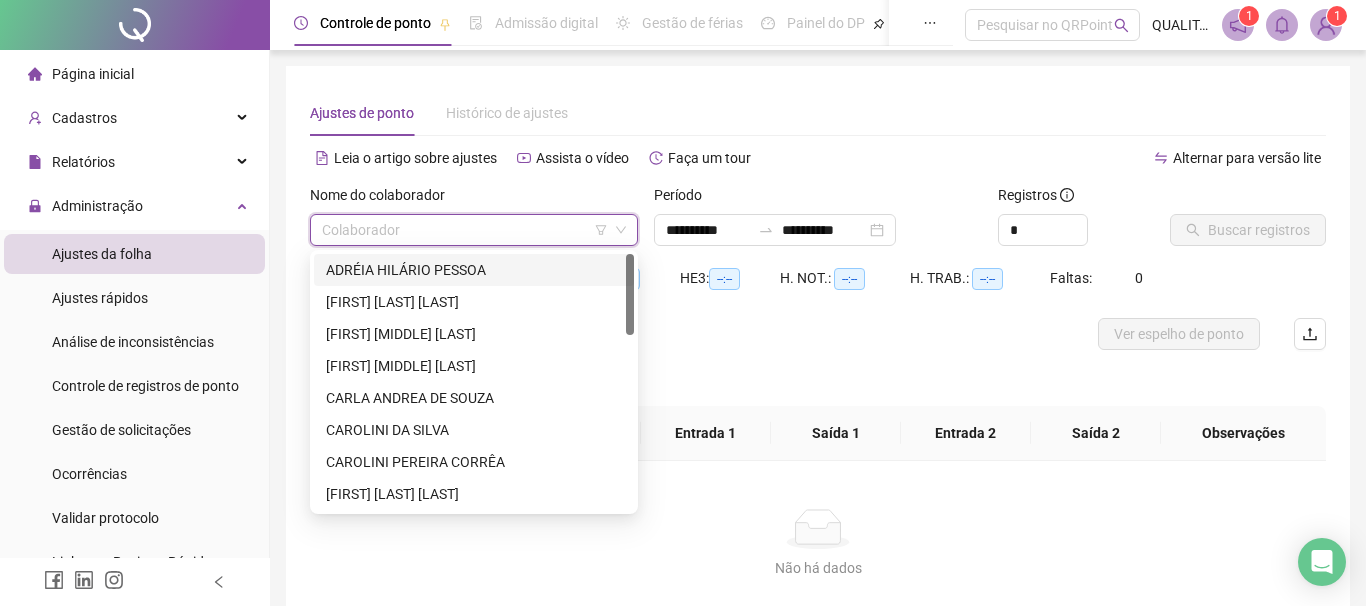 click at bounding box center [465, 230] 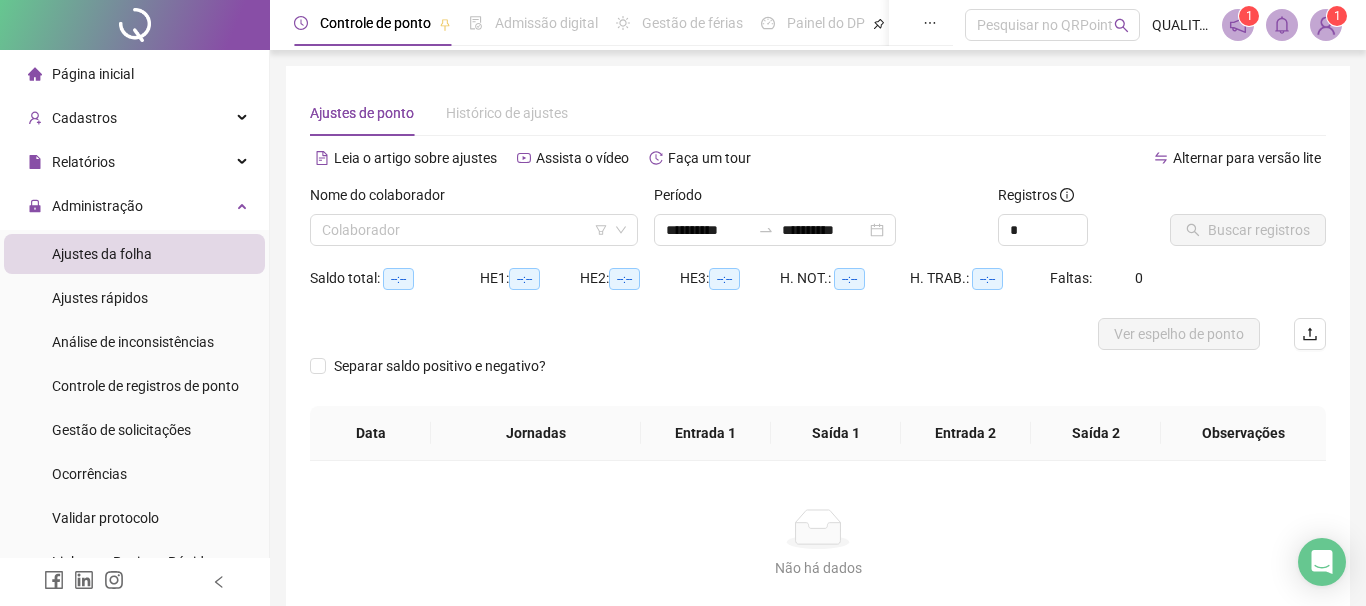 click on "Leia o artigo sobre ajustes Assista o vídeo Faça um tour" at bounding box center (564, 158) 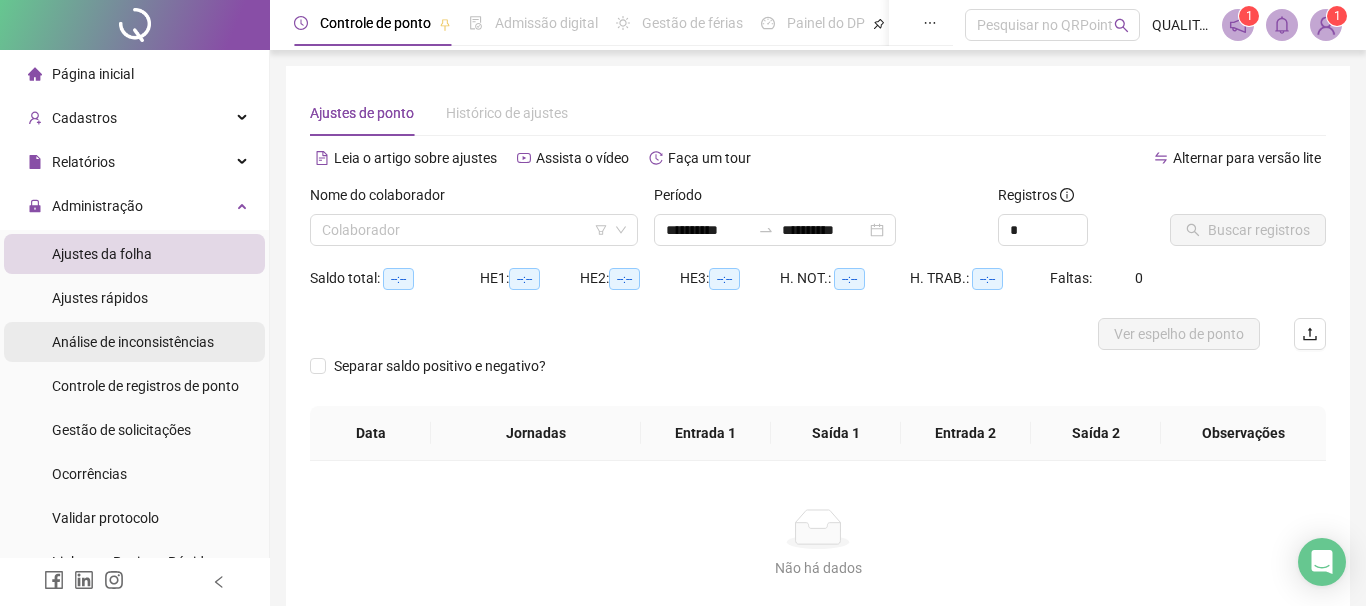 scroll, scrollTop: 102, scrollLeft: 0, axis: vertical 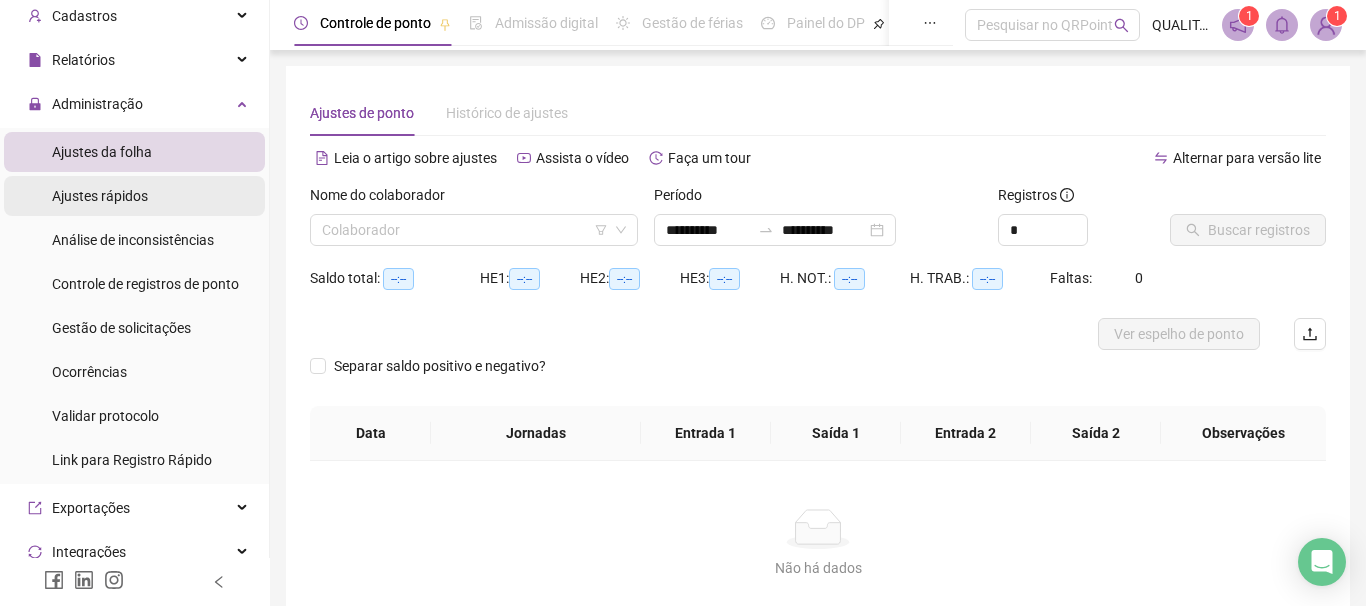 click on "Ajustes rápidos" at bounding box center (100, 196) 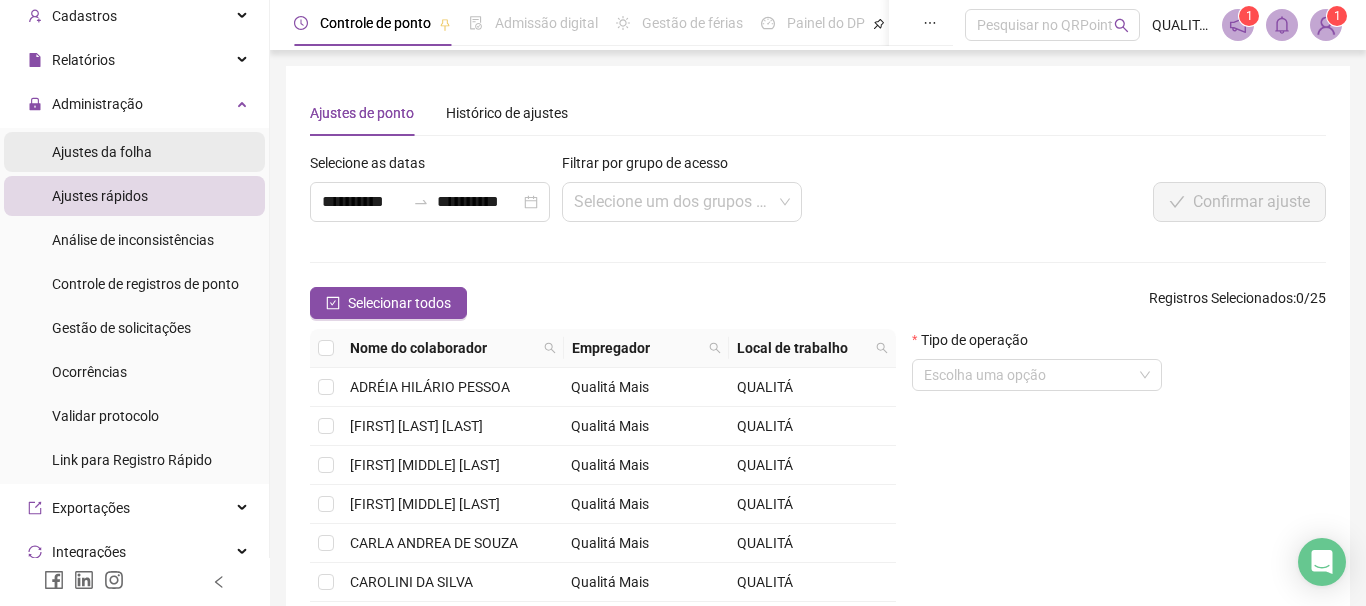 click on "Ajustes da folha" at bounding box center [102, 152] 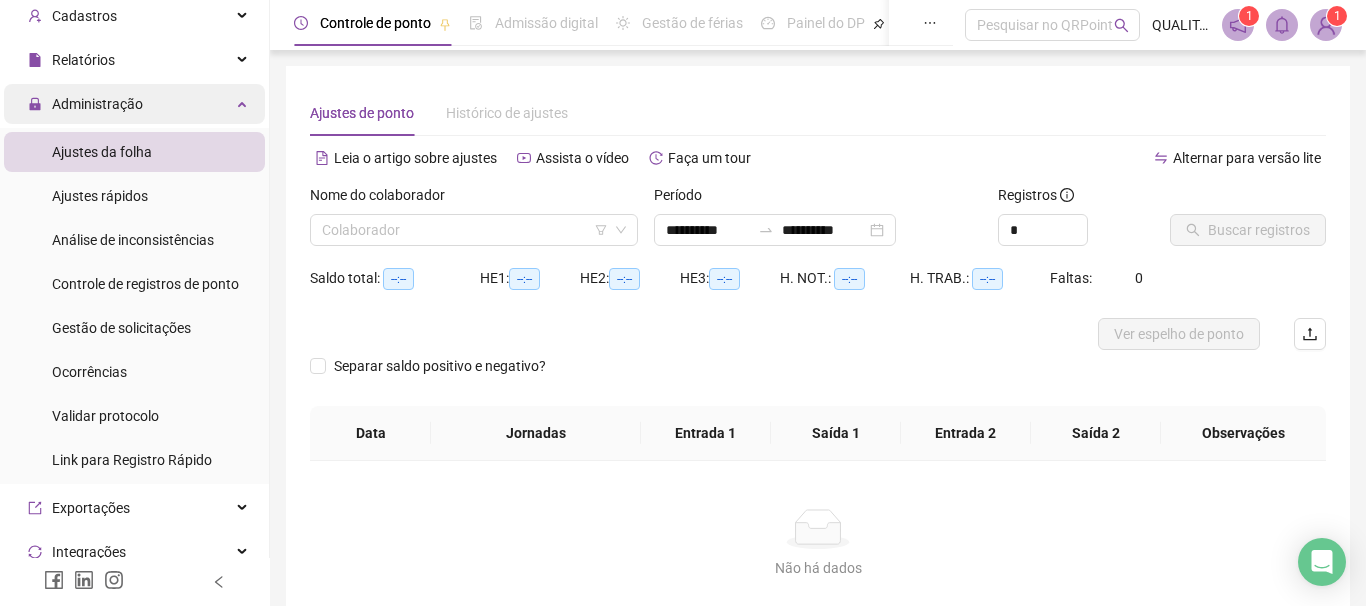 click on "Administração" at bounding box center (134, 104) 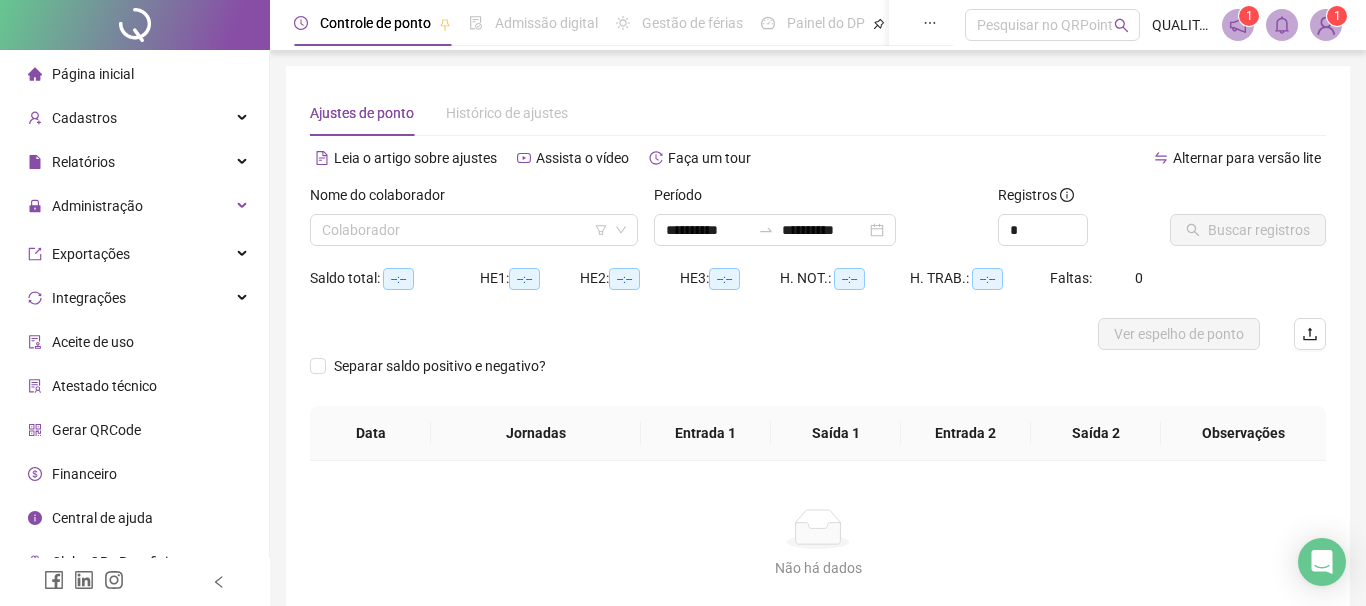 scroll, scrollTop: 0, scrollLeft: 0, axis: both 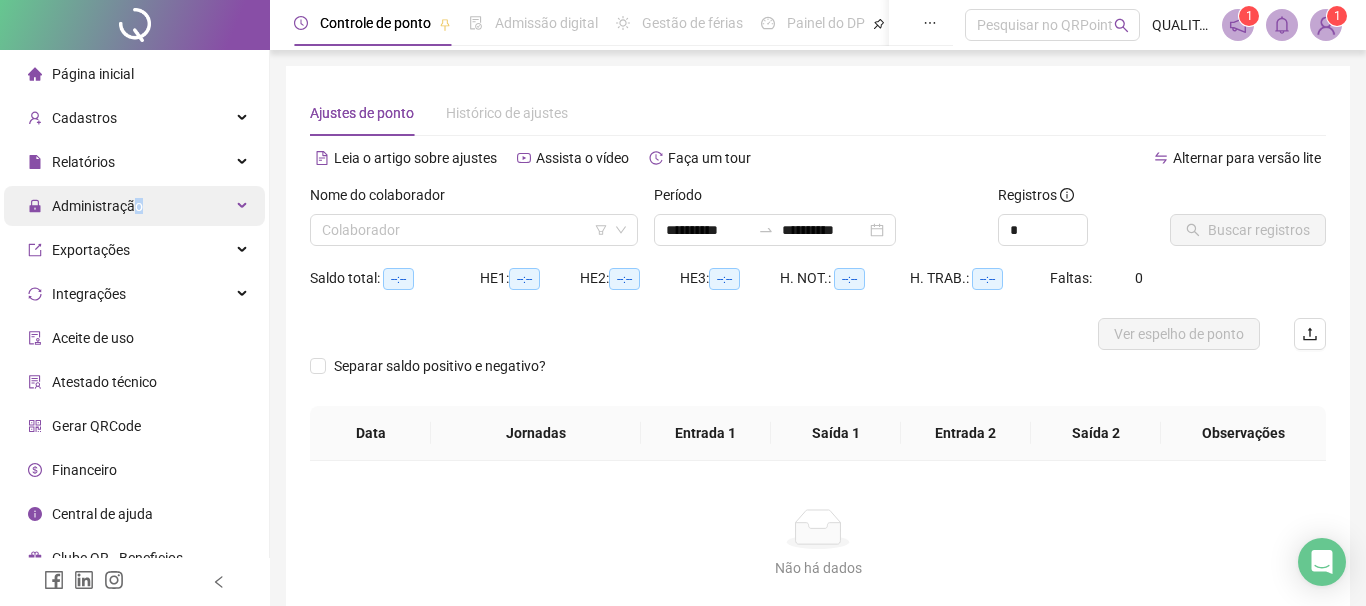 click on "Administração" at bounding box center [97, 206] 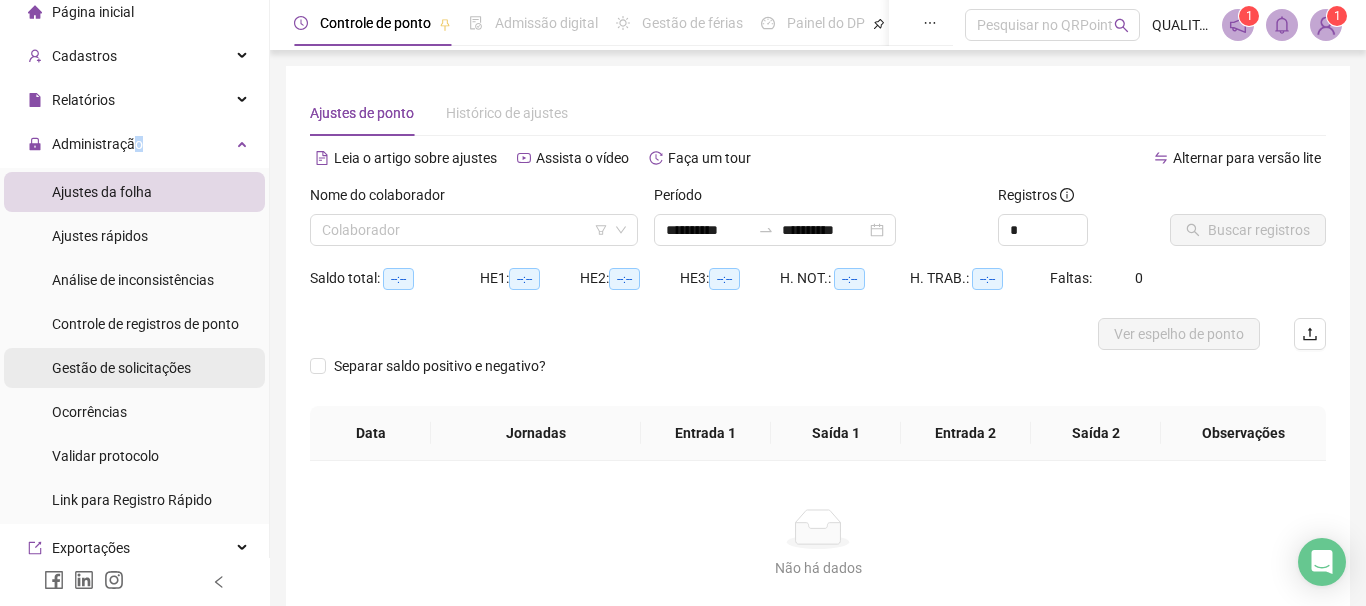 scroll, scrollTop: 102, scrollLeft: 0, axis: vertical 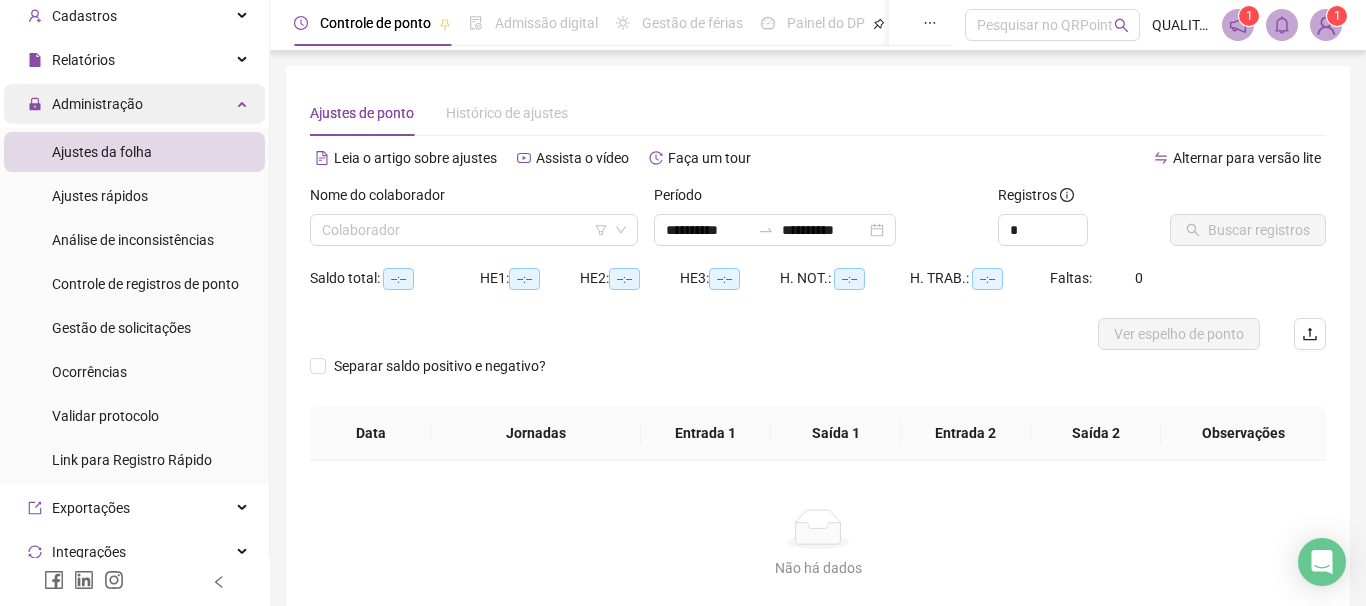 click on "Administração" at bounding box center (134, 104) 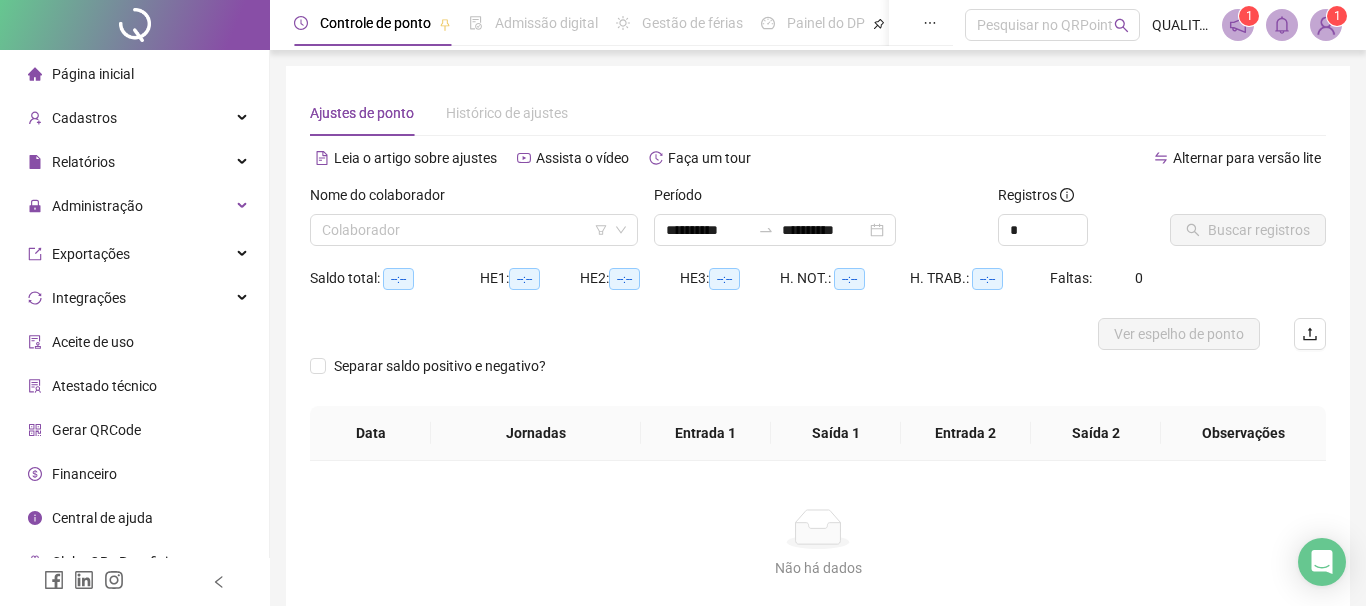 scroll, scrollTop: 0, scrollLeft: 0, axis: both 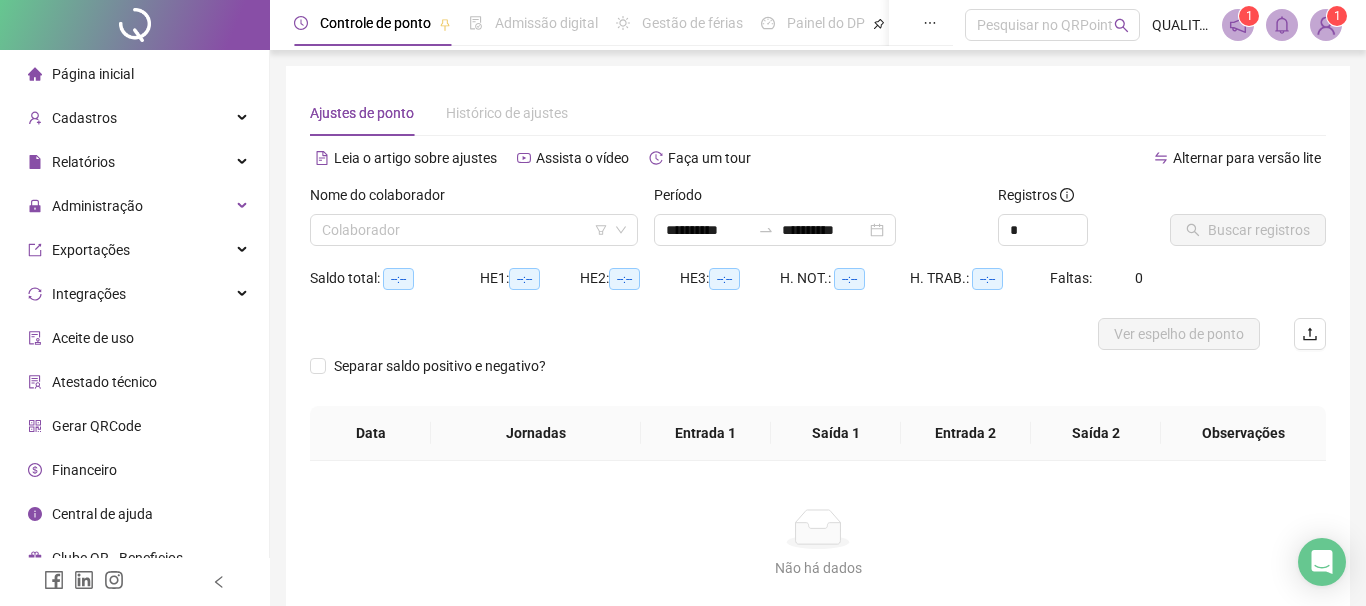 click on "Página inicial" at bounding box center [134, 74] 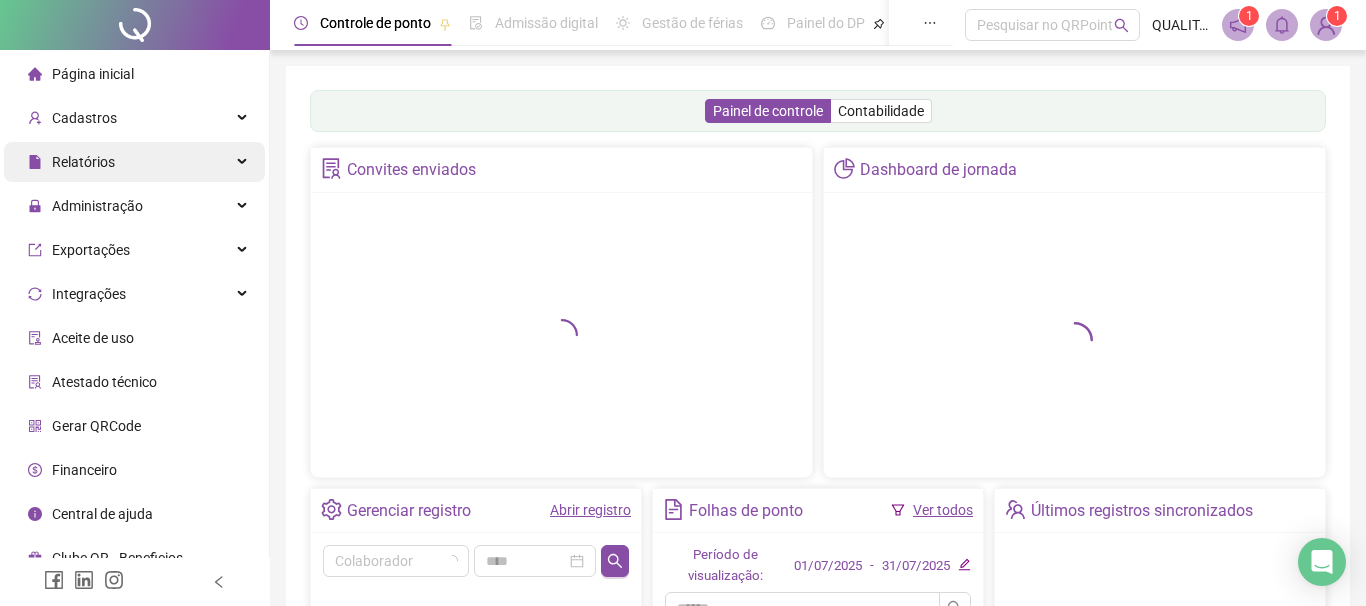 click on "Relatórios" at bounding box center (134, 162) 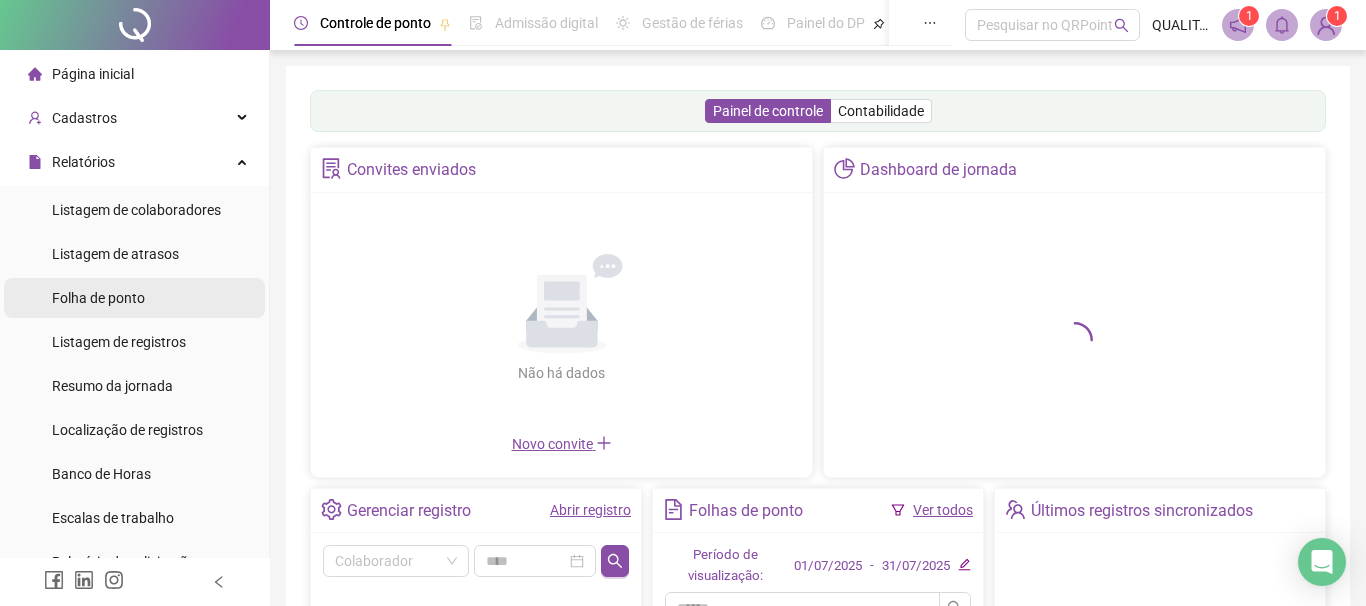click on "Folha de ponto" at bounding box center [134, 298] 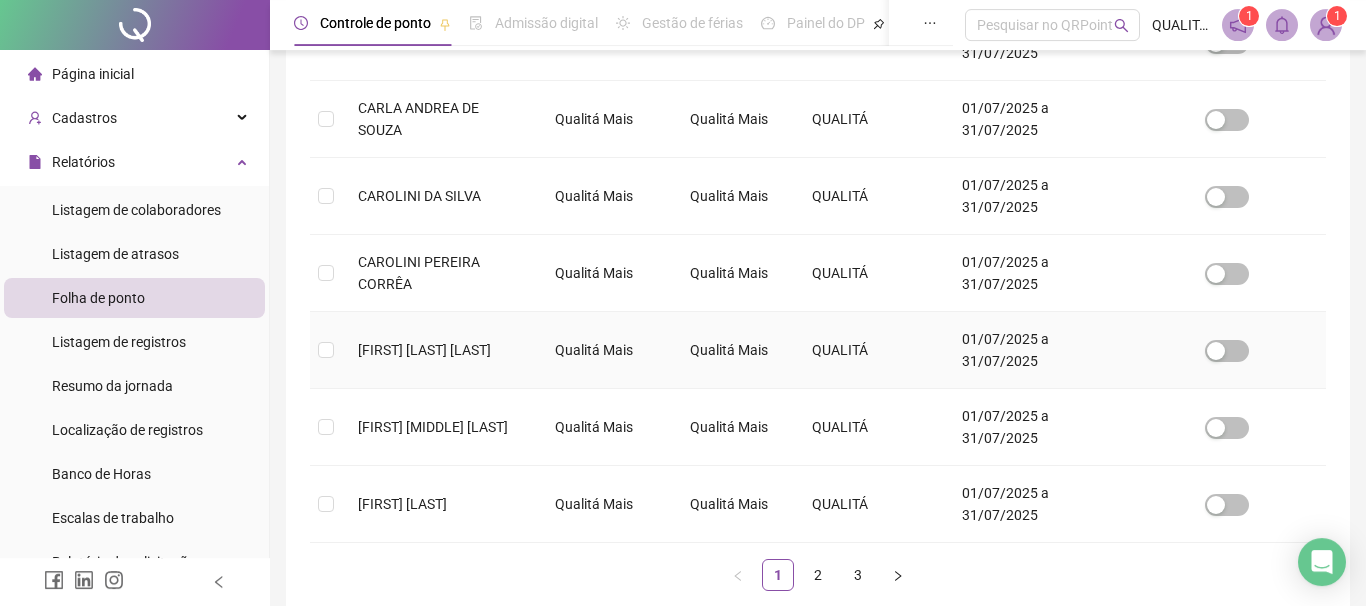 scroll, scrollTop: 786, scrollLeft: 0, axis: vertical 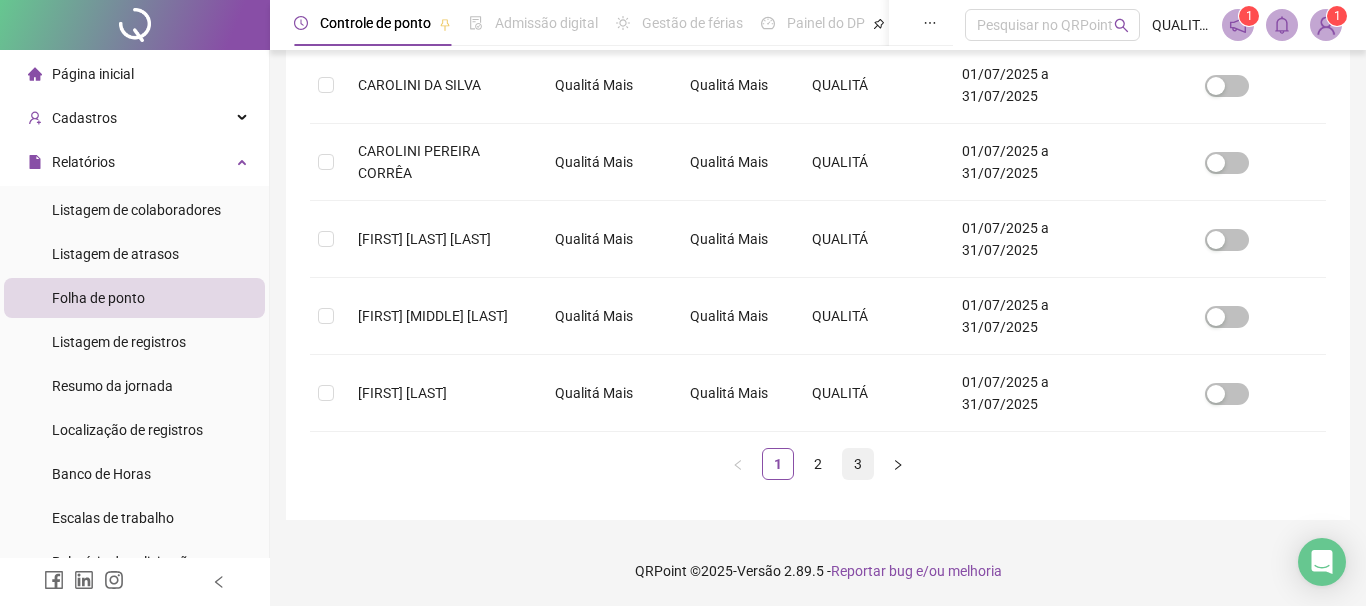 click on "3" at bounding box center (858, 464) 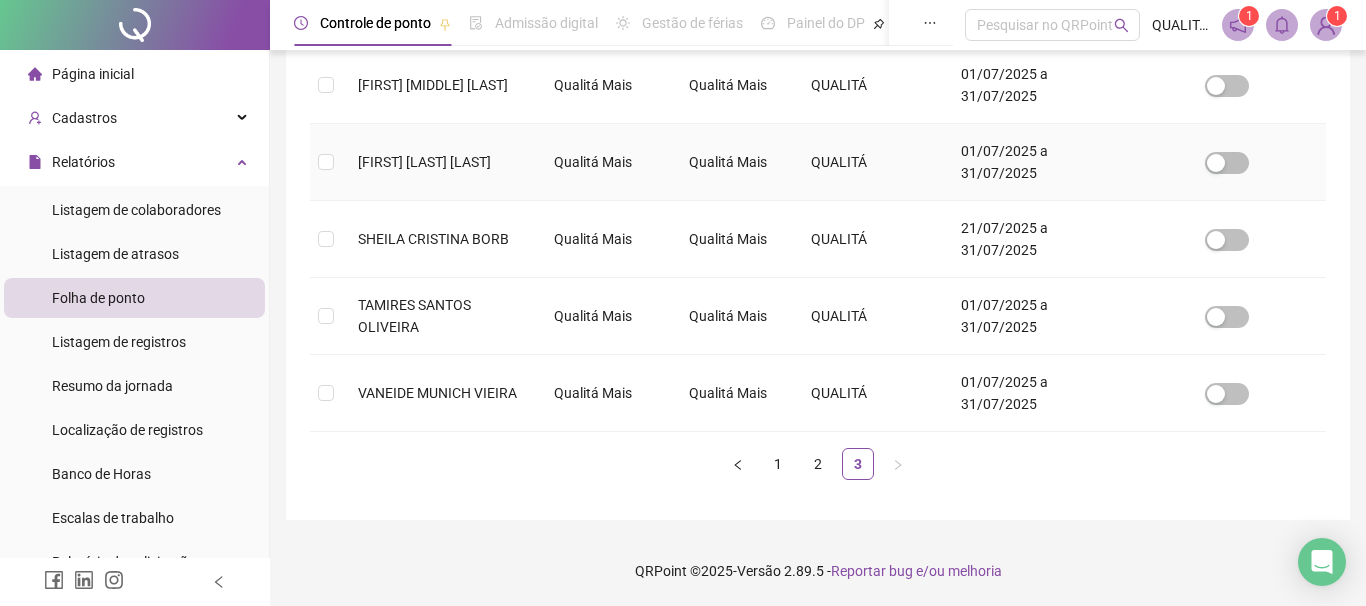scroll, scrollTop: 107, scrollLeft: 0, axis: vertical 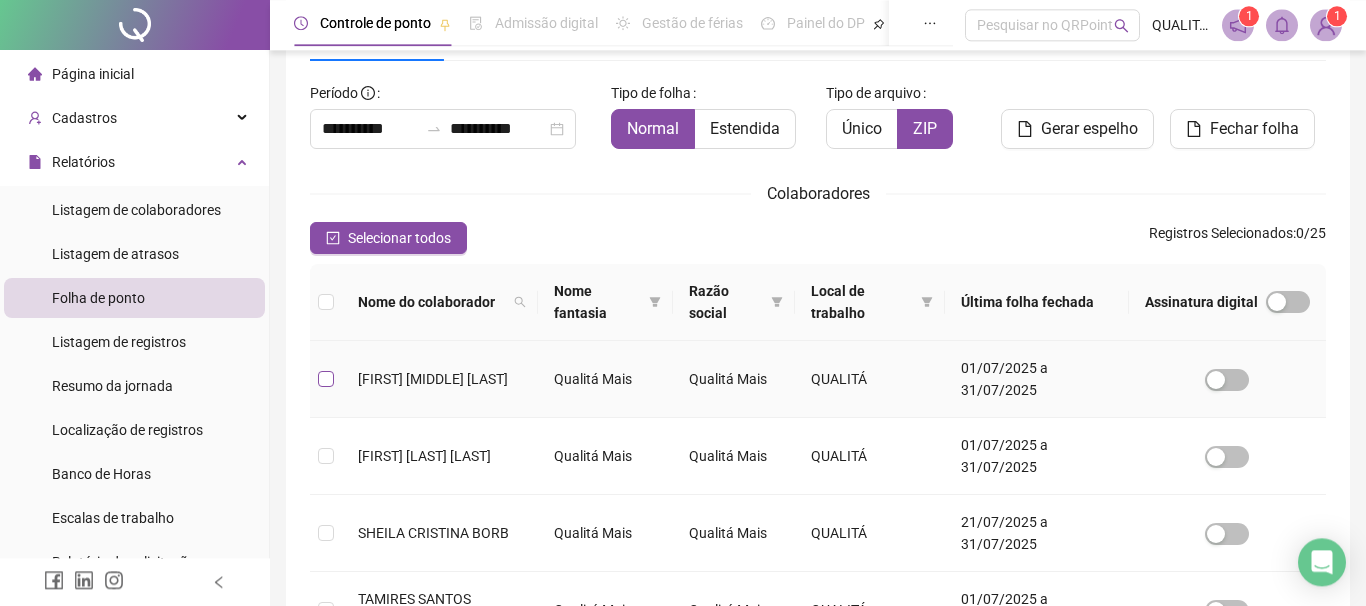 click at bounding box center [326, 379] 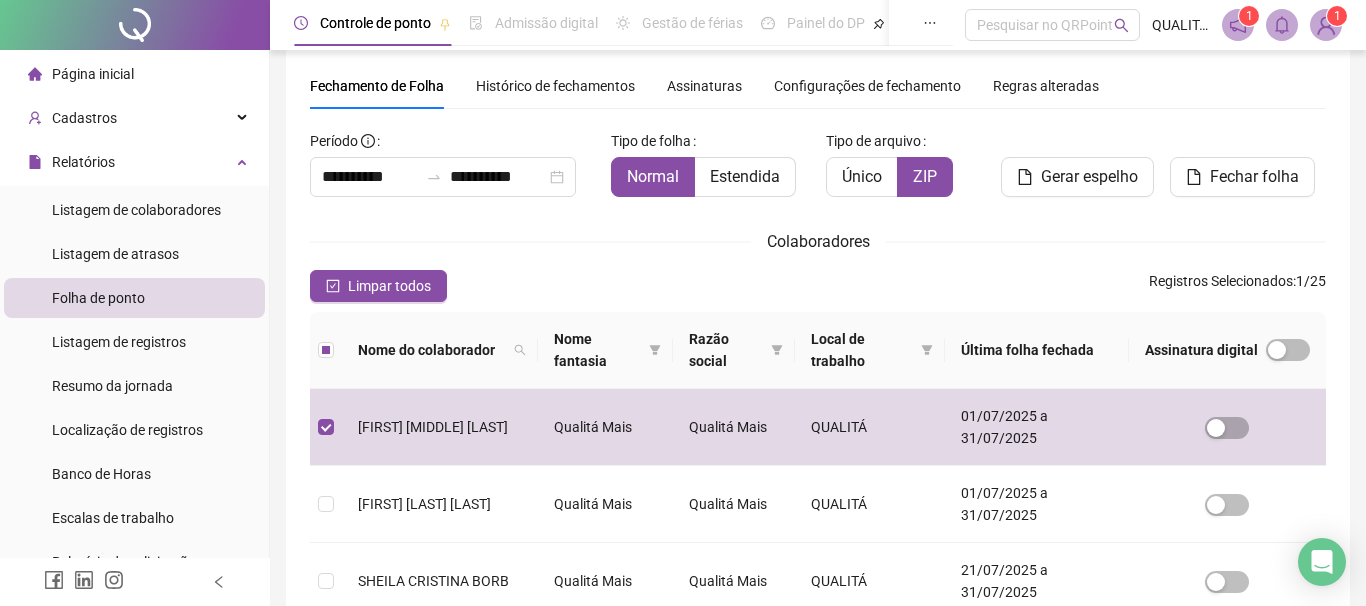scroll, scrollTop: 0, scrollLeft: 0, axis: both 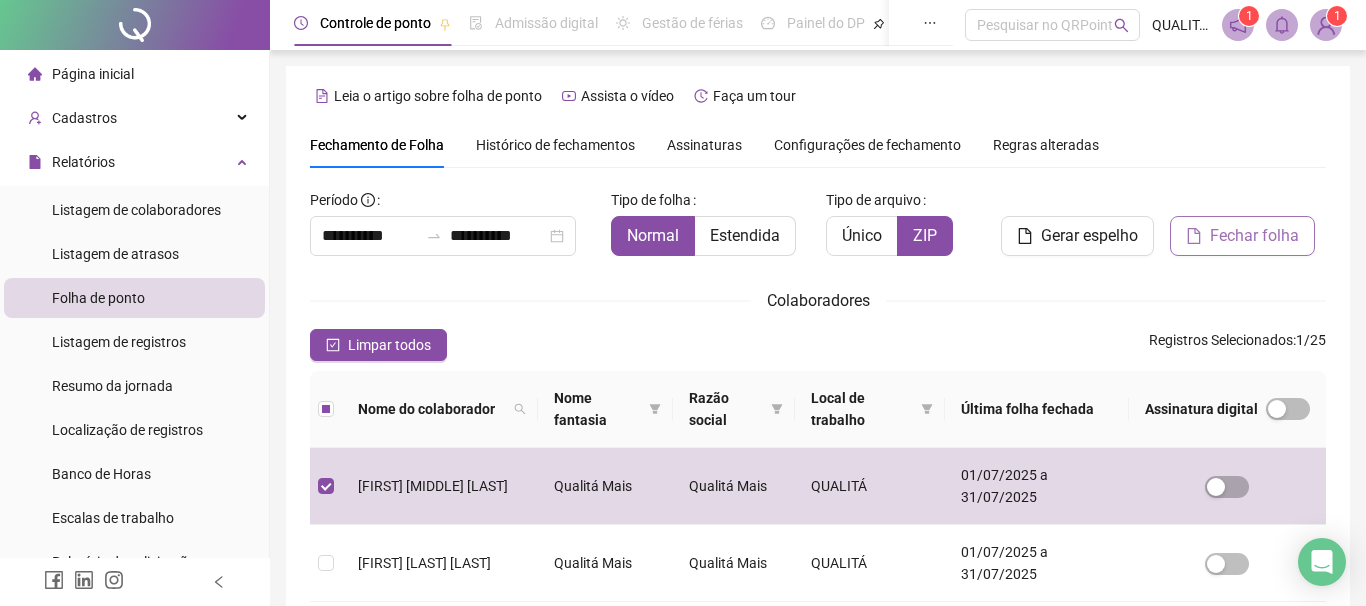 click on "Fechar folha" at bounding box center (1254, 236) 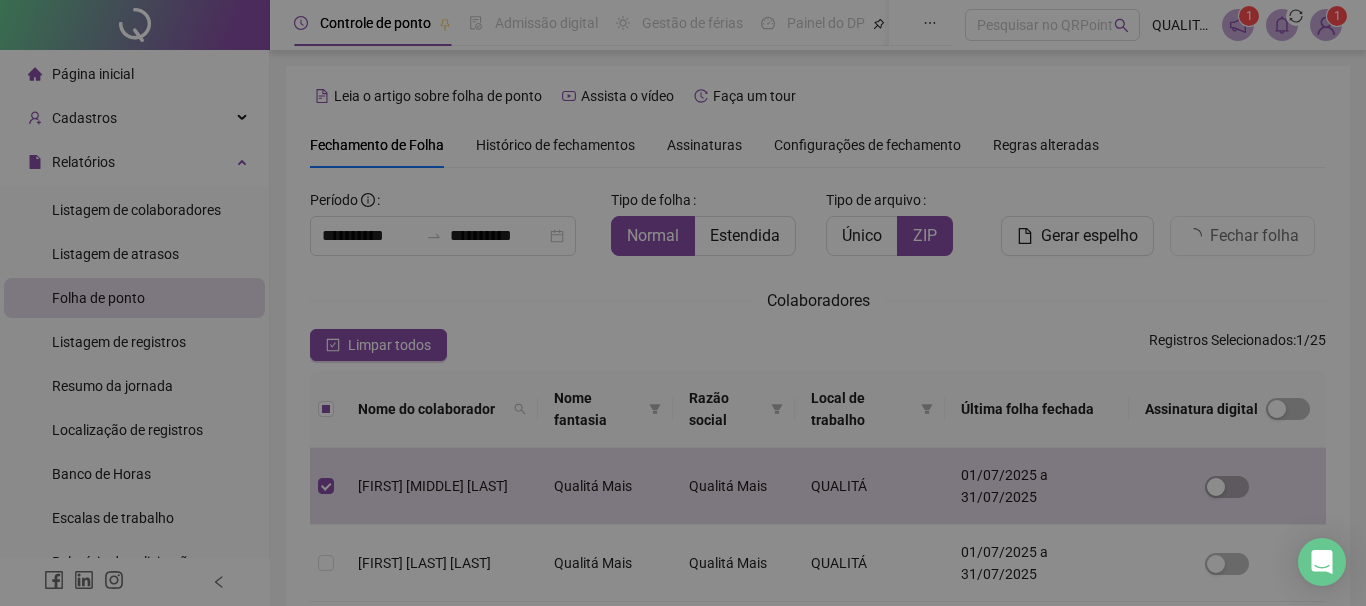 scroll, scrollTop: 107, scrollLeft: 0, axis: vertical 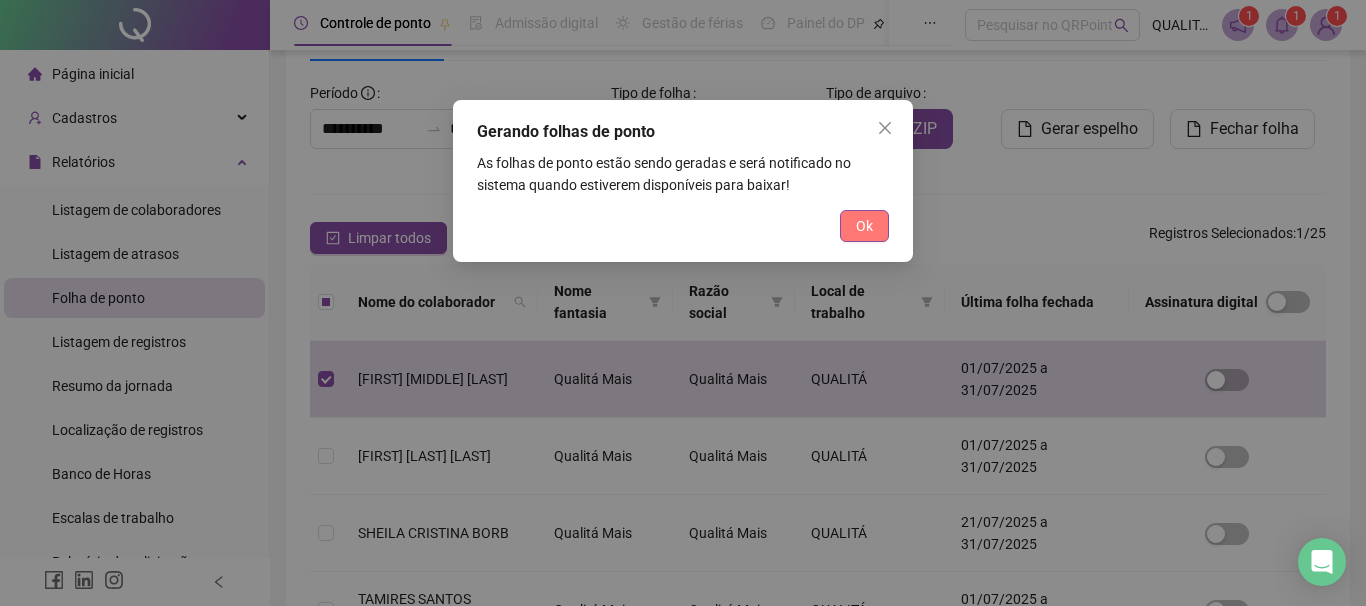 click on "Ok" at bounding box center [864, 226] 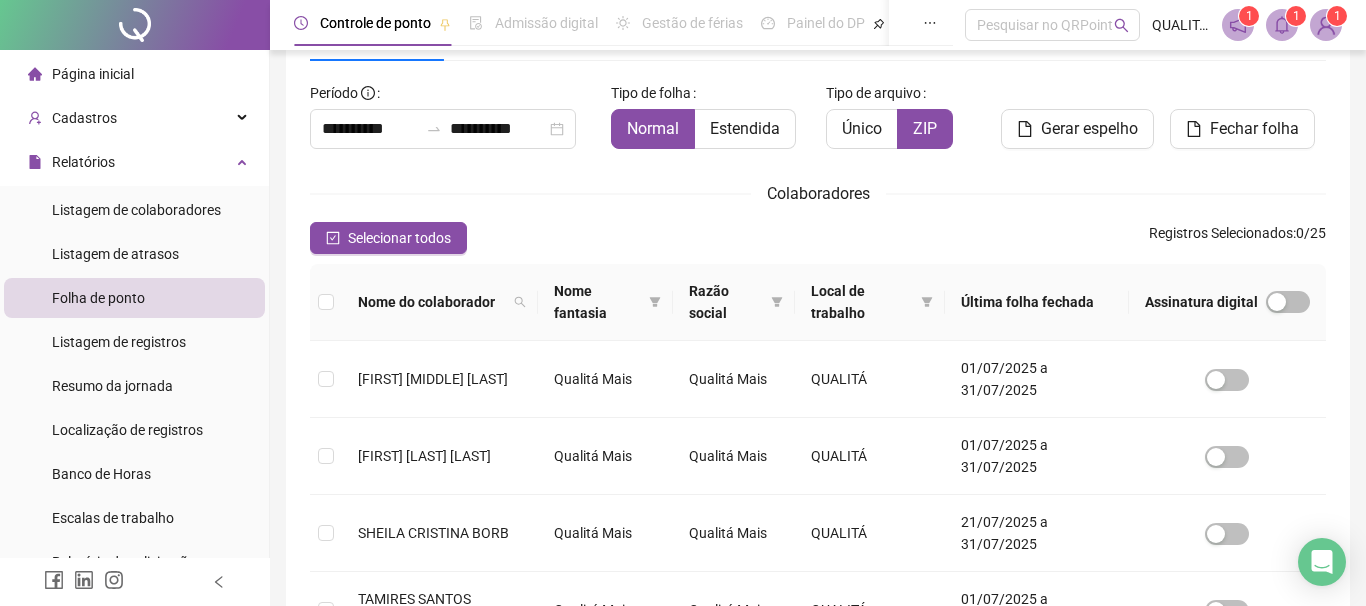 click on "**********" at bounding box center [683, 196] 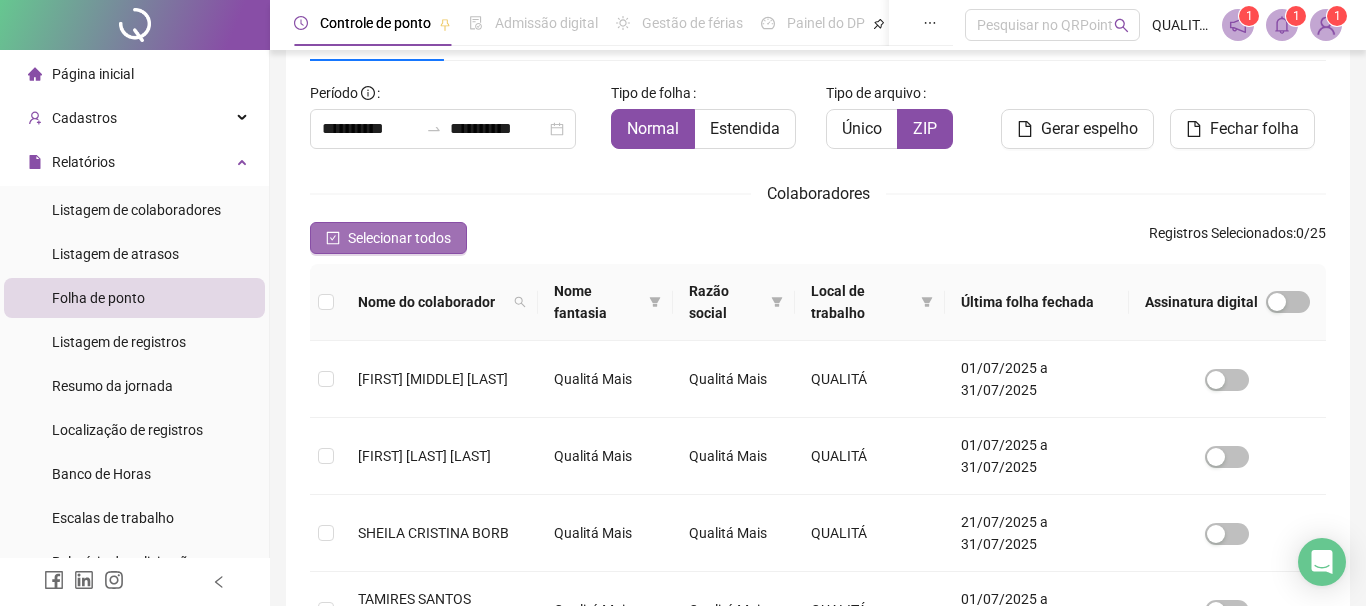 scroll, scrollTop: 0, scrollLeft: 0, axis: both 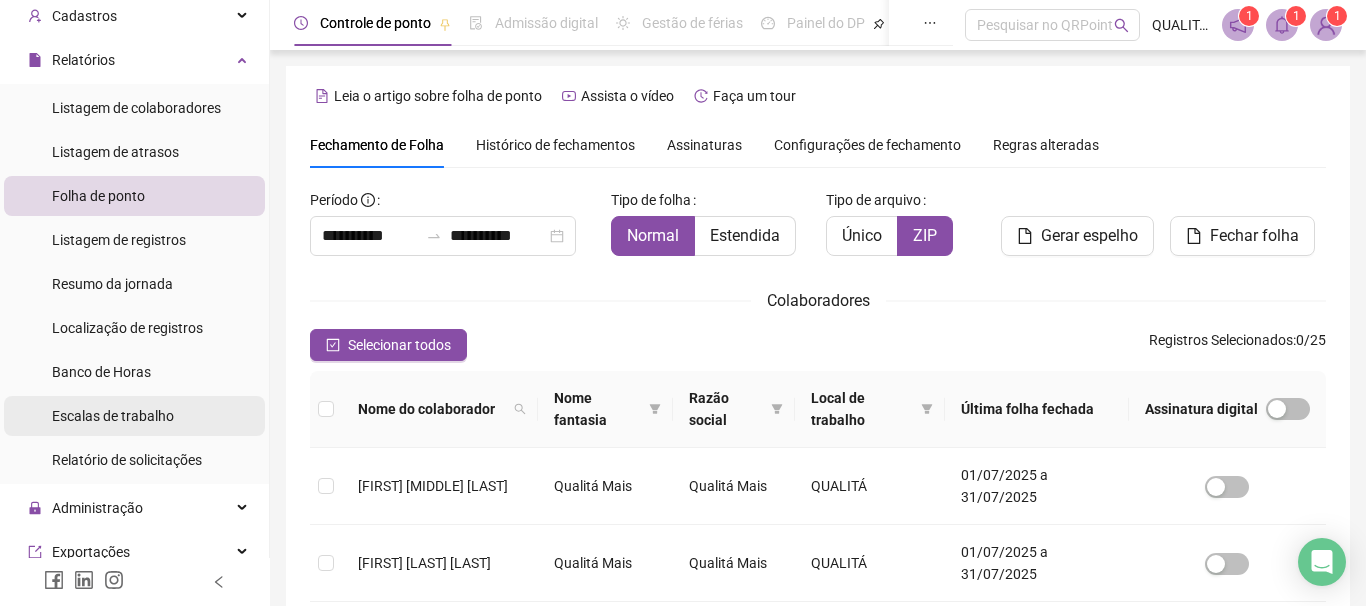 click on "Escalas de trabalho" at bounding box center (113, 416) 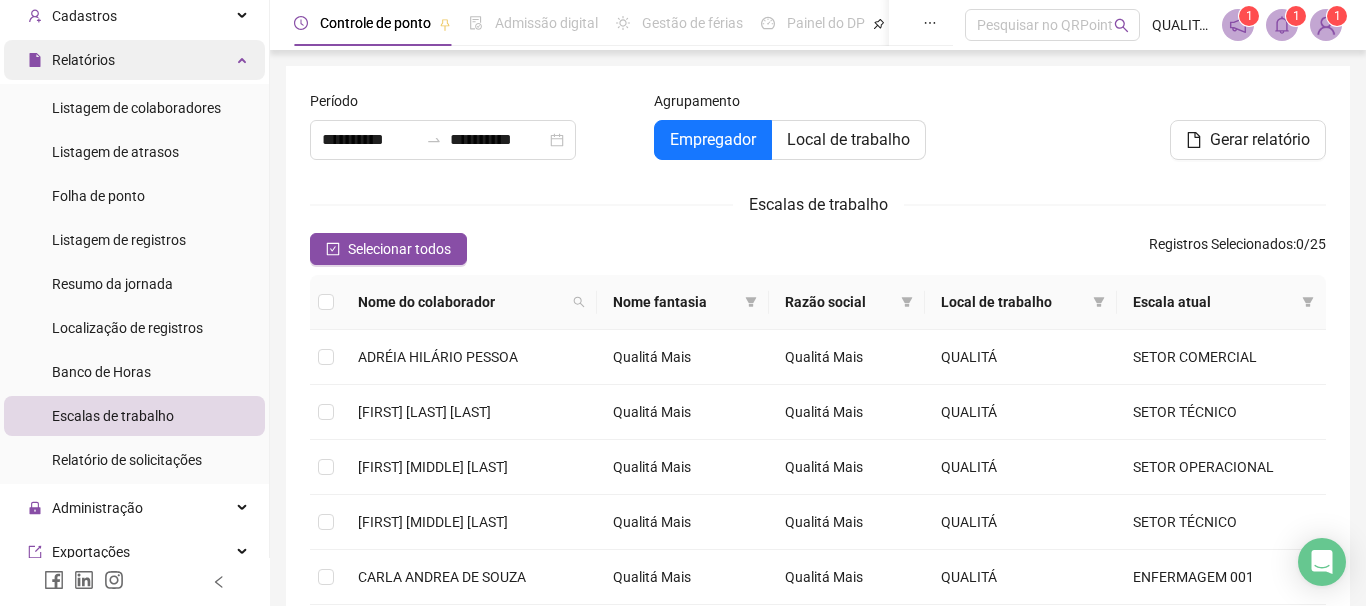 click on "Relatórios" at bounding box center [134, 60] 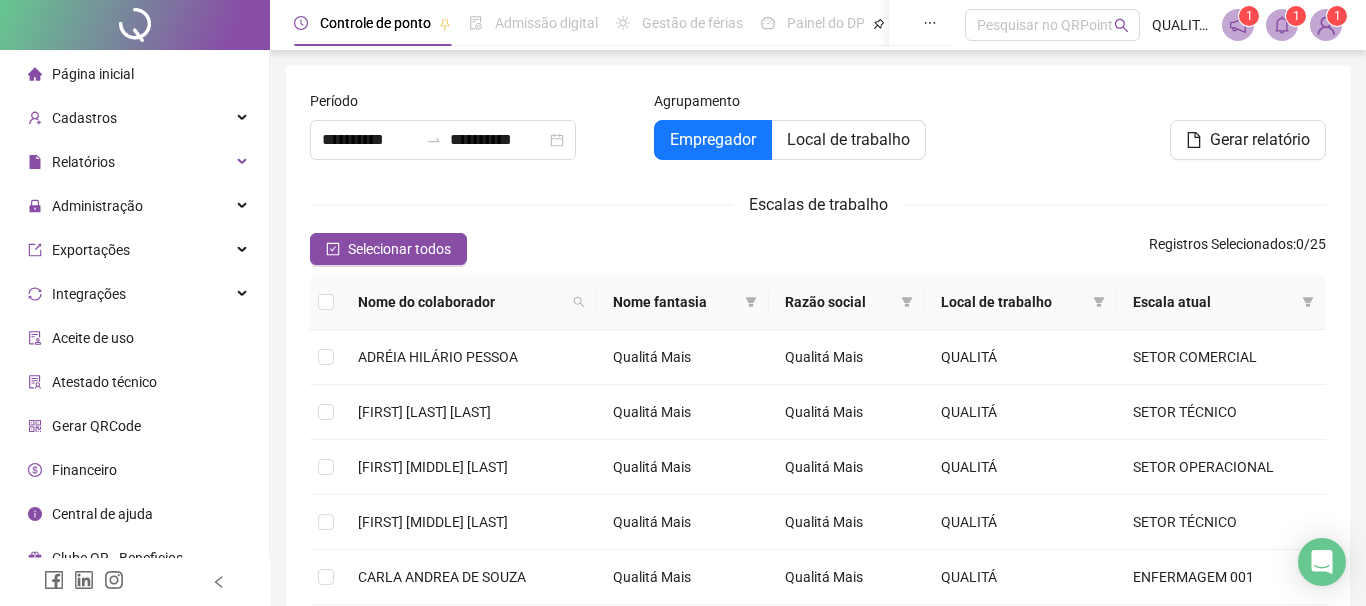 scroll, scrollTop: 0, scrollLeft: 0, axis: both 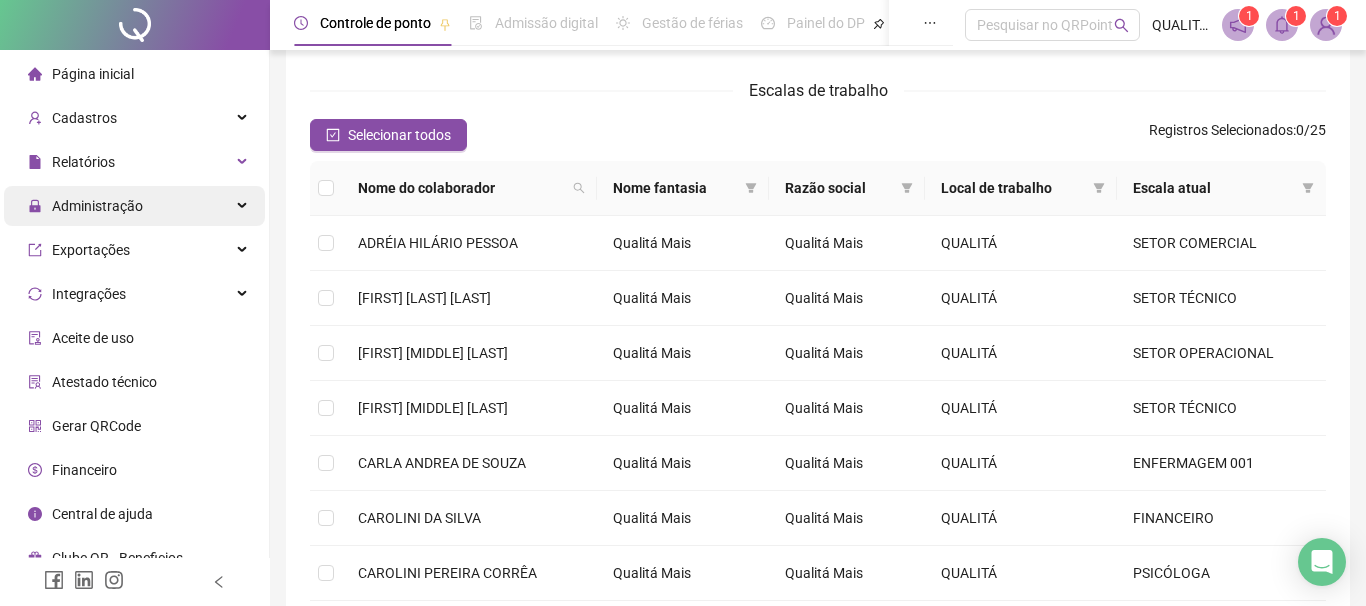 click on "Administração" at bounding box center (134, 206) 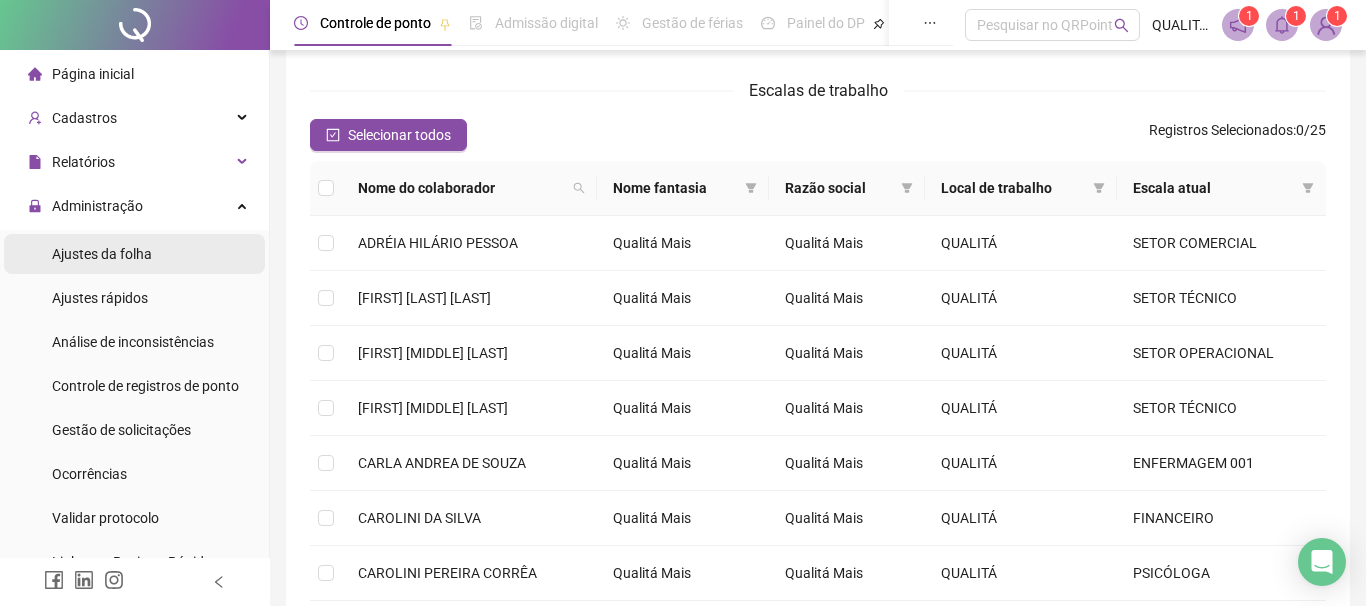 click on "Ajustes da folha" at bounding box center [134, 254] 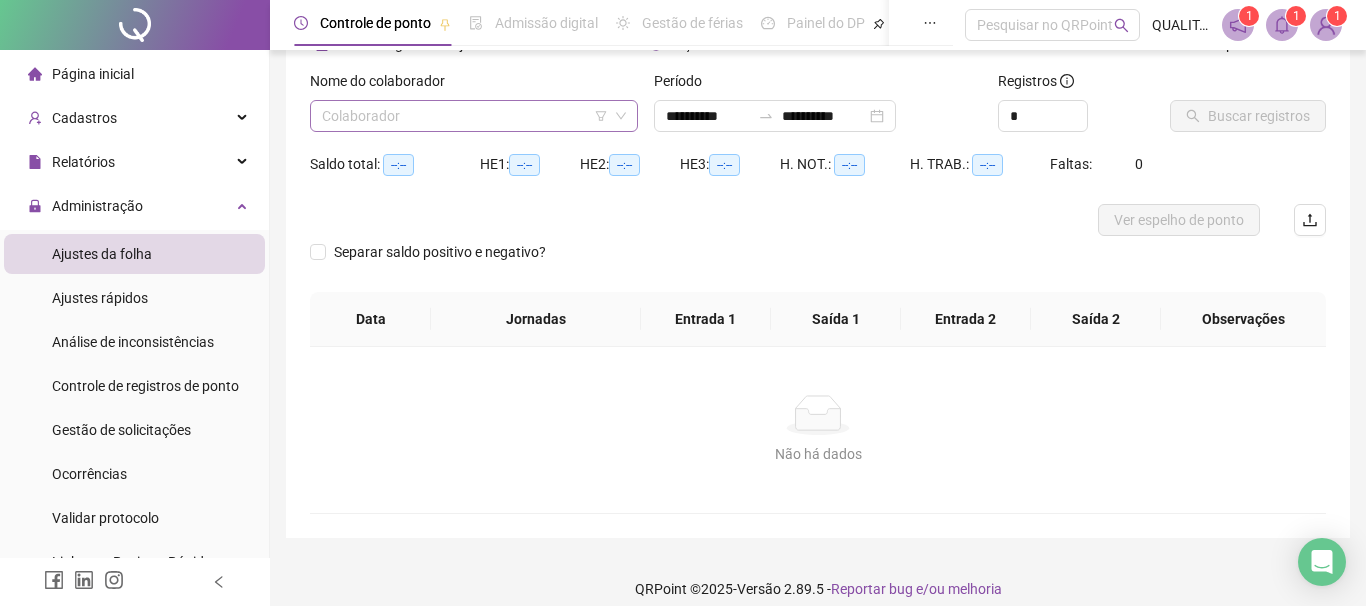 click at bounding box center [465, 116] 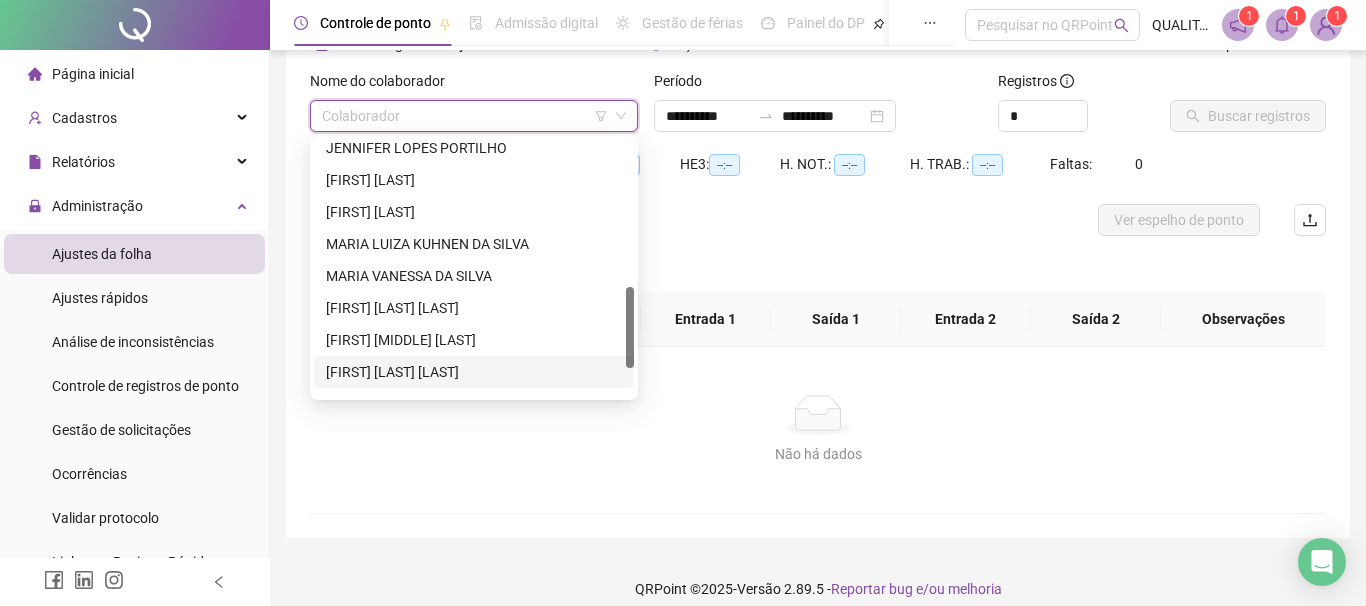 scroll, scrollTop: 544, scrollLeft: 0, axis: vertical 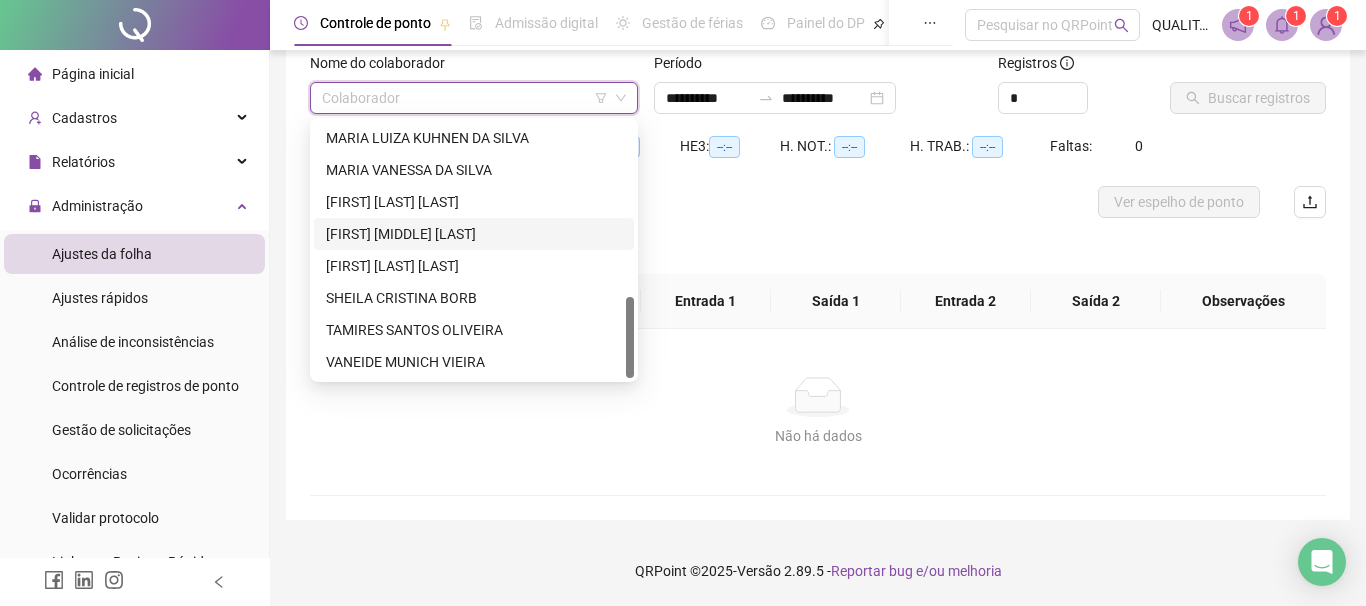 click on "[FIRST] [MIDDLE] [LAST]" at bounding box center [474, 234] 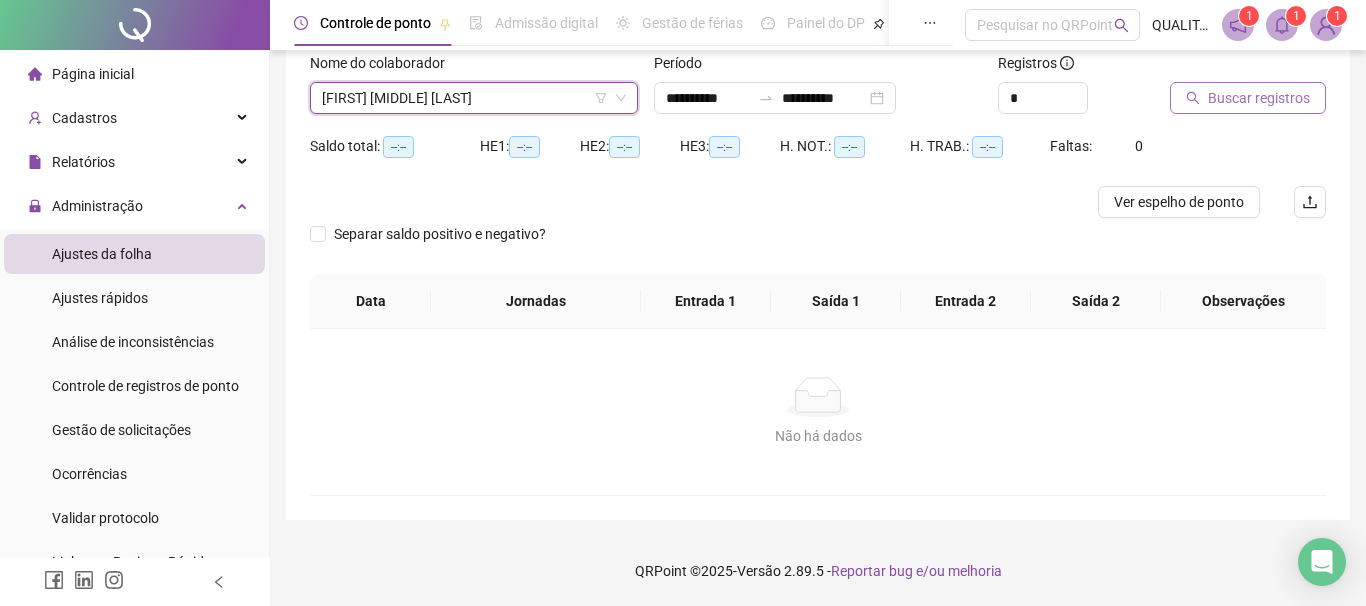 click on "Buscar registros" at bounding box center (1259, 98) 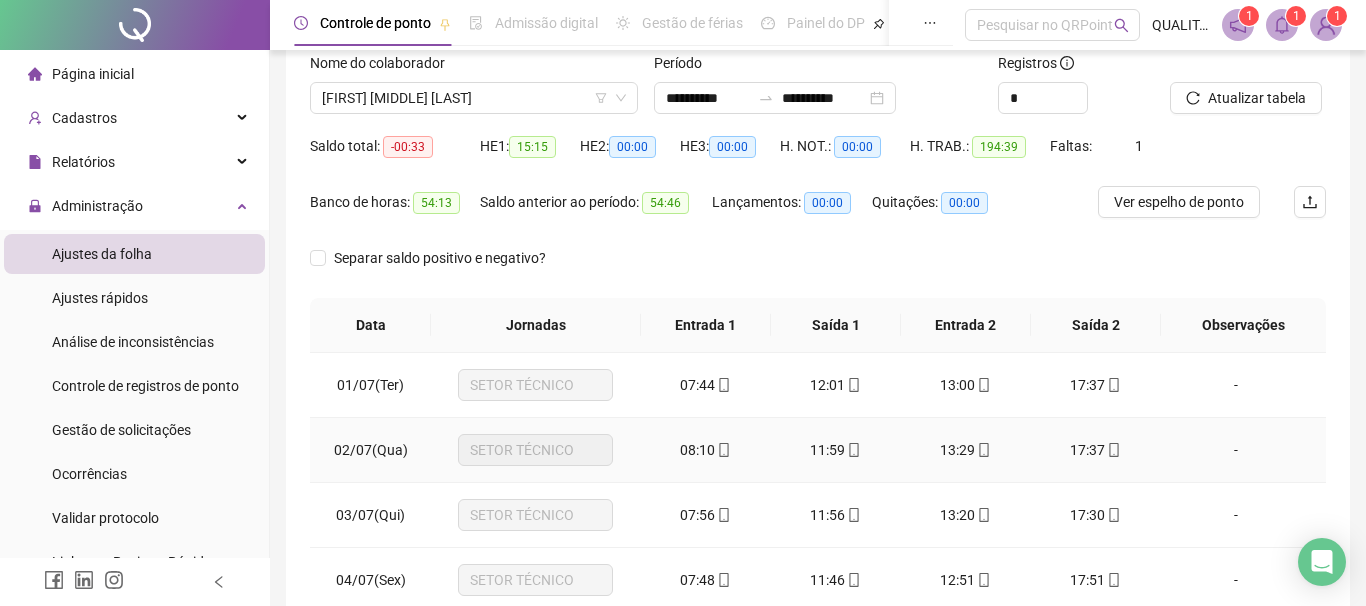 scroll, scrollTop: 102, scrollLeft: 0, axis: vertical 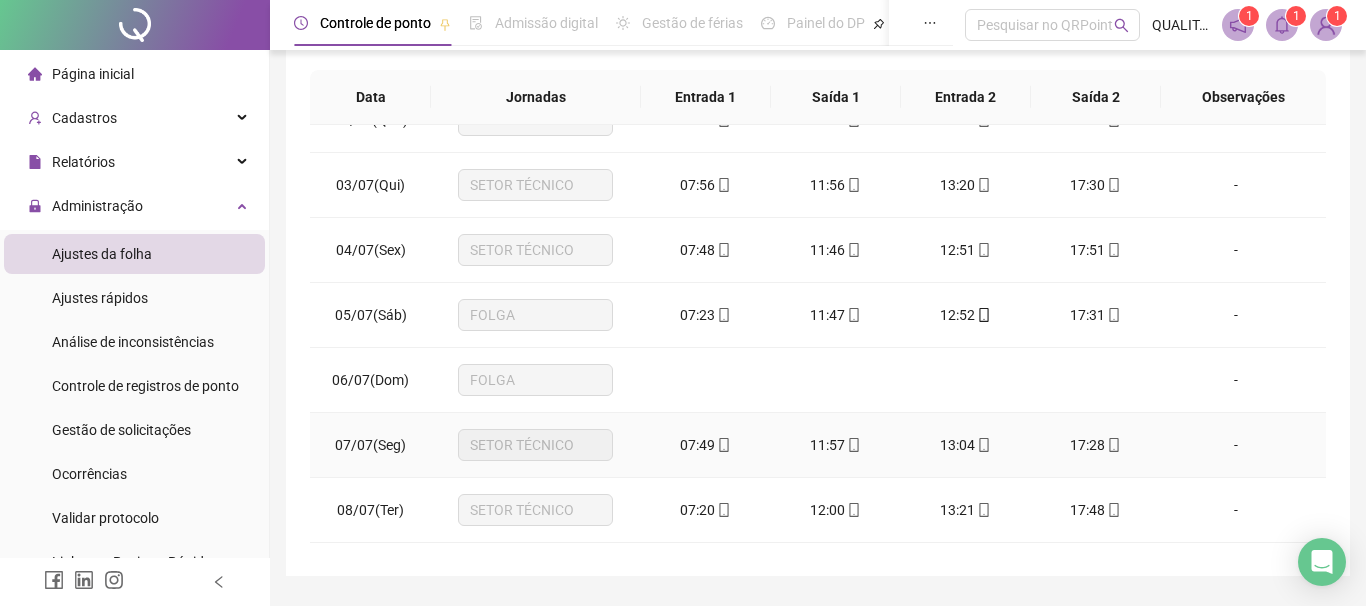 click on "07:49" at bounding box center [697, 445] 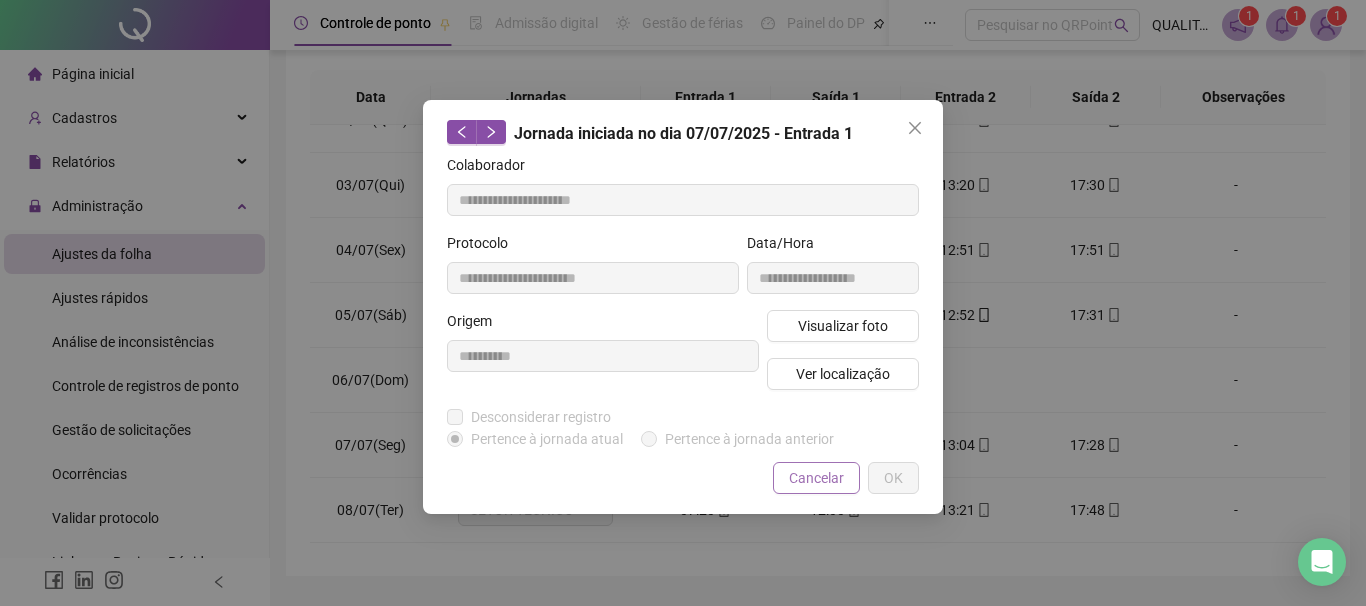 click on "Cancelar" at bounding box center (816, 478) 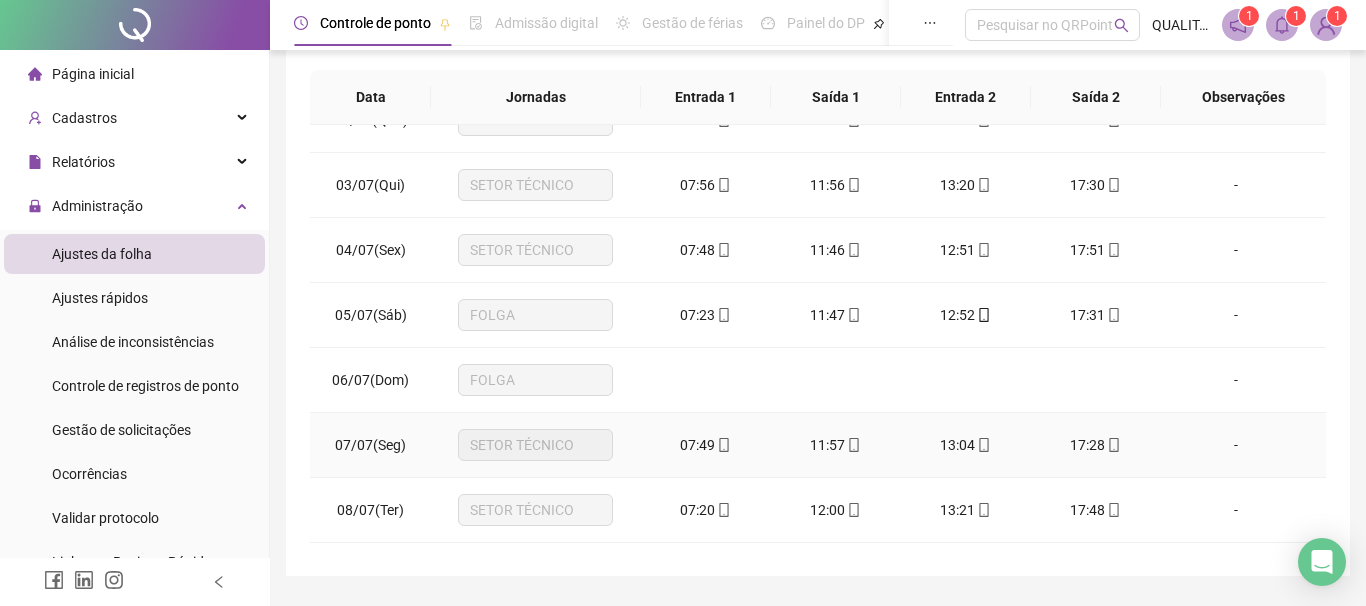 click 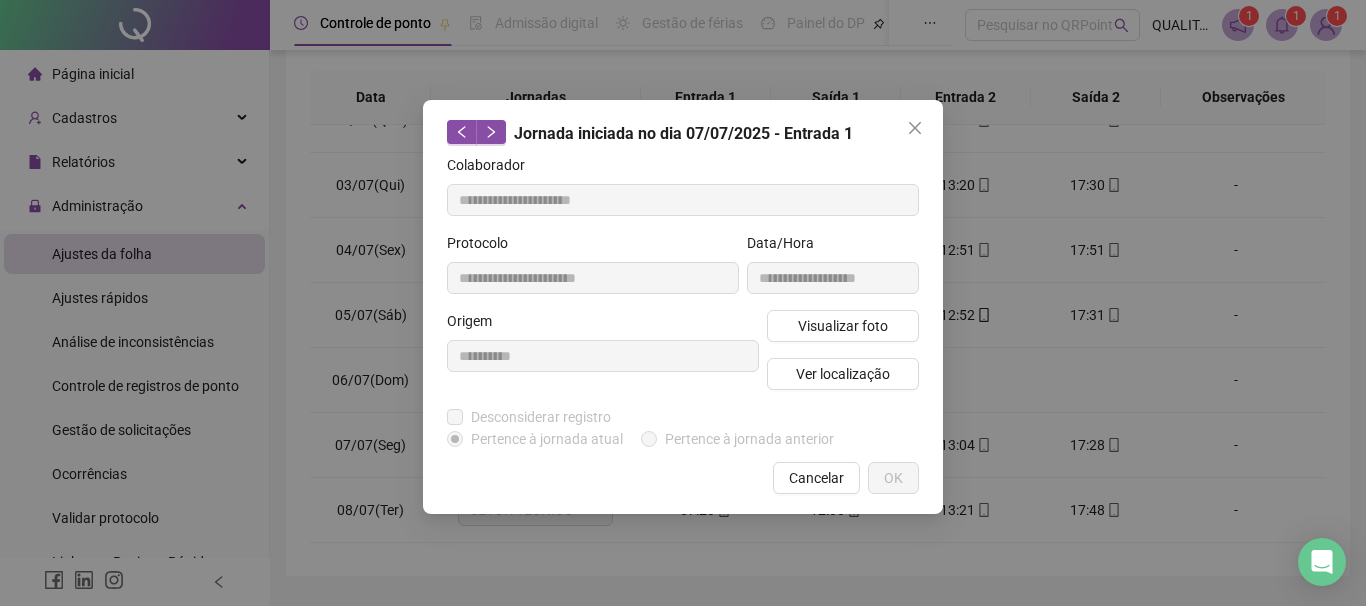 click on "**********" at bounding box center [683, 307] 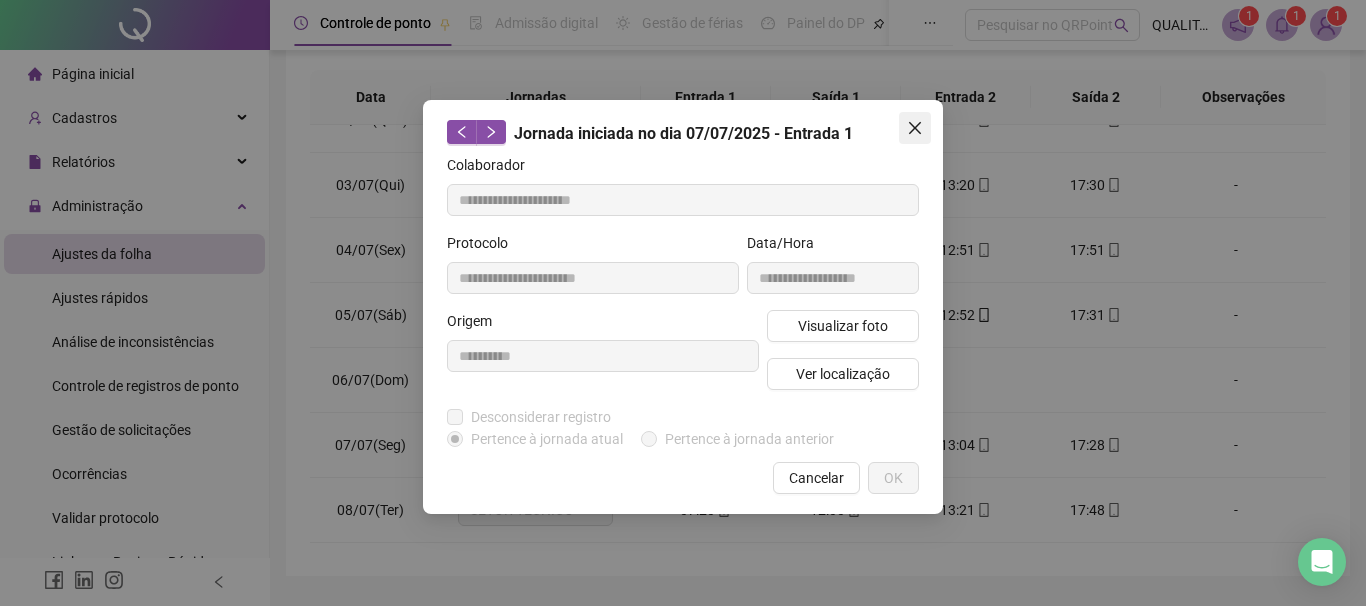 click 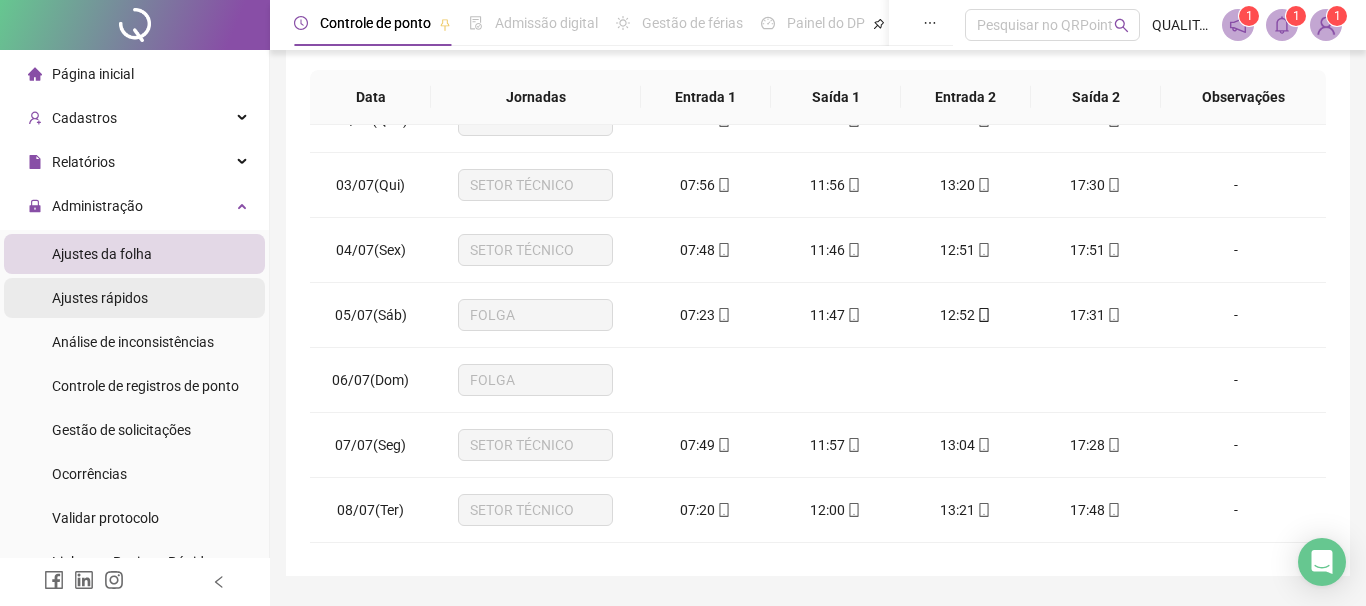 click on "Ajustes rápidos" at bounding box center (134, 298) 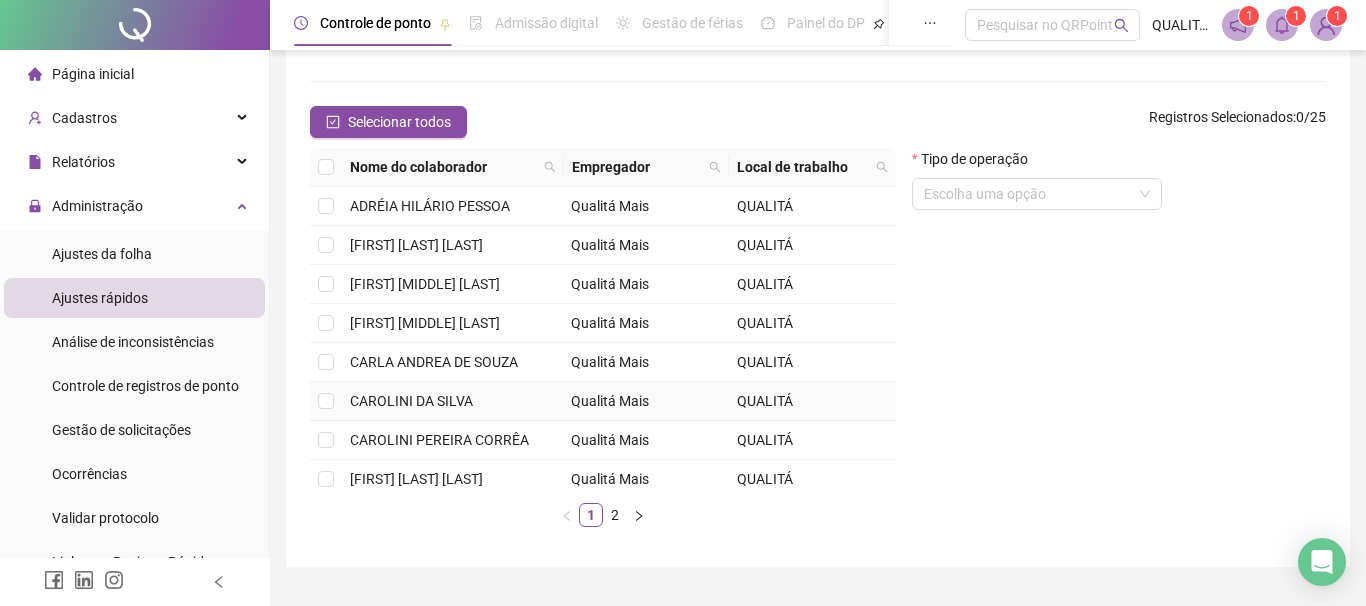 scroll, scrollTop: 228, scrollLeft: 0, axis: vertical 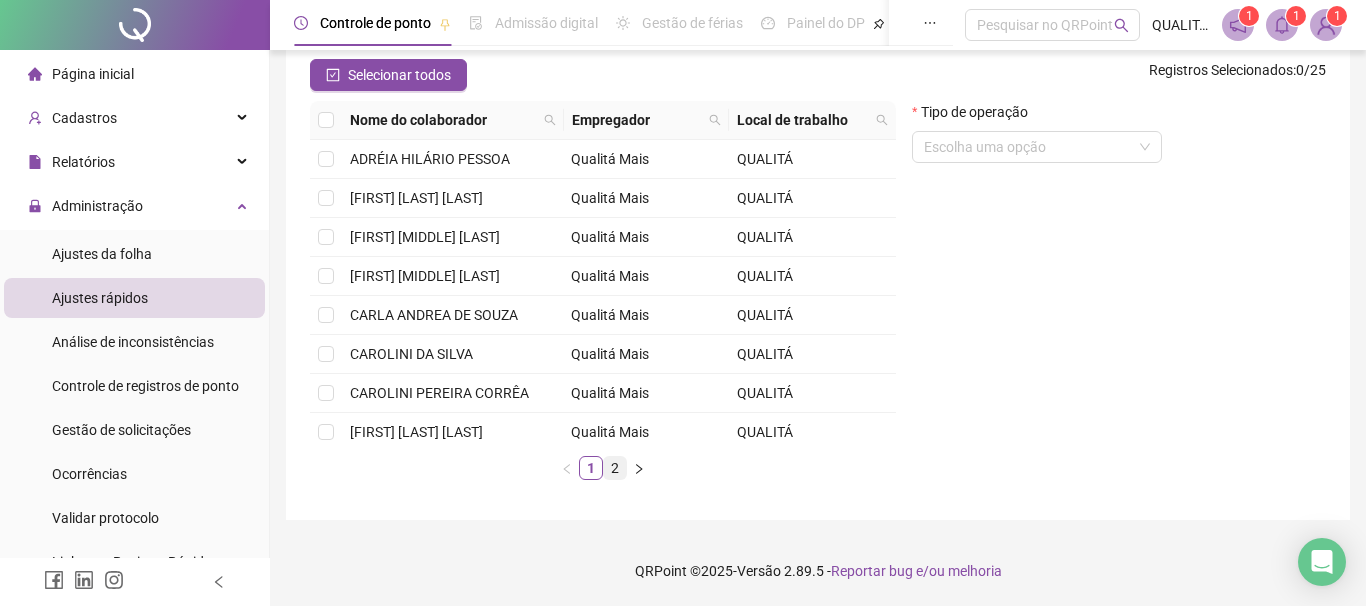 click on "2" at bounding box center (615, 468) 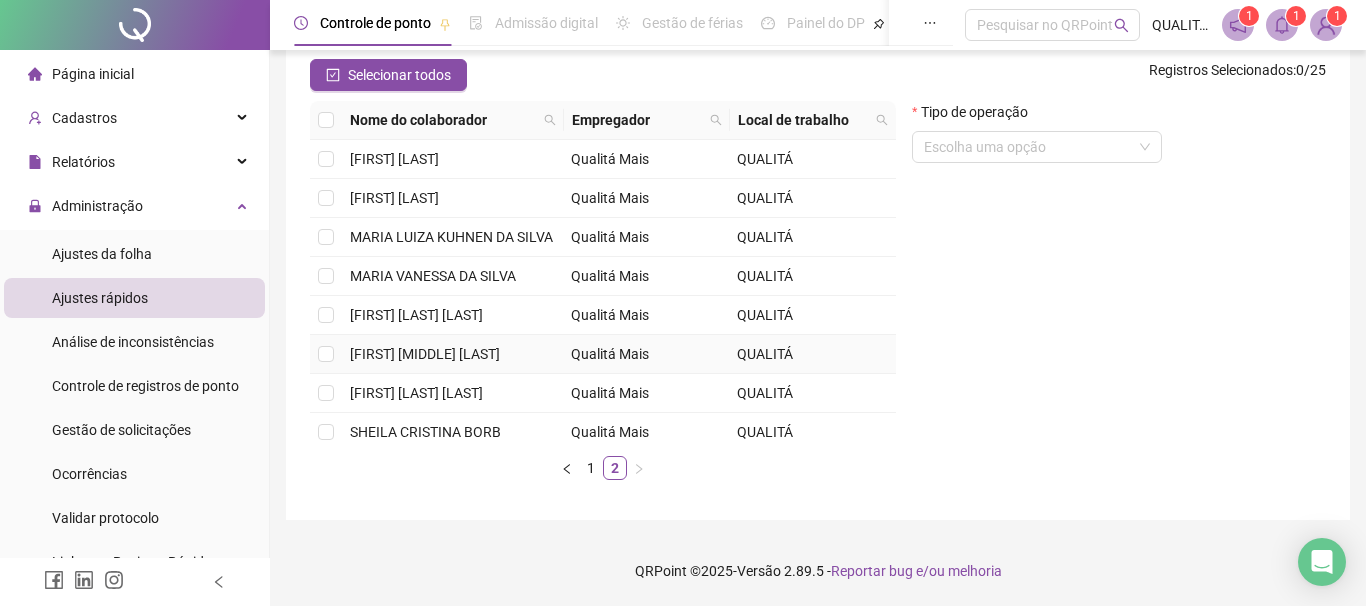 click at bounding box center [326, 354] 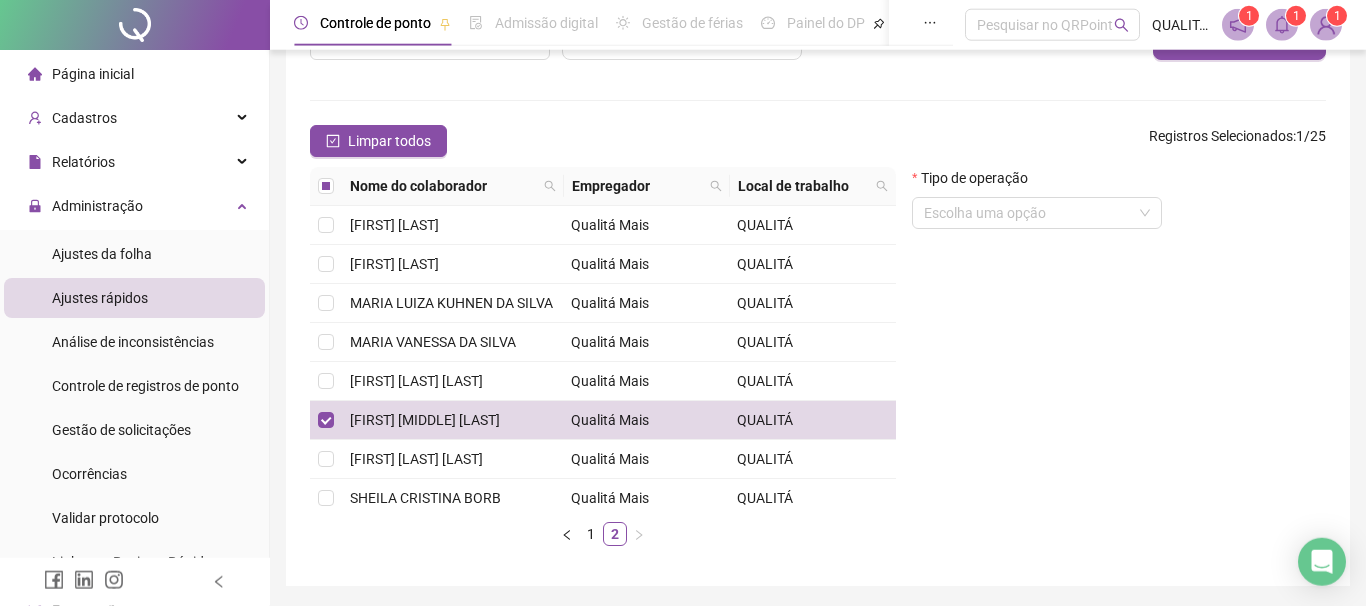 scroll, scrollTop: 114, scrollLeft: 0, axis: vertical 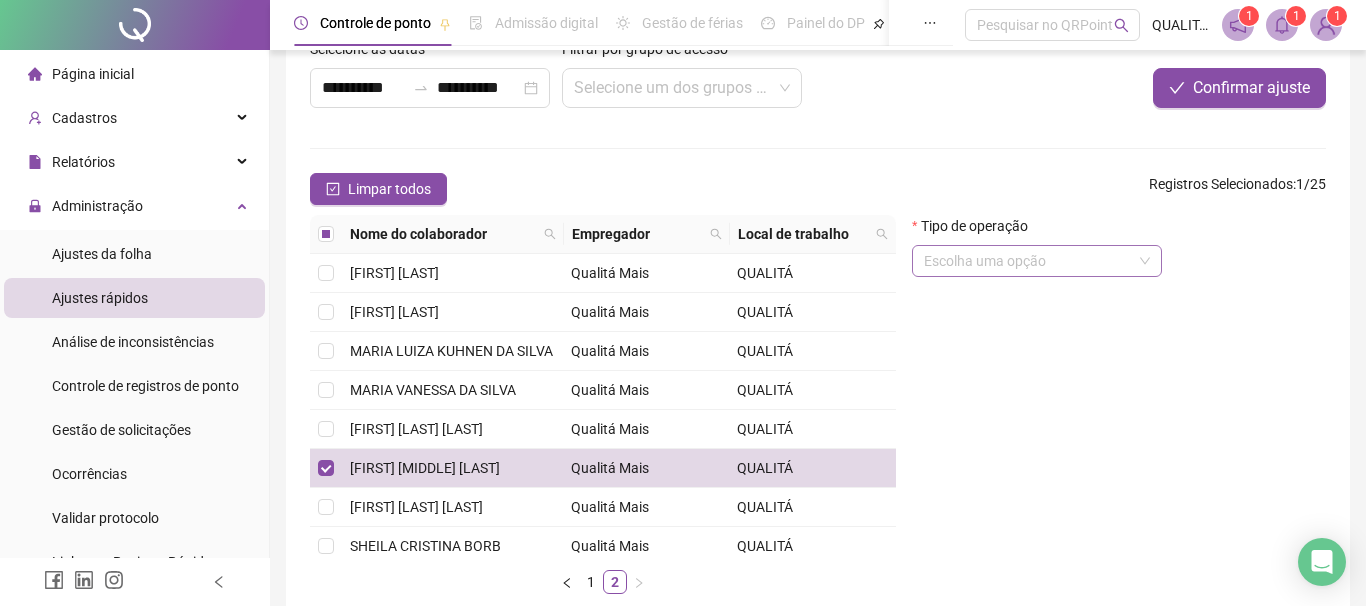 click at bounding box center (1028, 261) 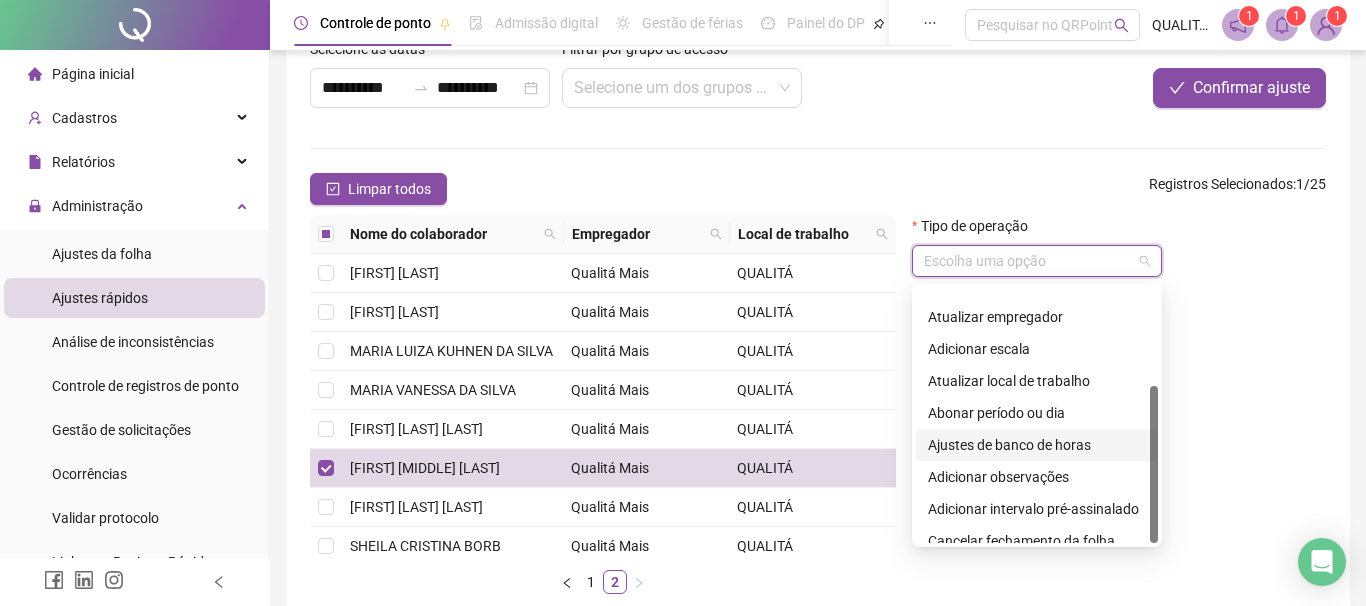 scroll, scrollTop: 160, scrollLeft: 0, axis: vertical 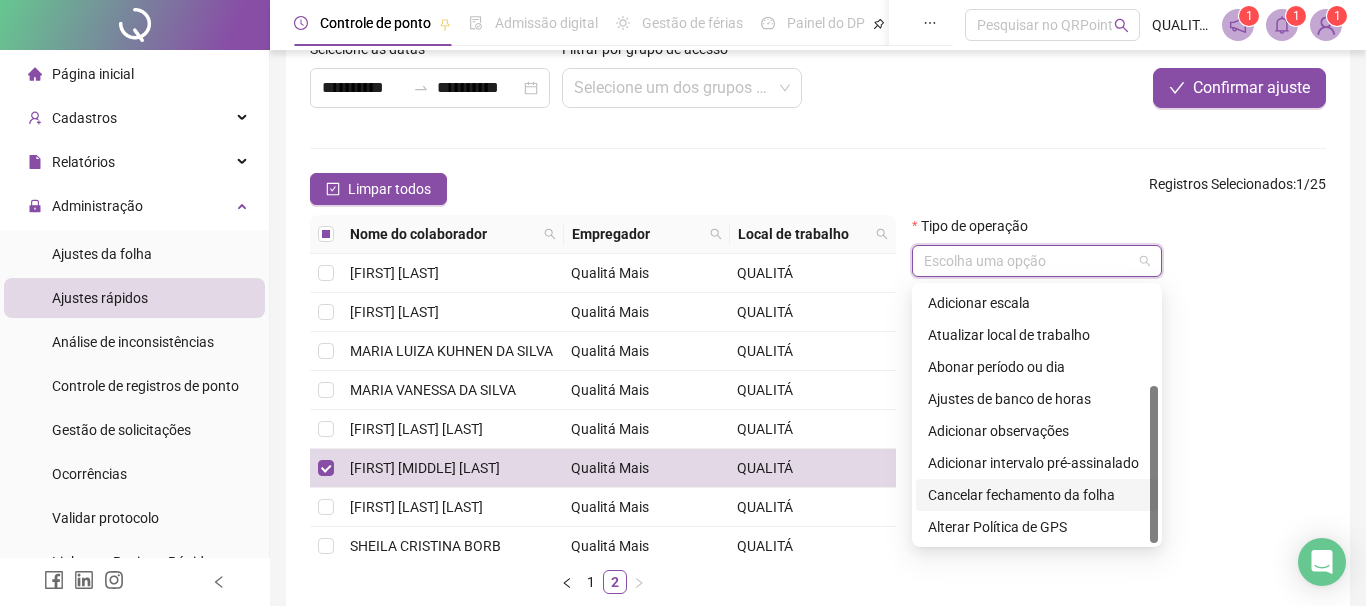 click on "Cancelar fechamento da folha" at bounding box center [1037, 495] 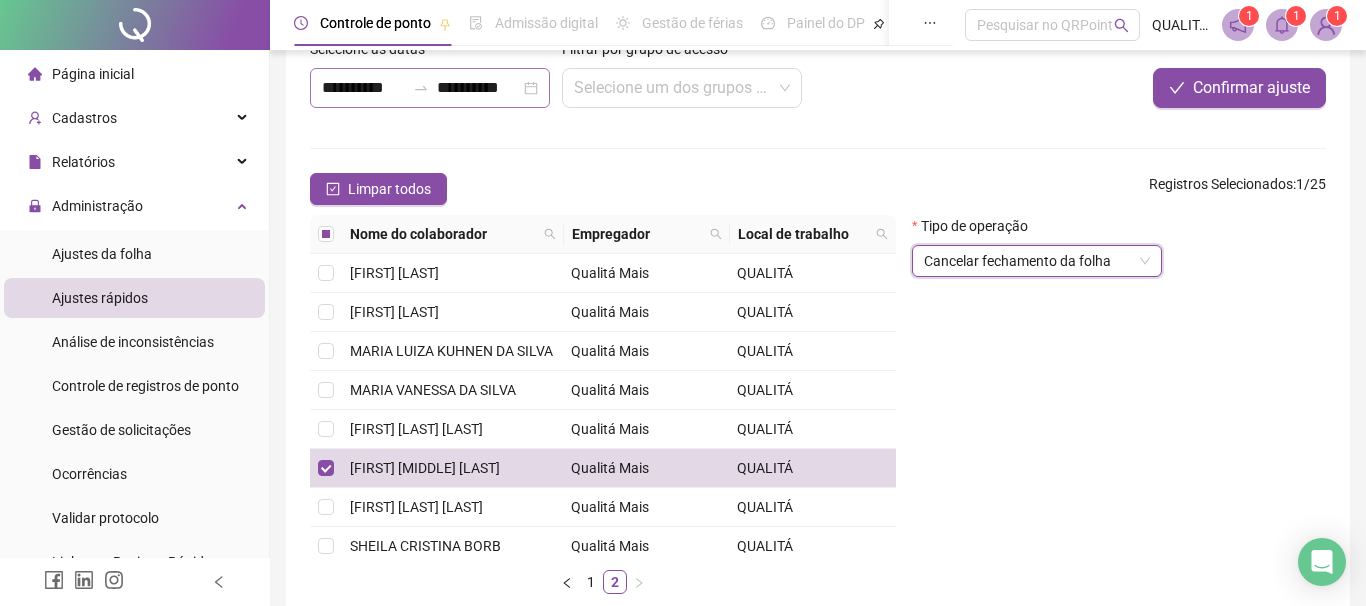 click on "**********" at bounding box center (430, 88) 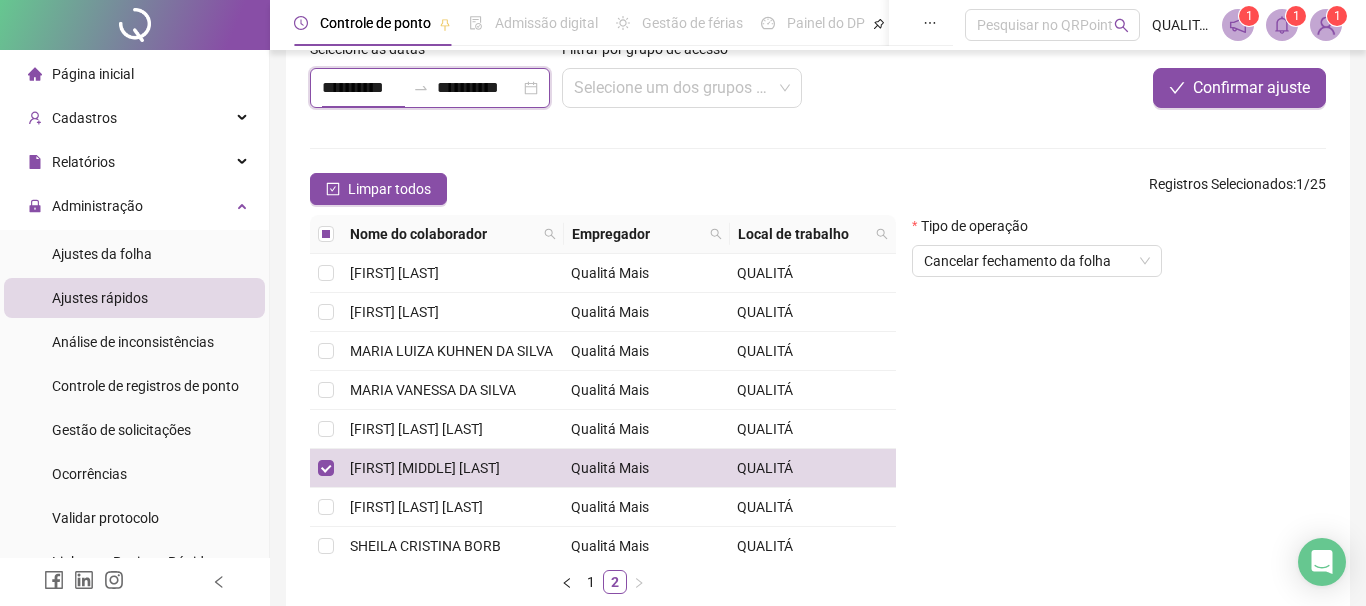 scroll, scrollTop: 0, scrollLeft: 2, axis: horizontal 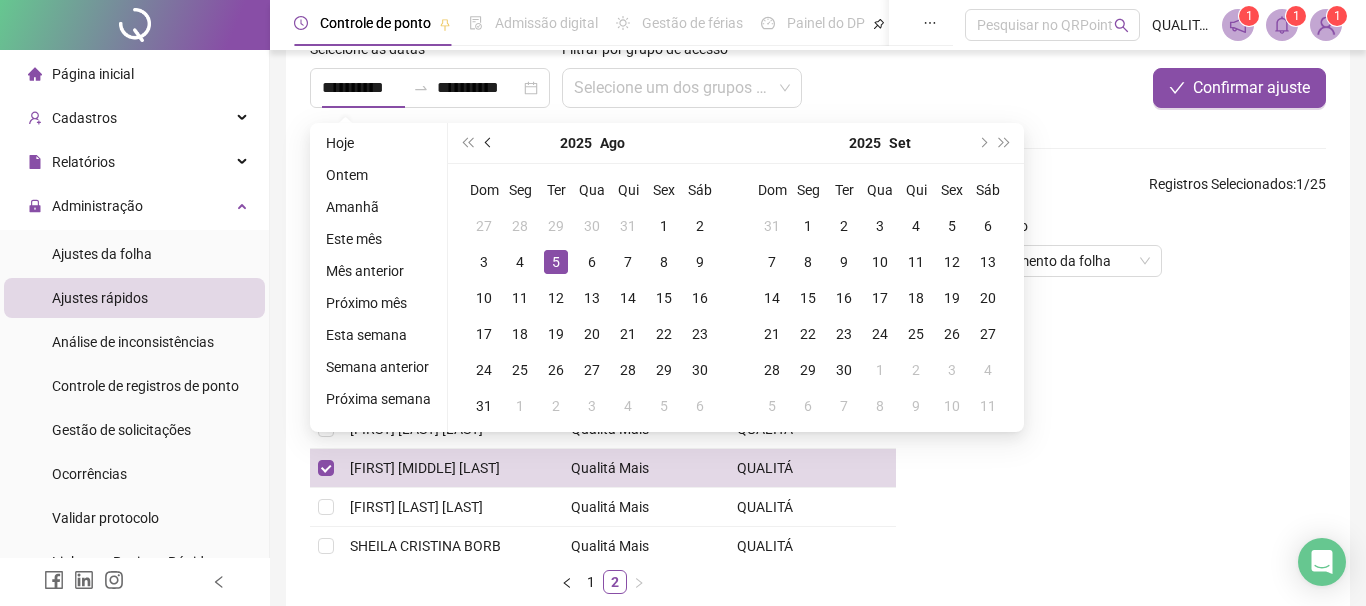 click at bounding box center (490, 143) 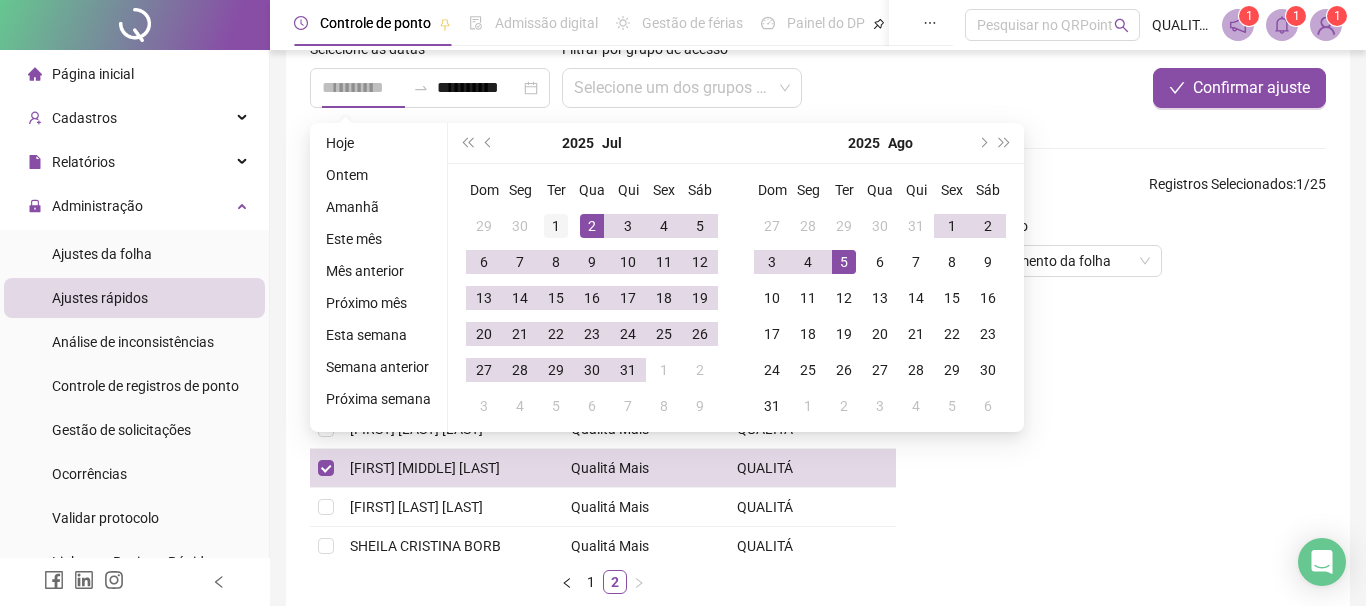 type on "**********" 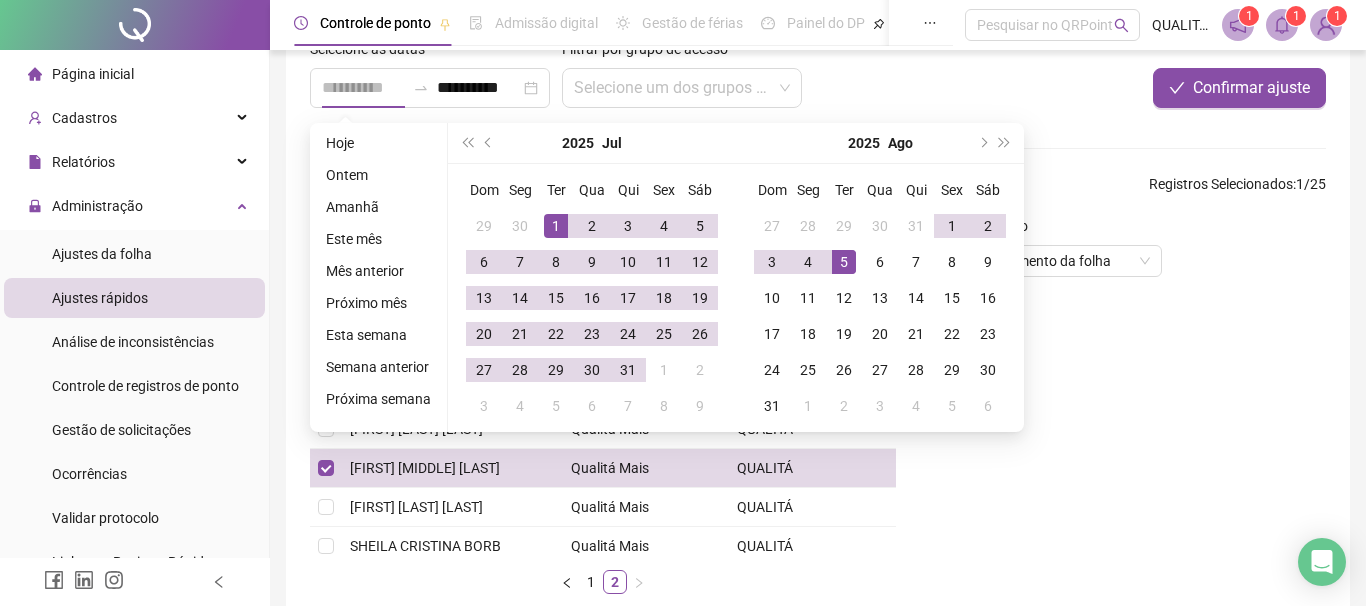 drag, startPoint x: 581, startPoint y: 221, endPoint x: 560, endPoint y: 223, distance: 21.095022 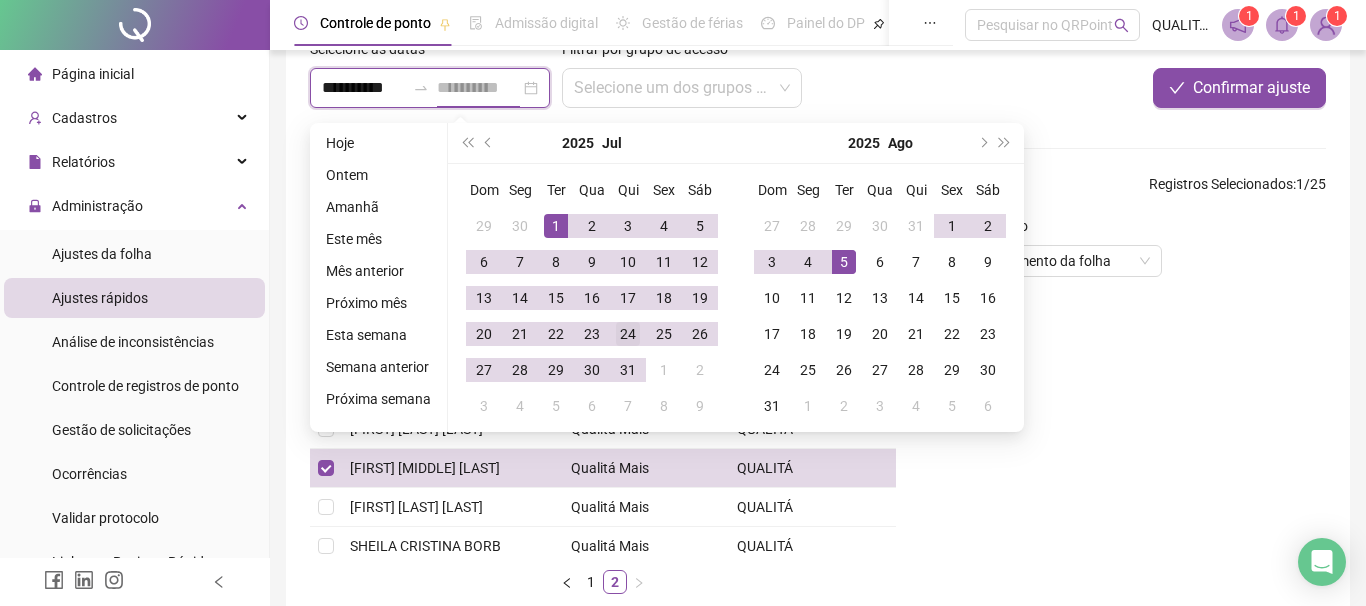 scroll, scrollTop: 0, scrollLeft: 2, axis: horizontal 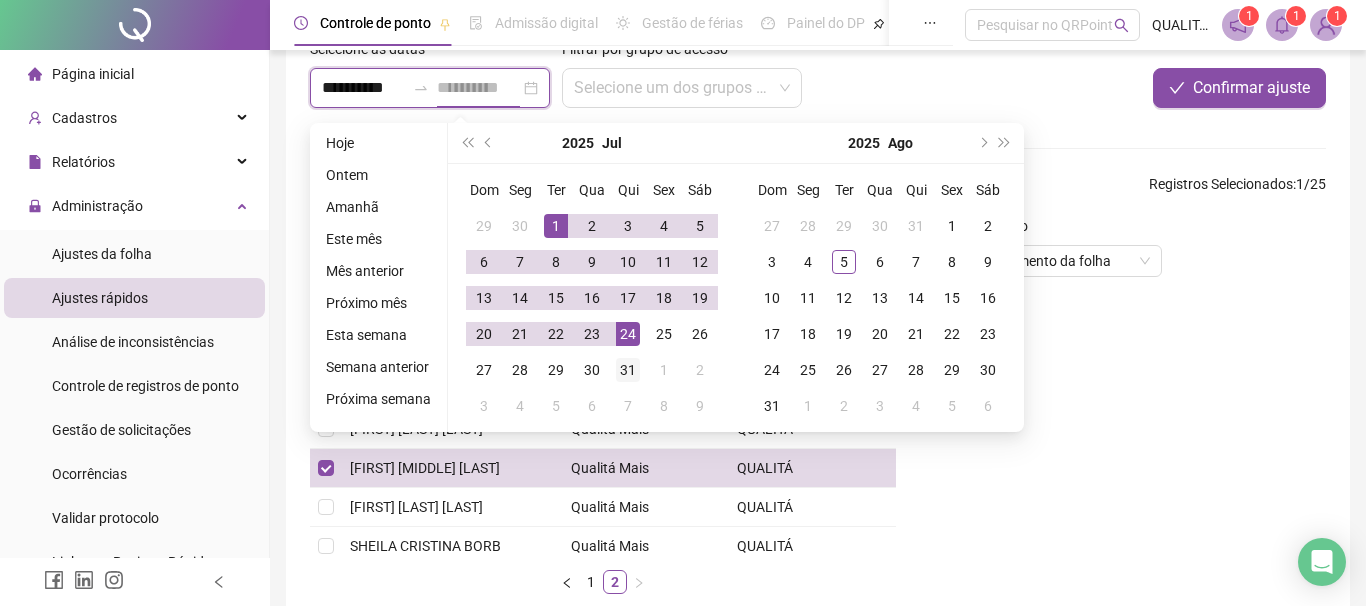 type on "**********" 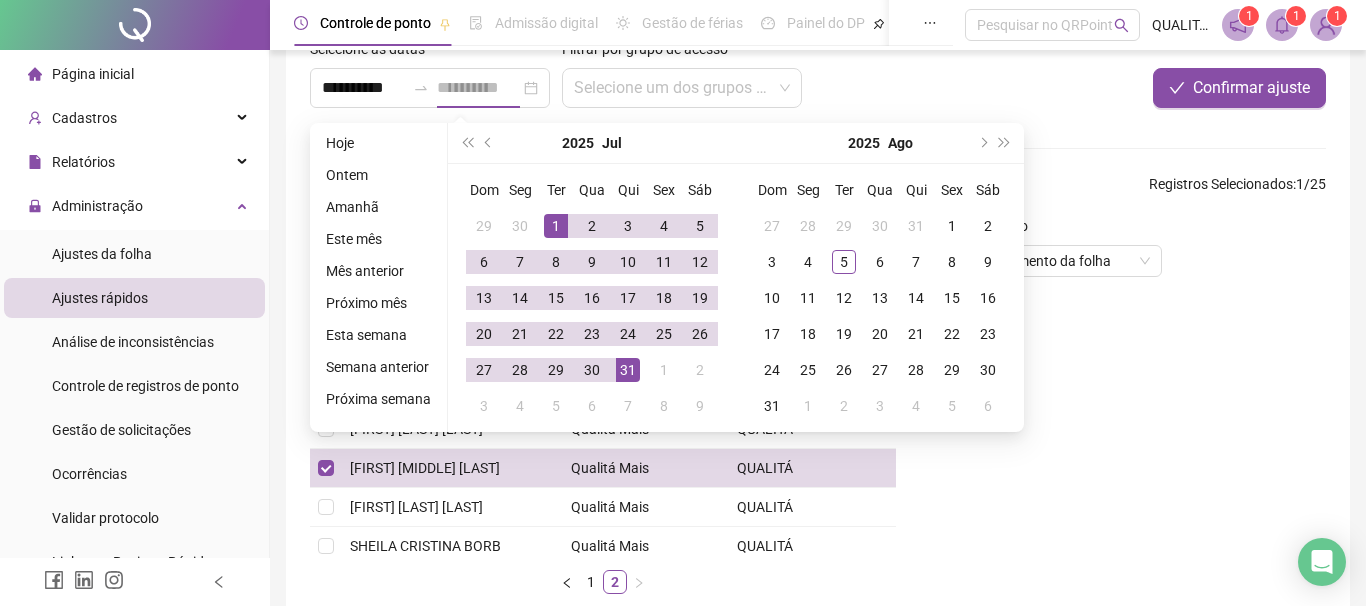 click on "31" at bounding box center (628, 370) 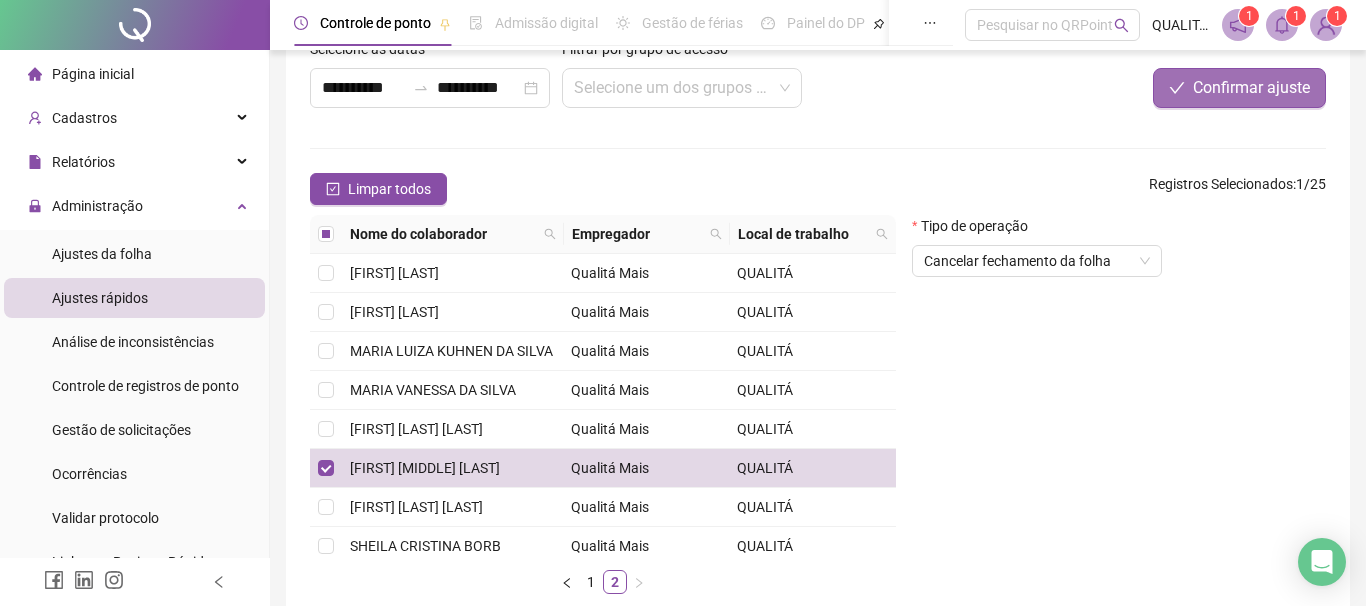 click on "Confirmar ajuste" at bounding box center [1251, 88] 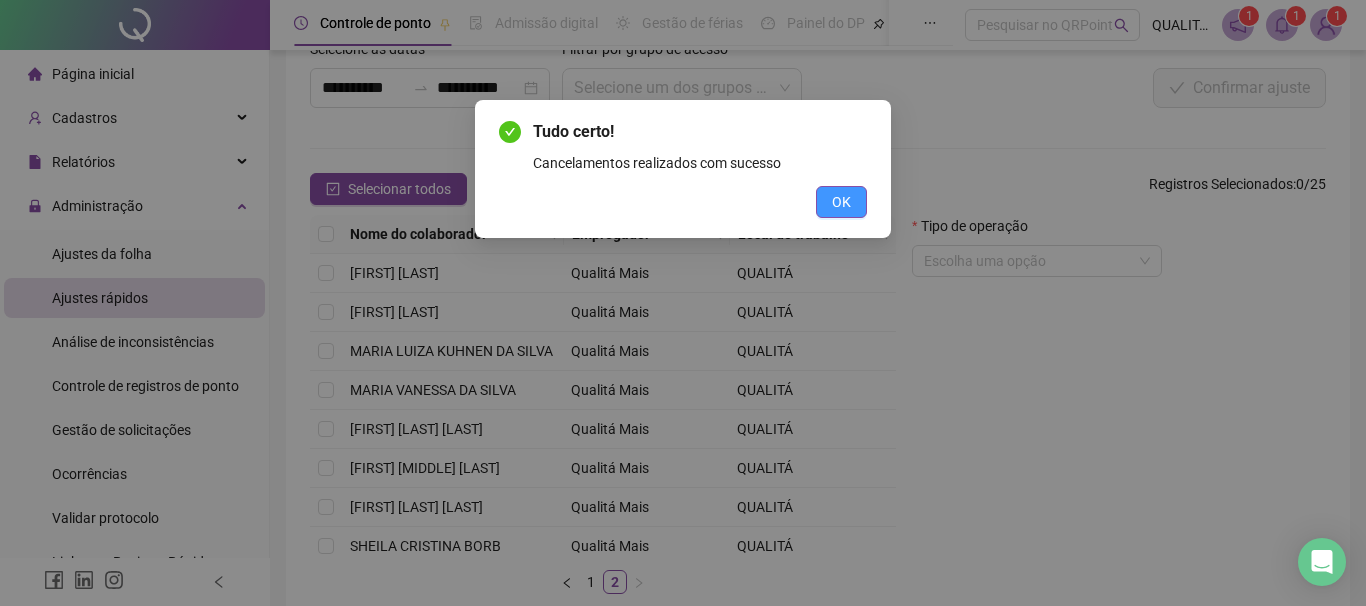 click on "OK" at bounding box center [841, 202] 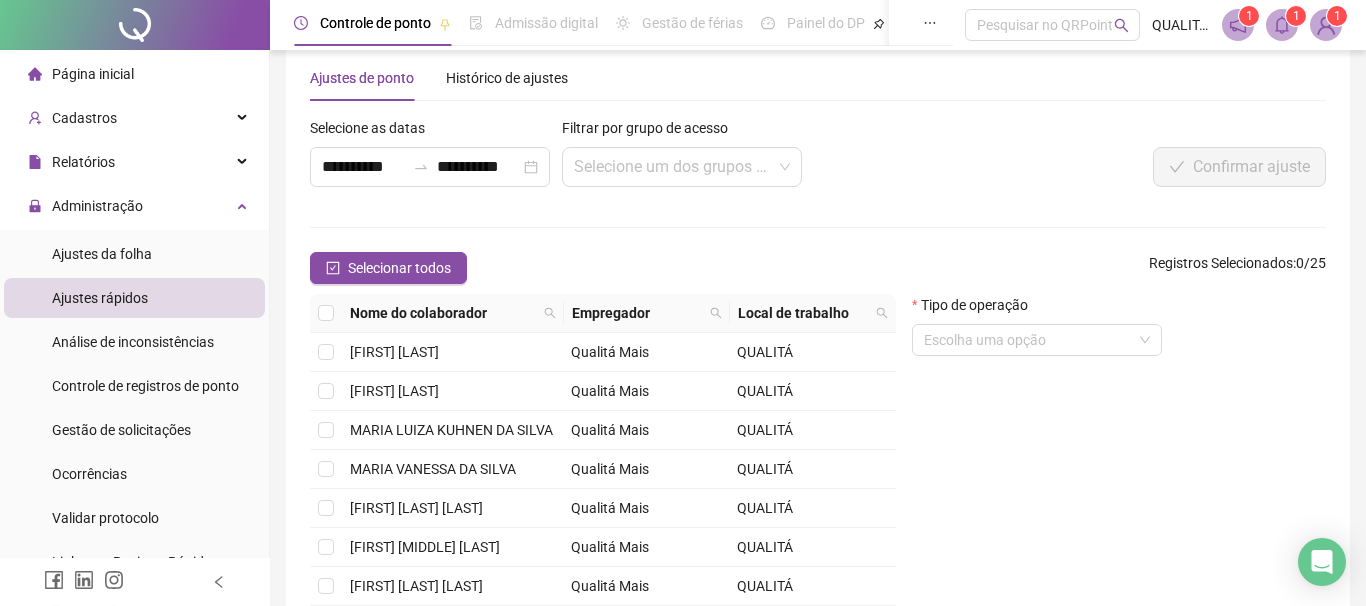 scroll, scrollTop: 0, scrollLeft: 0, axis: both 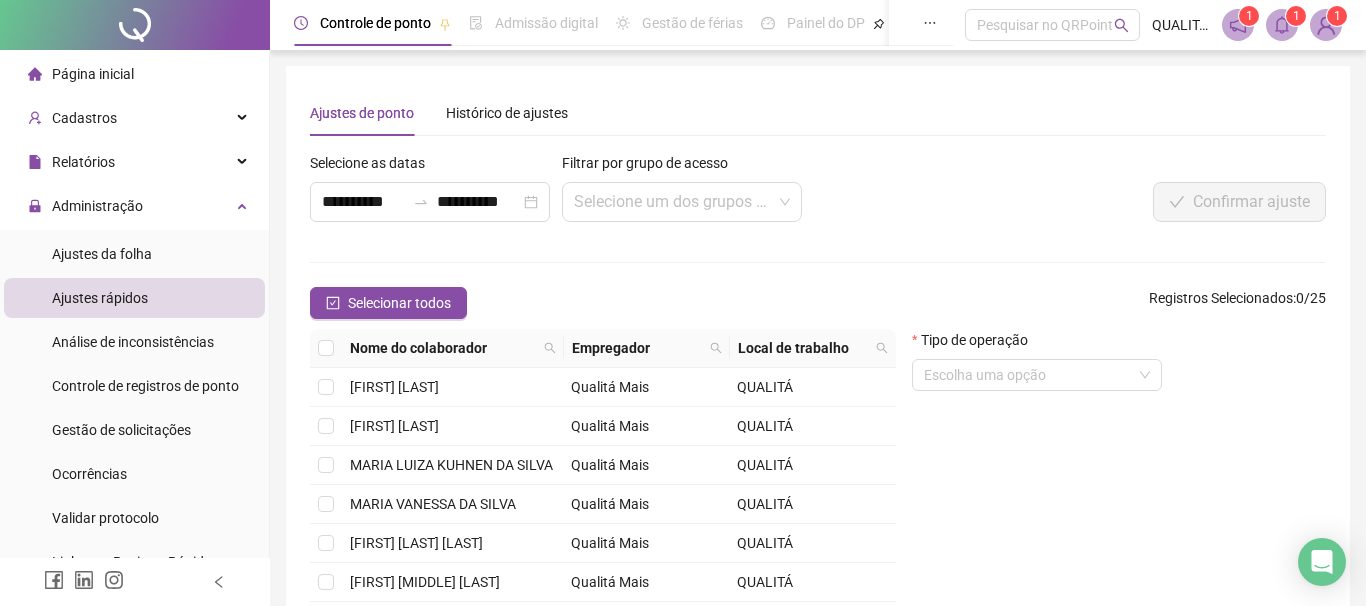 click on "**********" at bounding box center (818, 438) 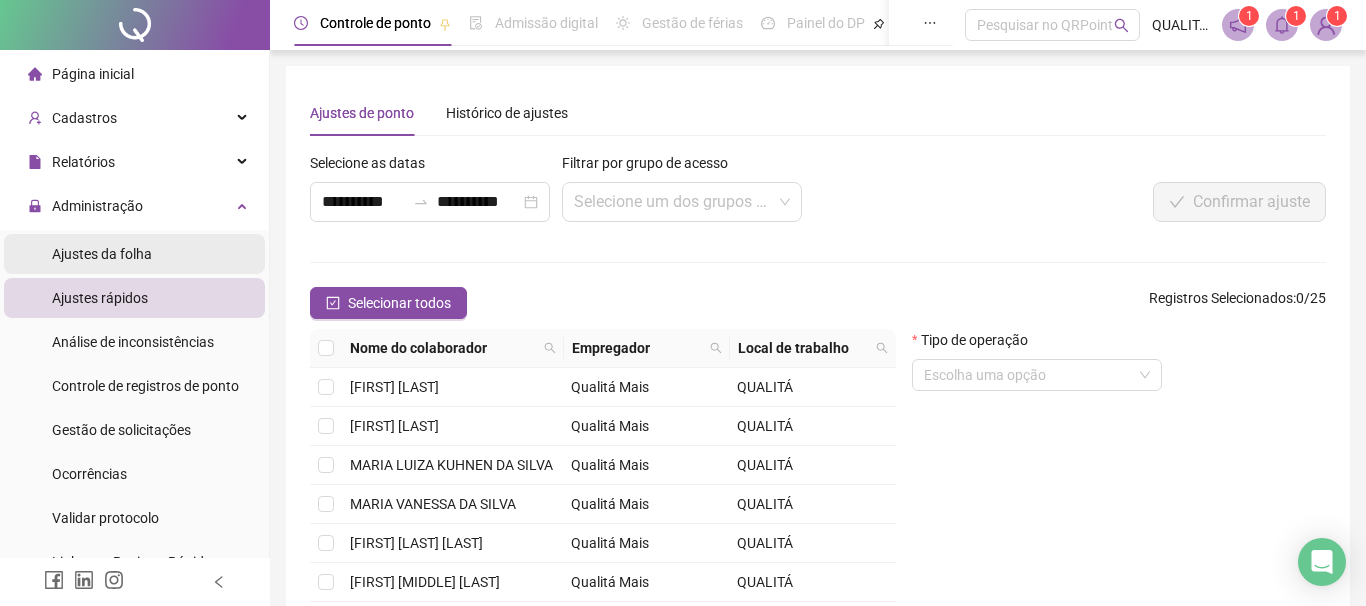 click on "Ajustes da folha" at bounding box center (102, 254) 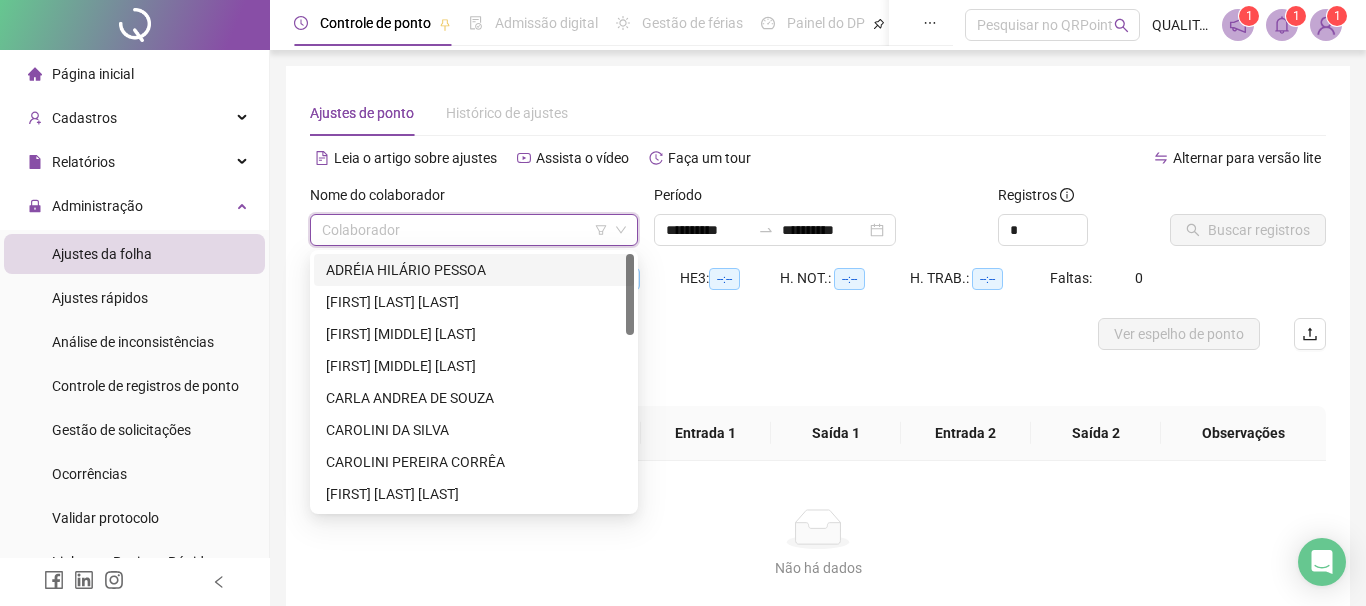 click at bounding box center [465, 230] 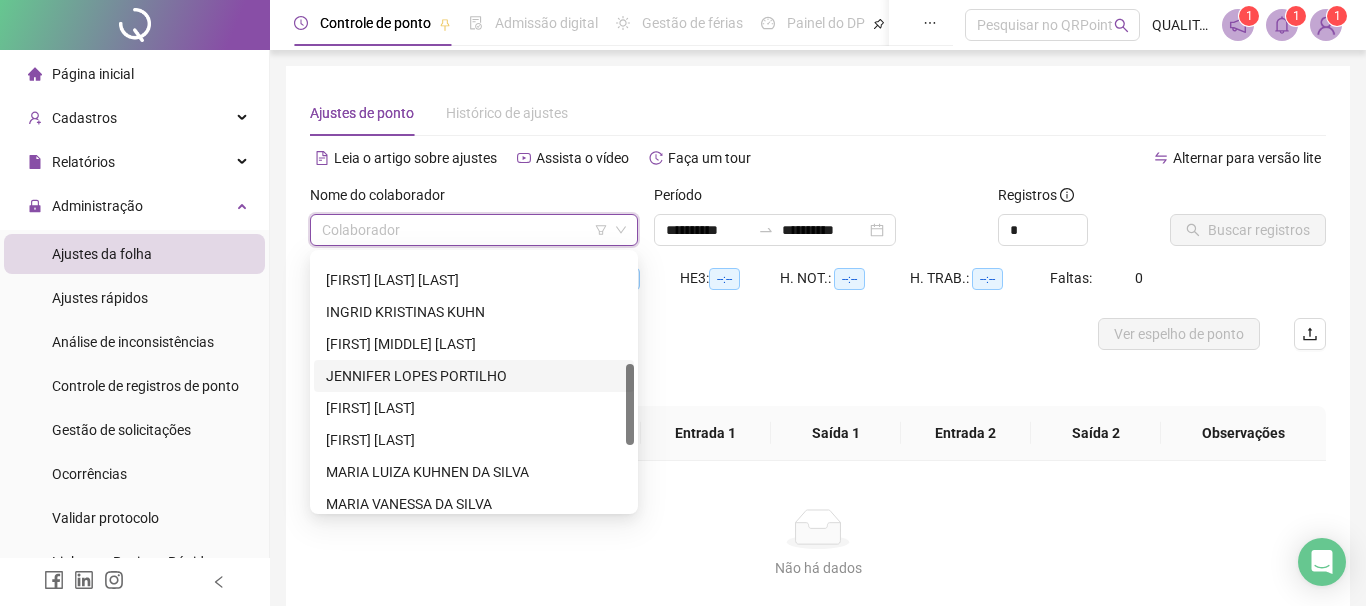 scroll, scrollTop: 544, scrollLeft: 0, axis: vertical 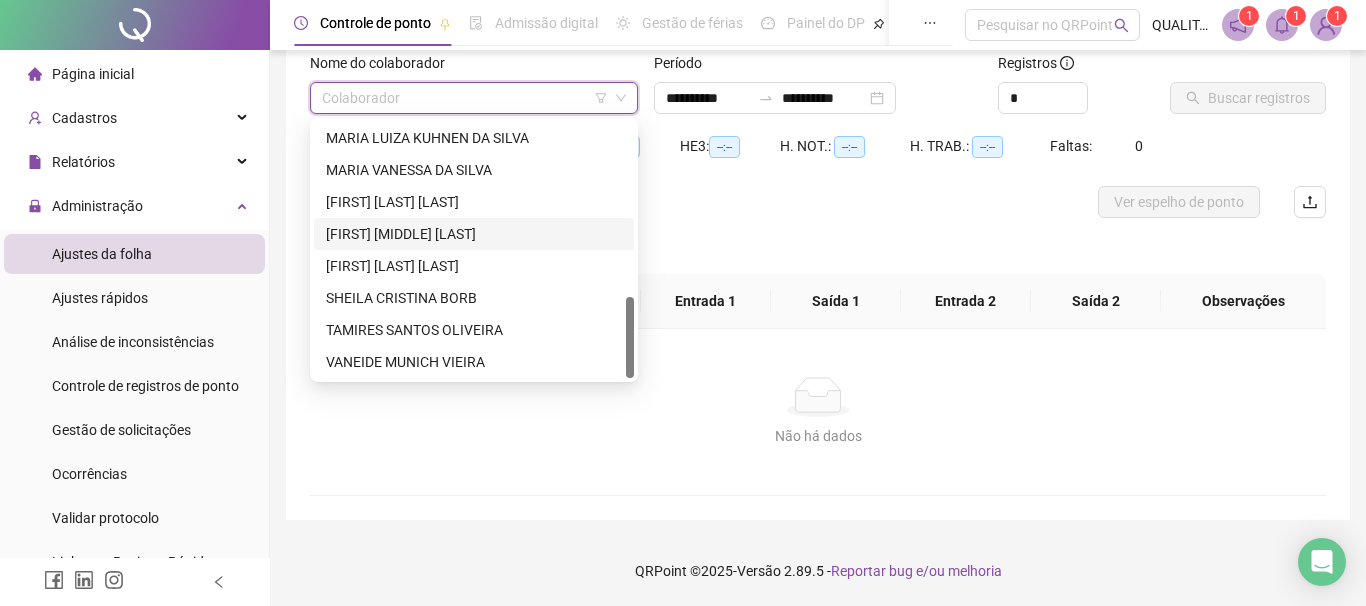 click on "[FIRST] [MIDDLE] [LAST]" at bounding box center [474, 234] 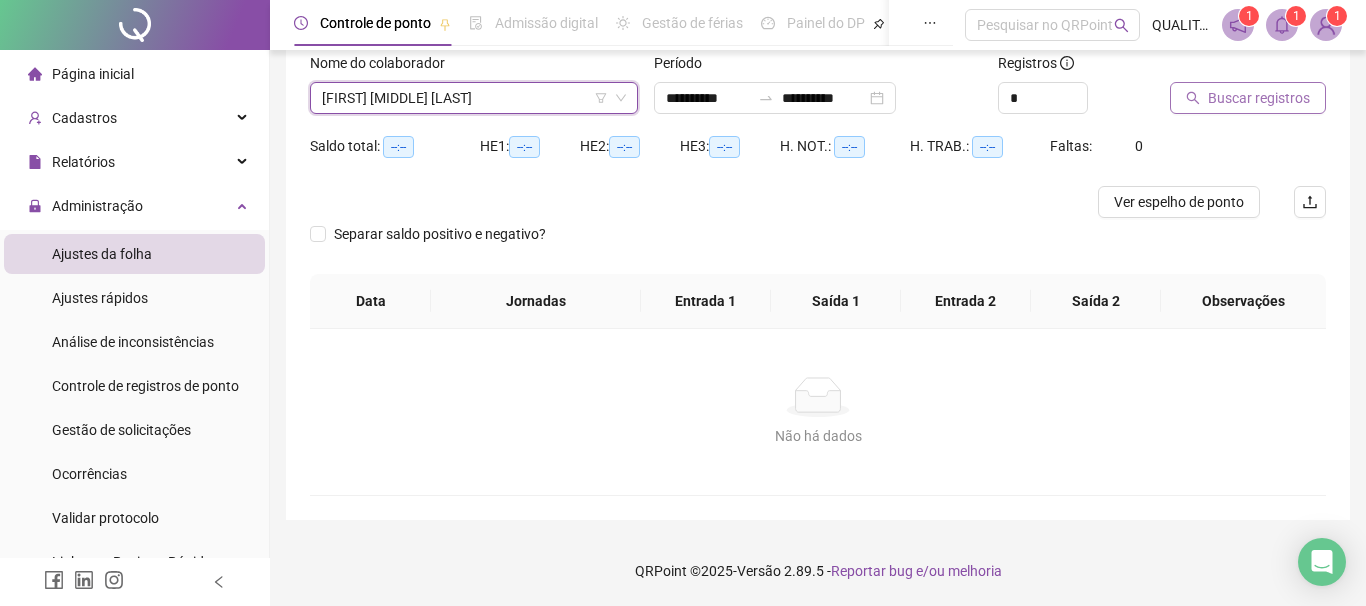 click on "Buscar registros" at bounding box center [1259, 98] 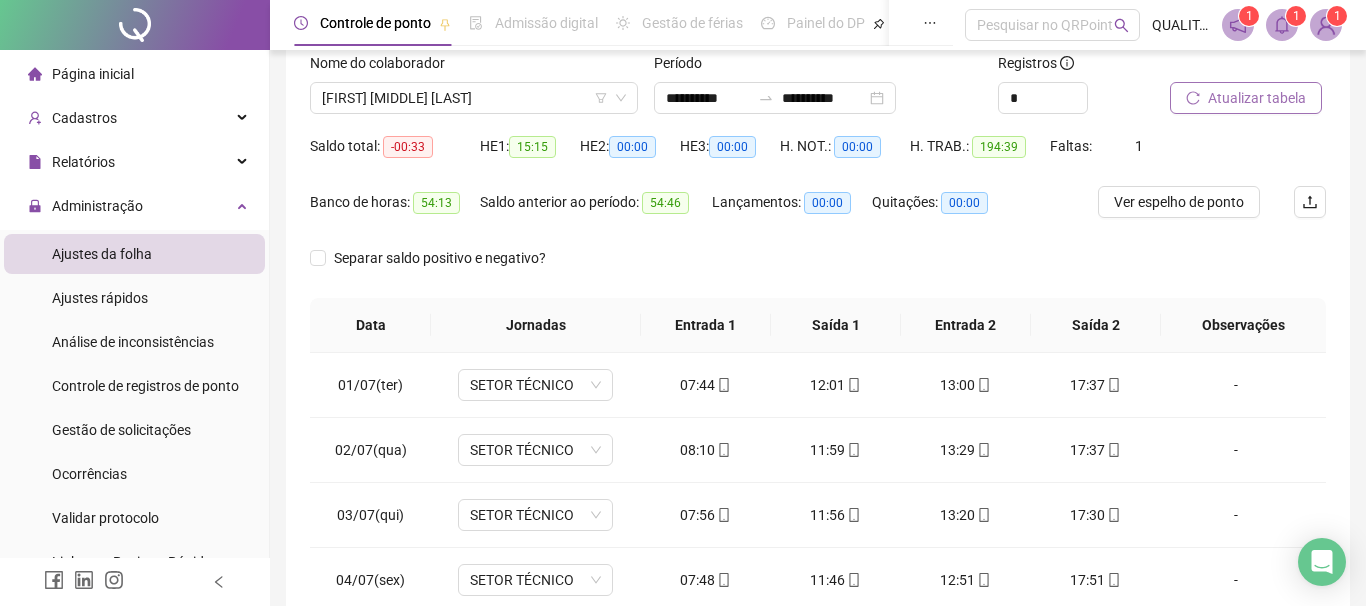 click on "Separar saldo positivo e negativo?" at bounding box center (818, 270) 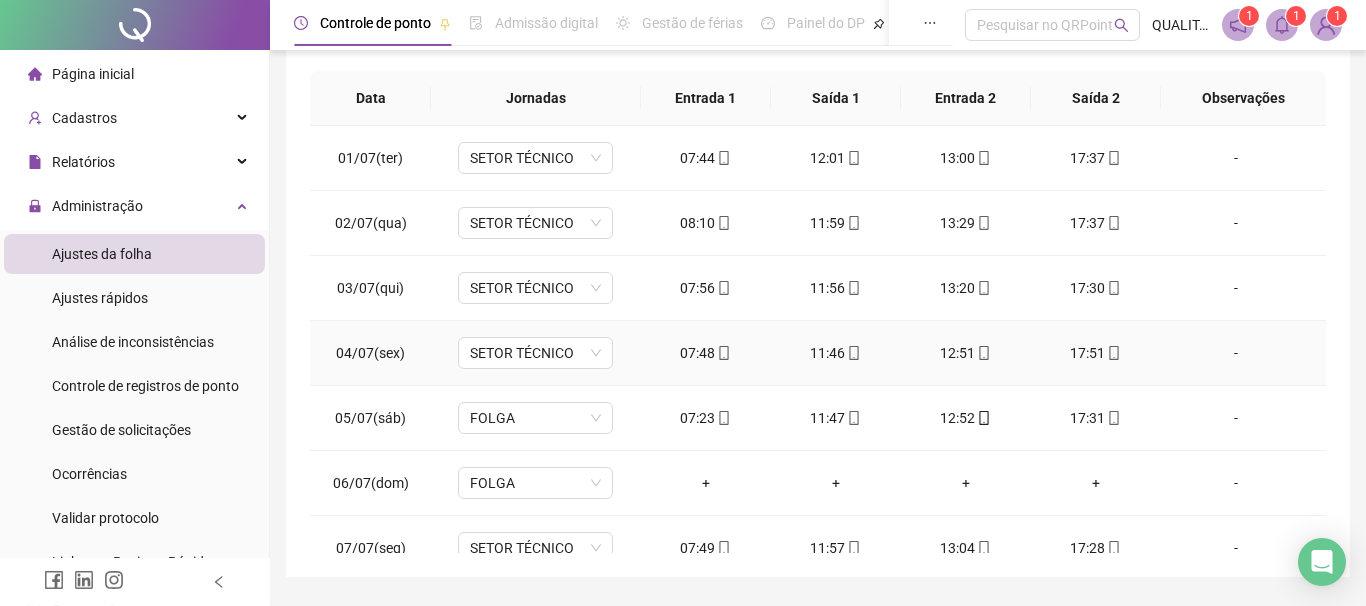 scroll, scrollTop: 416, scrollLeft: 0, axis: vertical 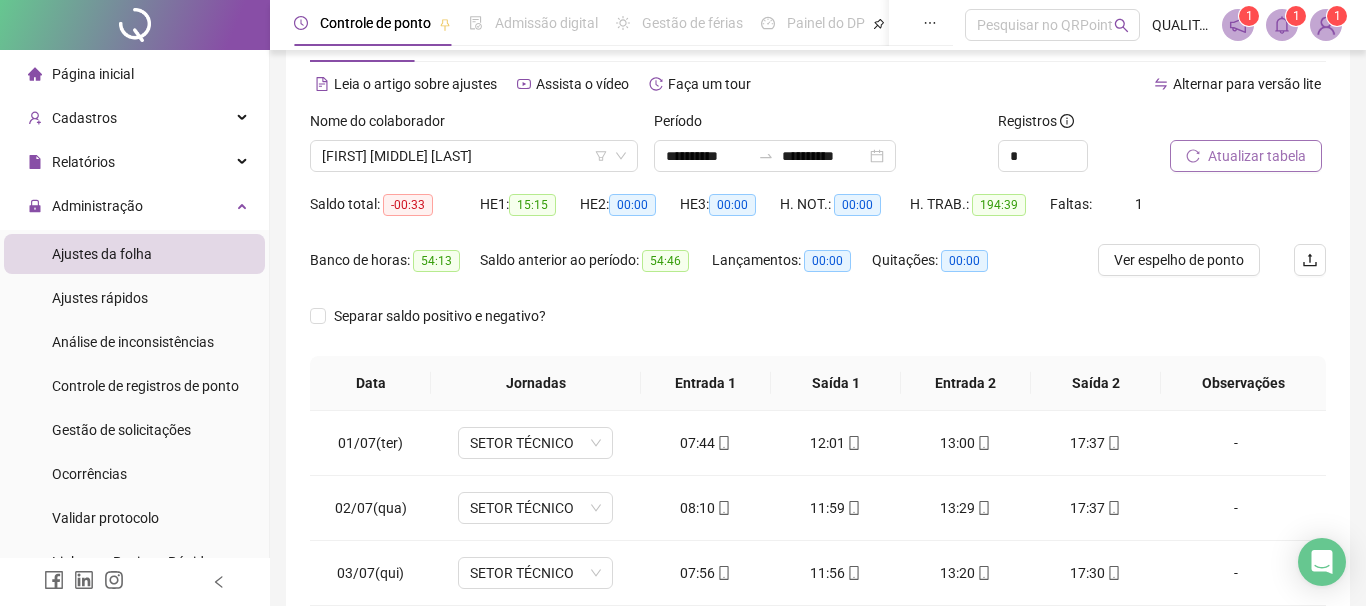 click on "Separar saldo positivo e negativo?" at bounding box center (818, 328) 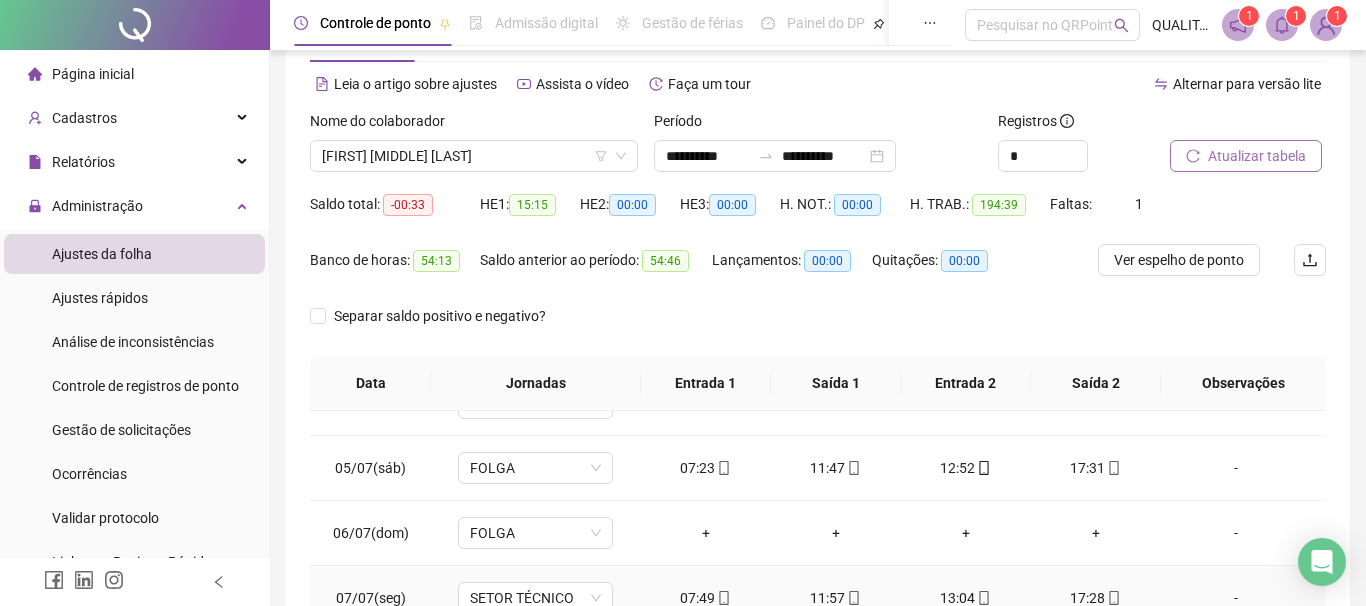 scroll, scrollTop: 204, scrollLeft: 0, axis: vertical 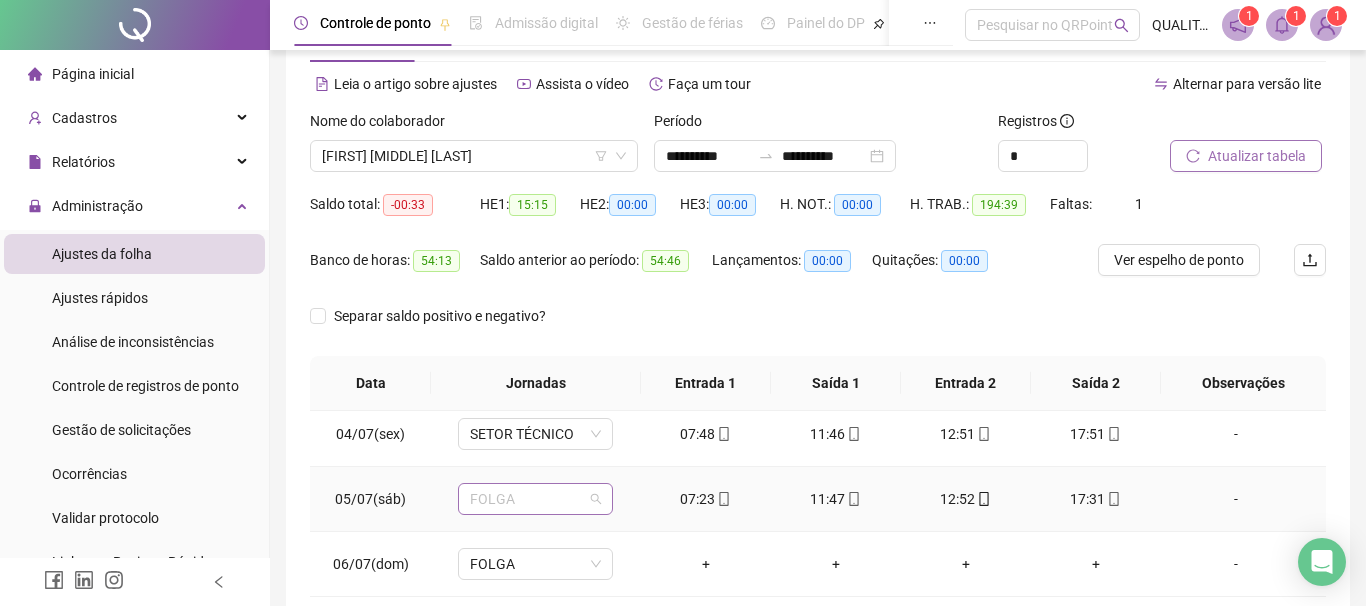click on "FOLGA" at bounding box center (535, 499) 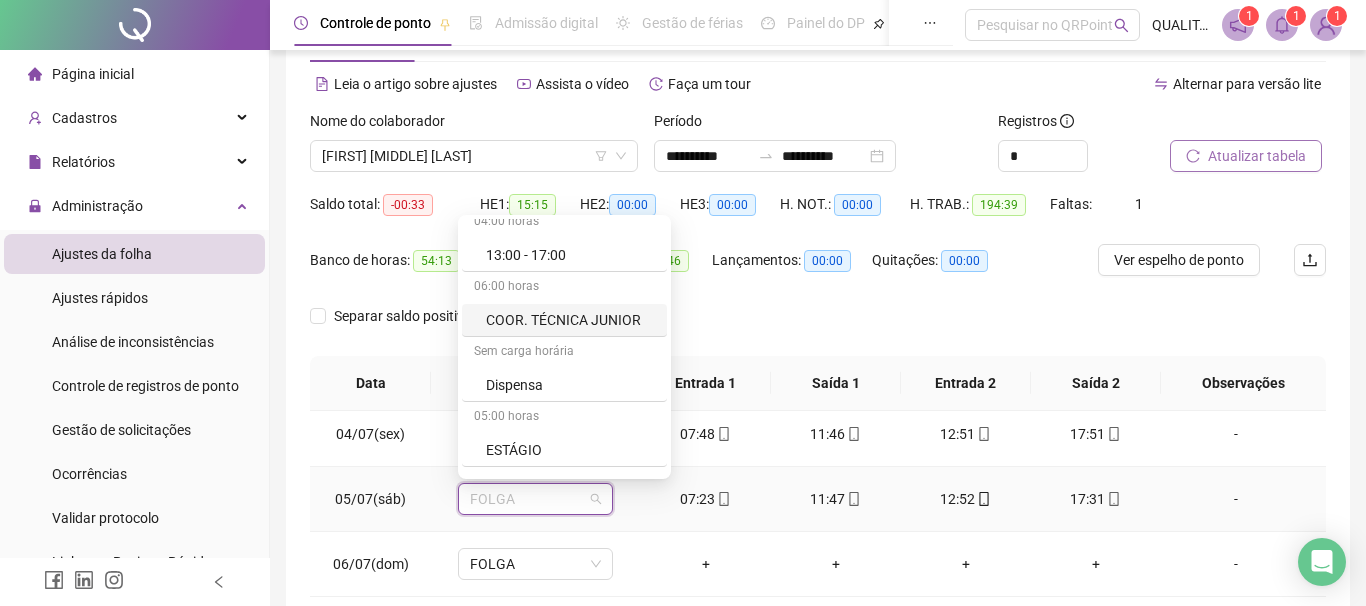 scroll, scrollTop: 510, scrollLeft: 0, axis: vertical 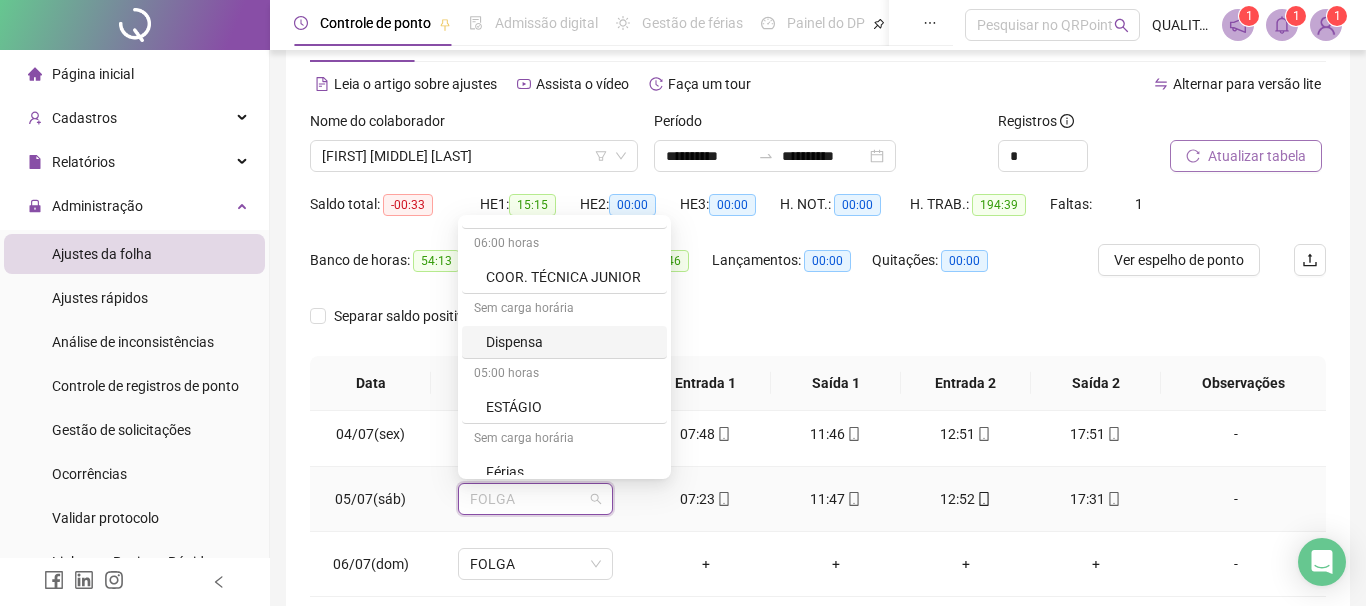 click on "Dispensa" at bounding box center [570, 342] 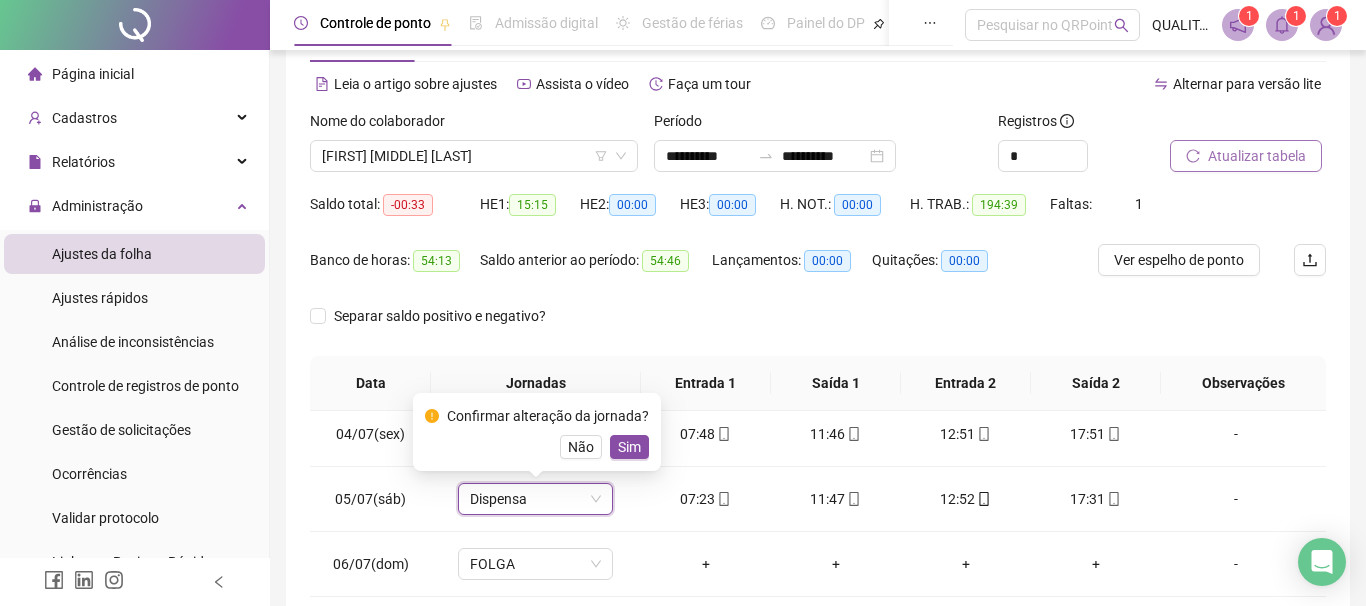 click on "Atualizar tabela" at bounding box center [1257, 156] 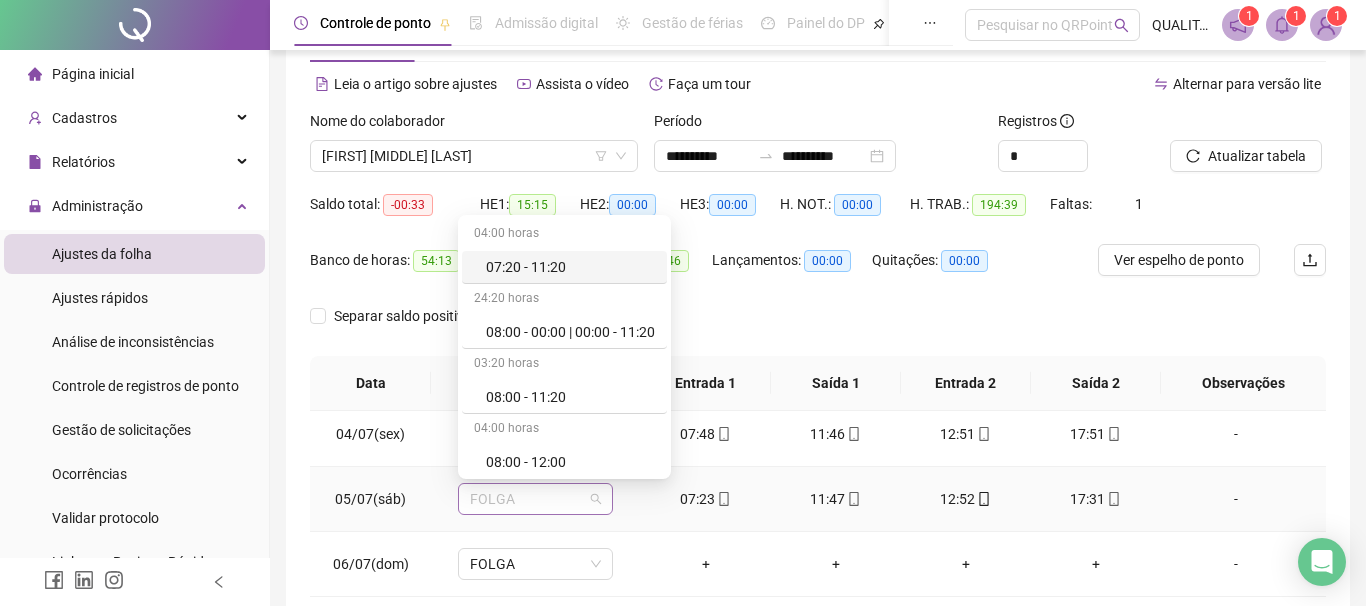 click on "FOLGA" at bounding box center (535, 499) 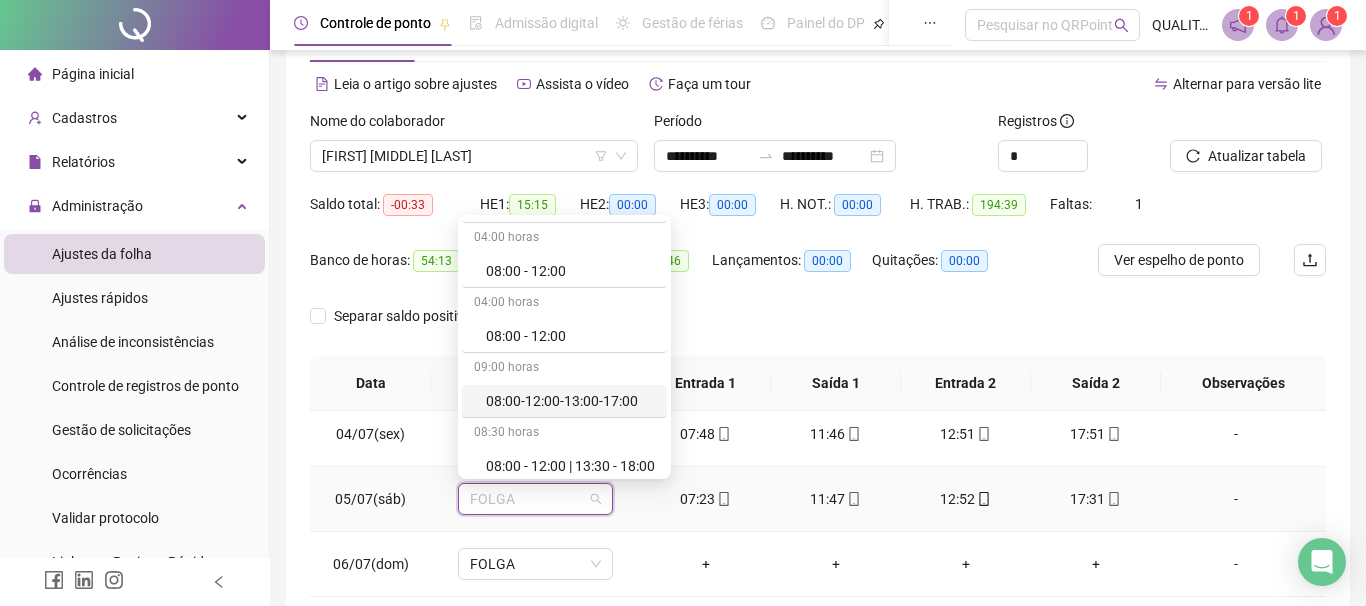 scroll, scrollTop: 204, scrollLeft: 0, axis: vertical 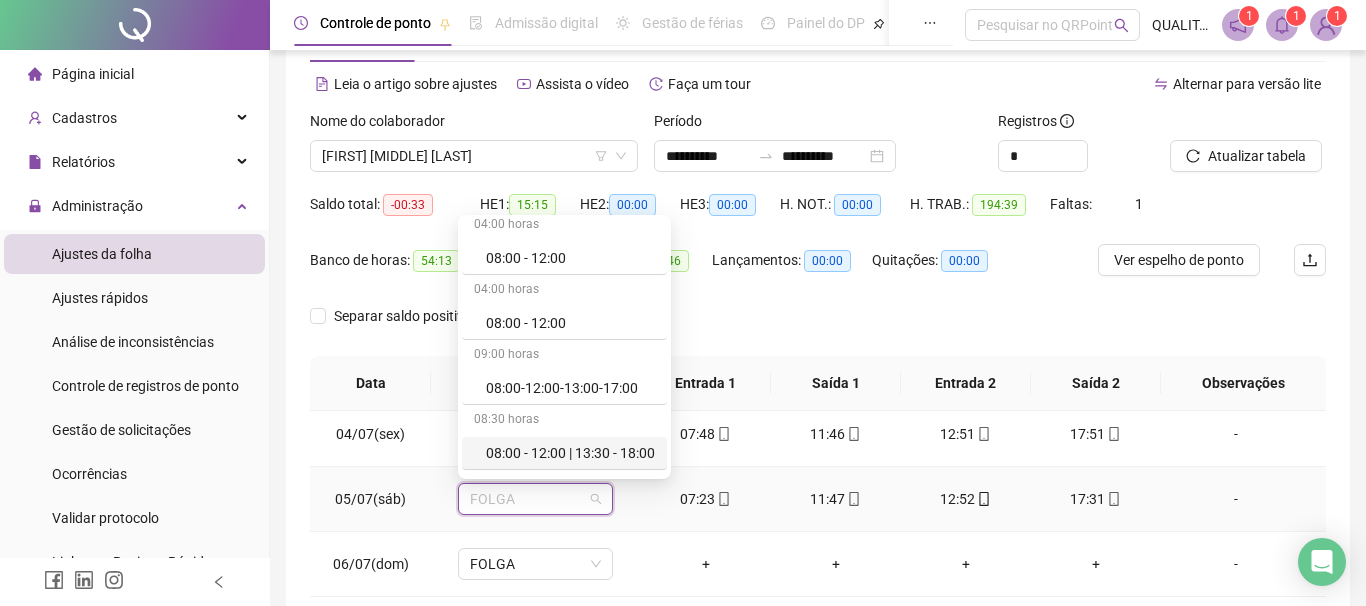 click on "07:23" at bounding box center (706, 499) 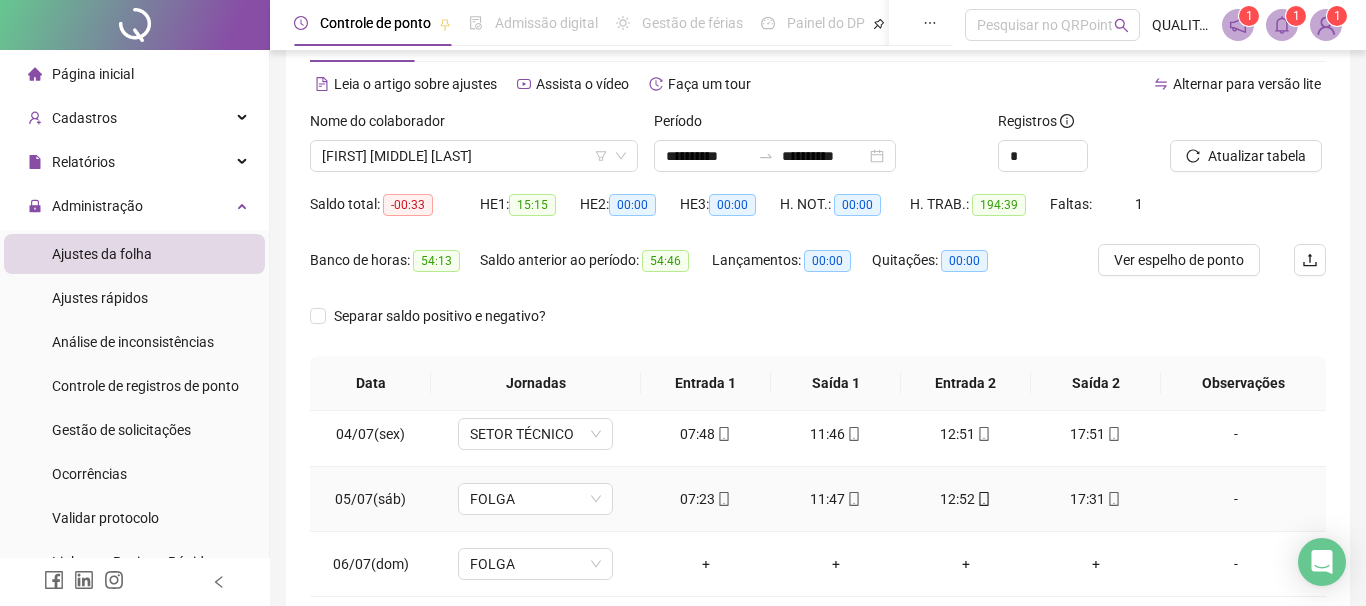 type on "**********" 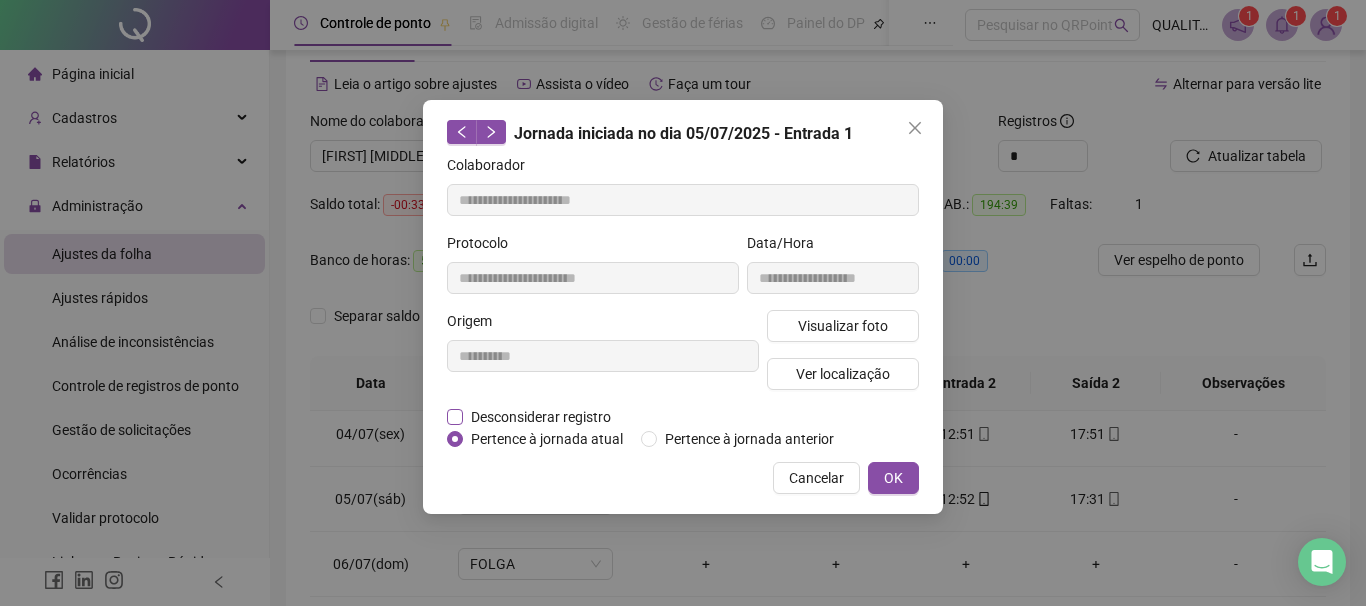 click on "Desconsiderar registro" at bounding box center (541, 417) 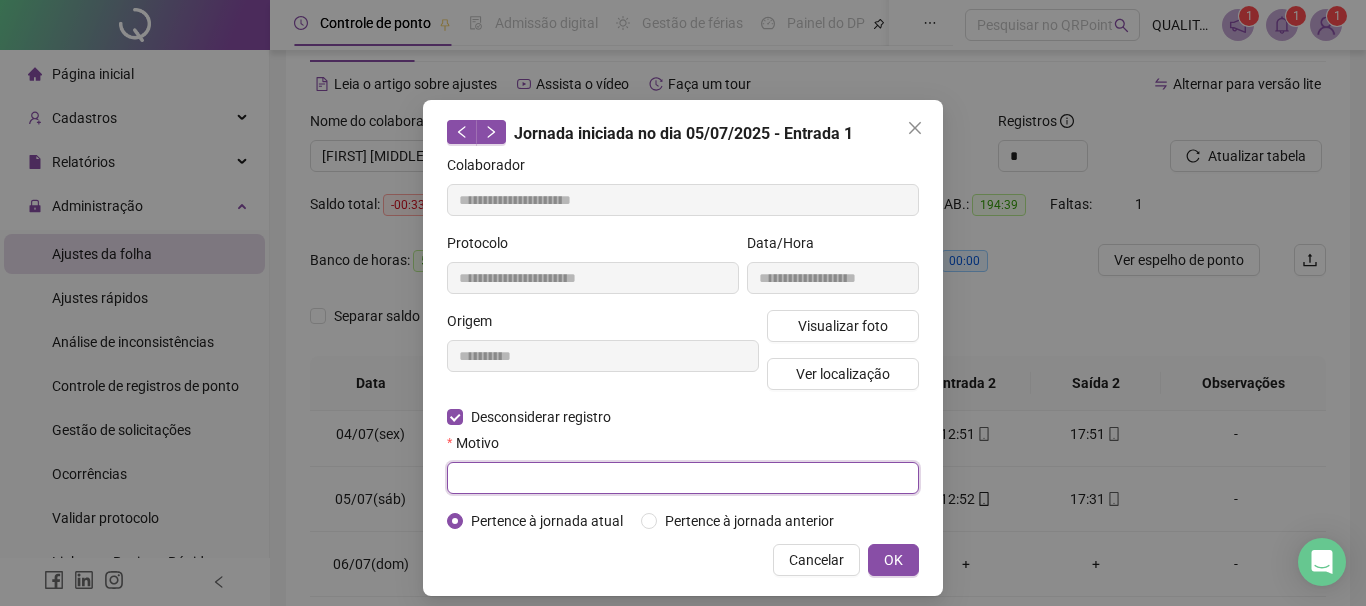 click at bounding box center [683, 478] 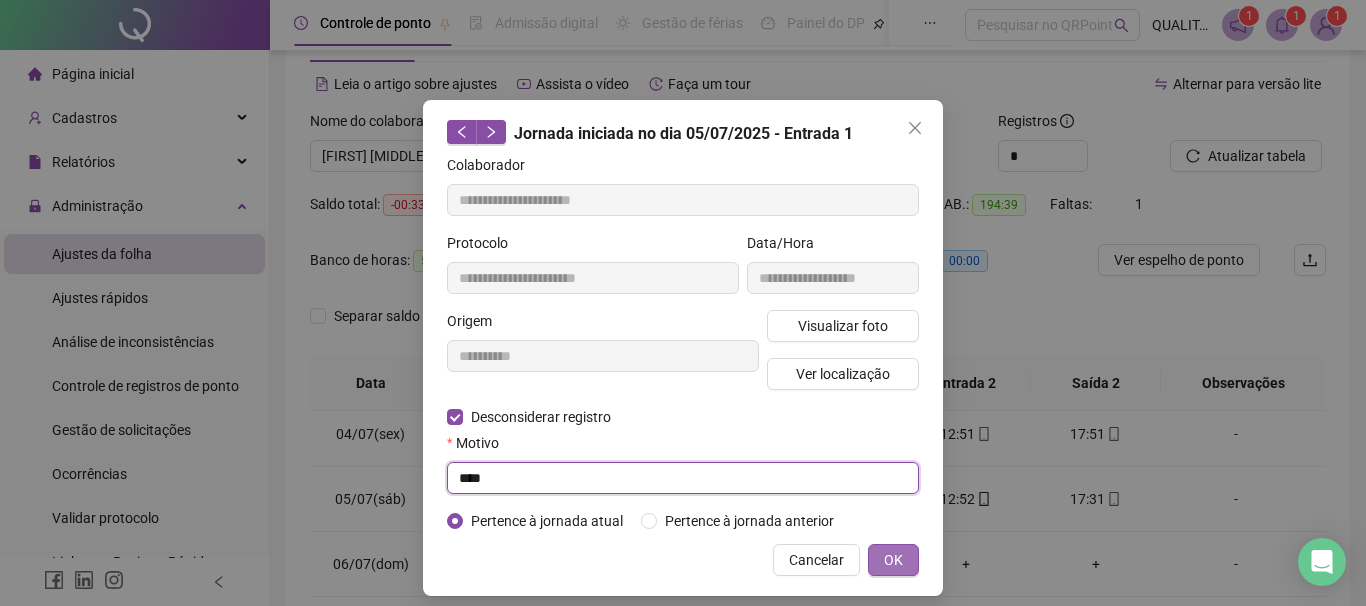 type on "****" 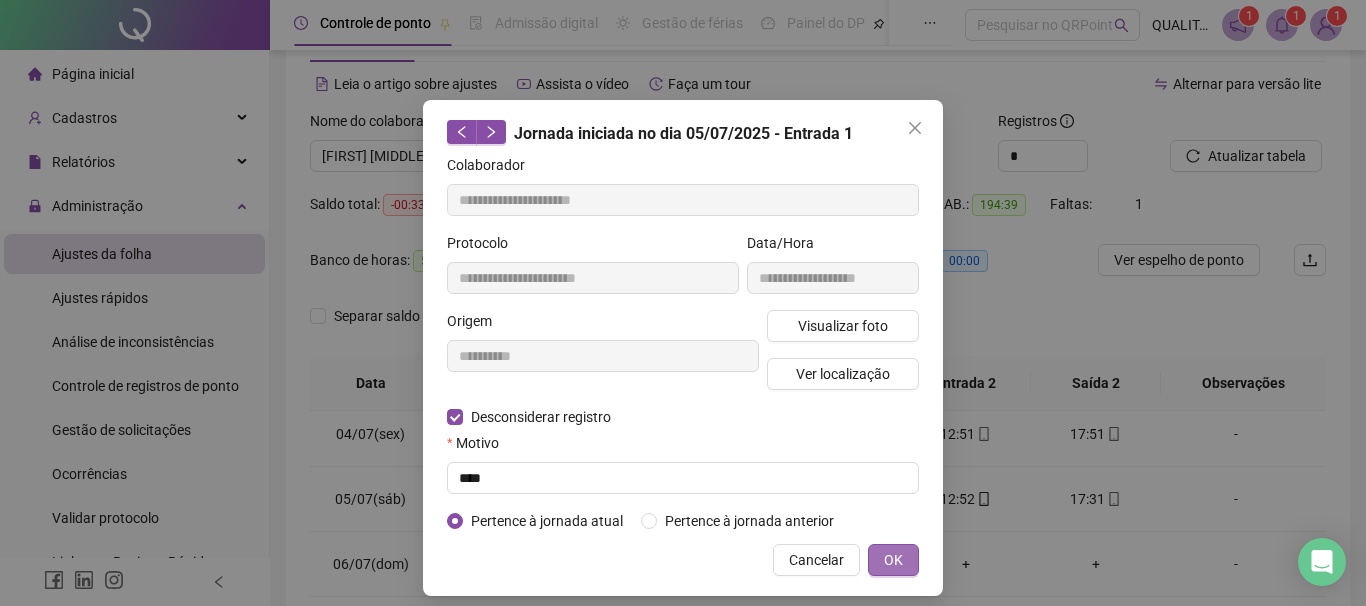 click on "OK" at bounding box center (893, 560) 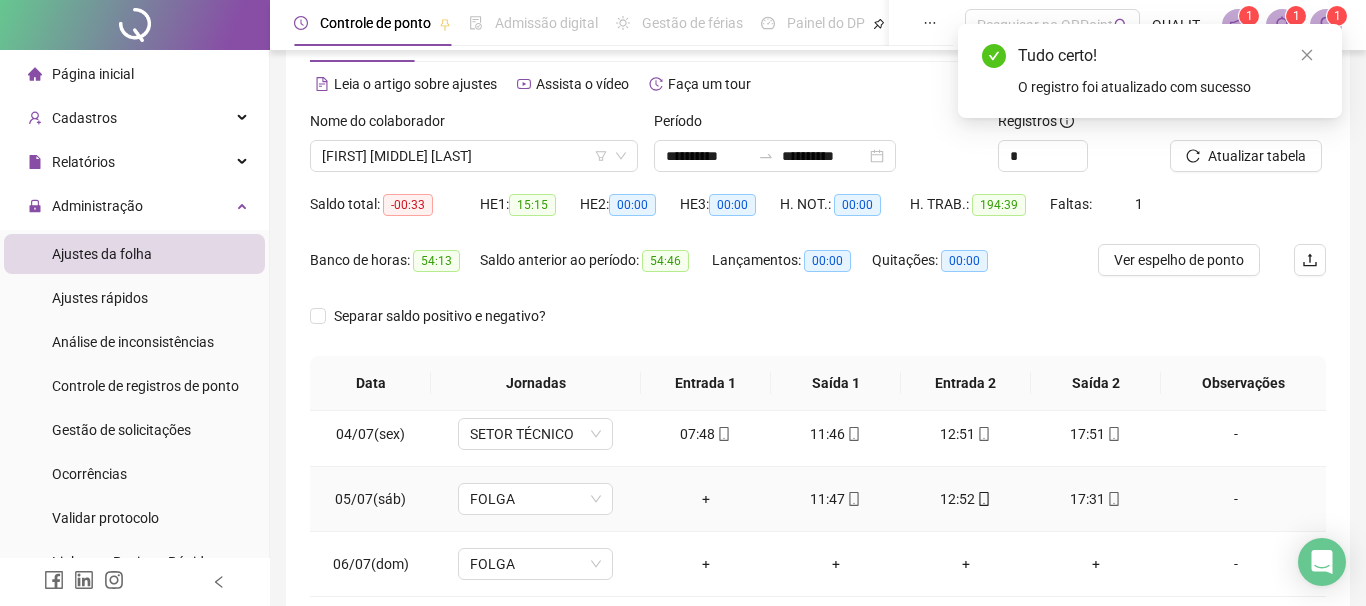 click 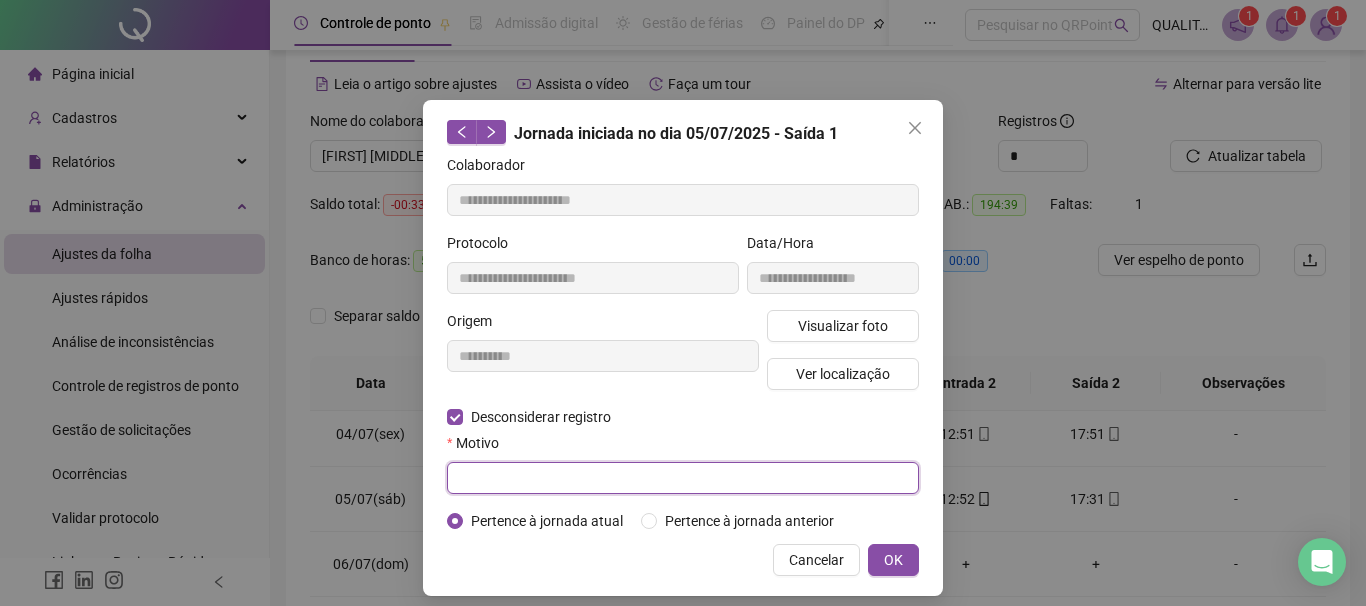 click at bounding box center [683, 478] 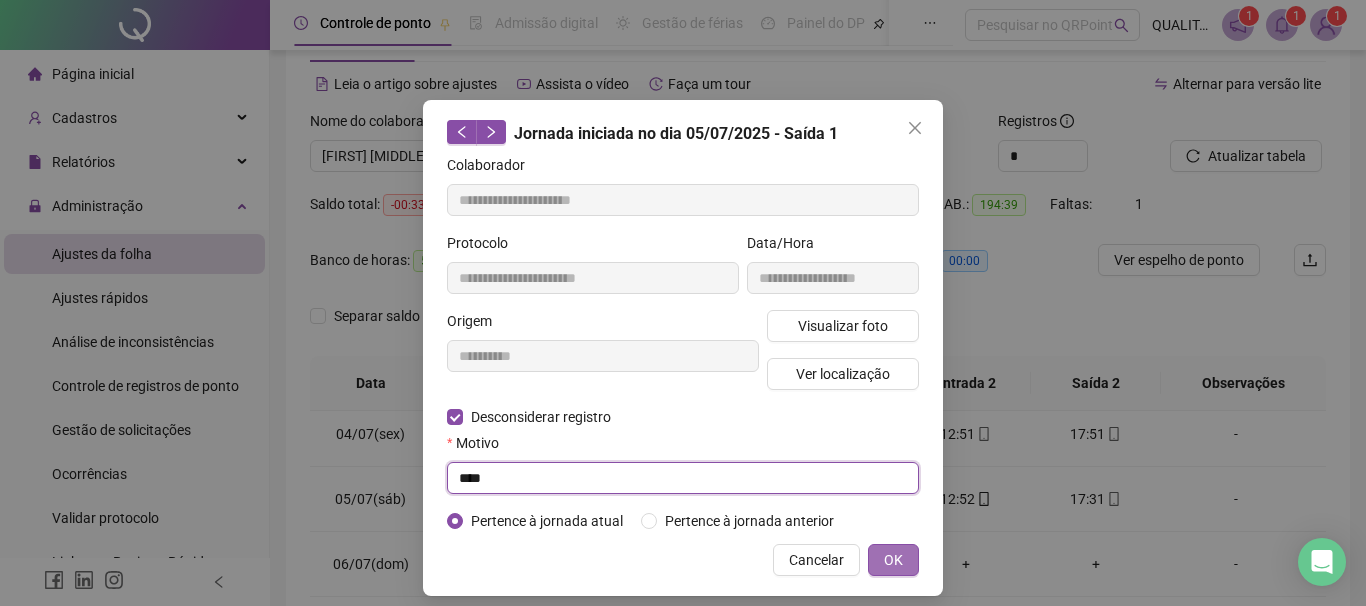 type on "****" 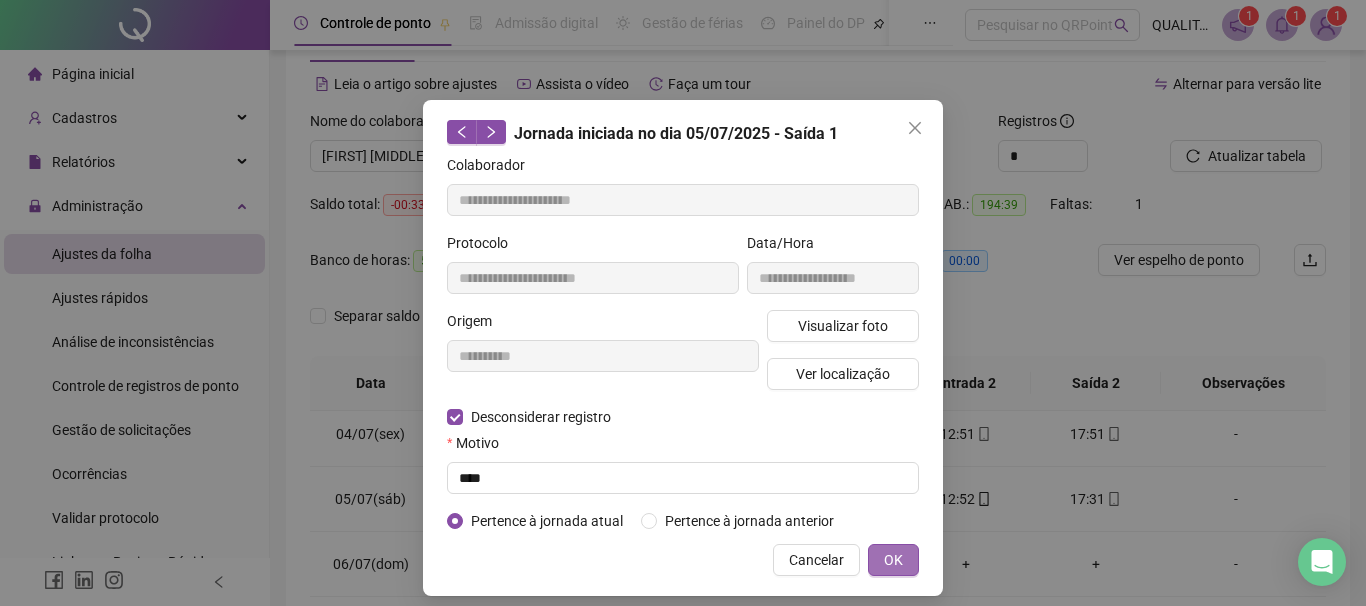 click on "OK" at bounding box center [893, 560] 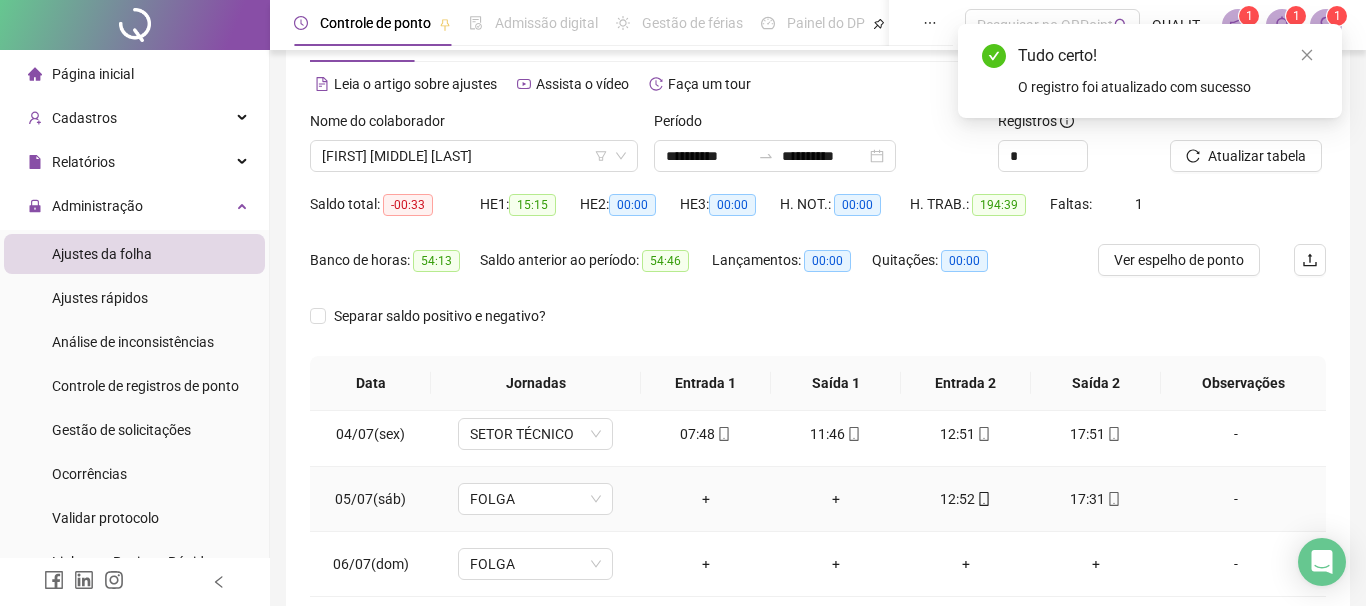click 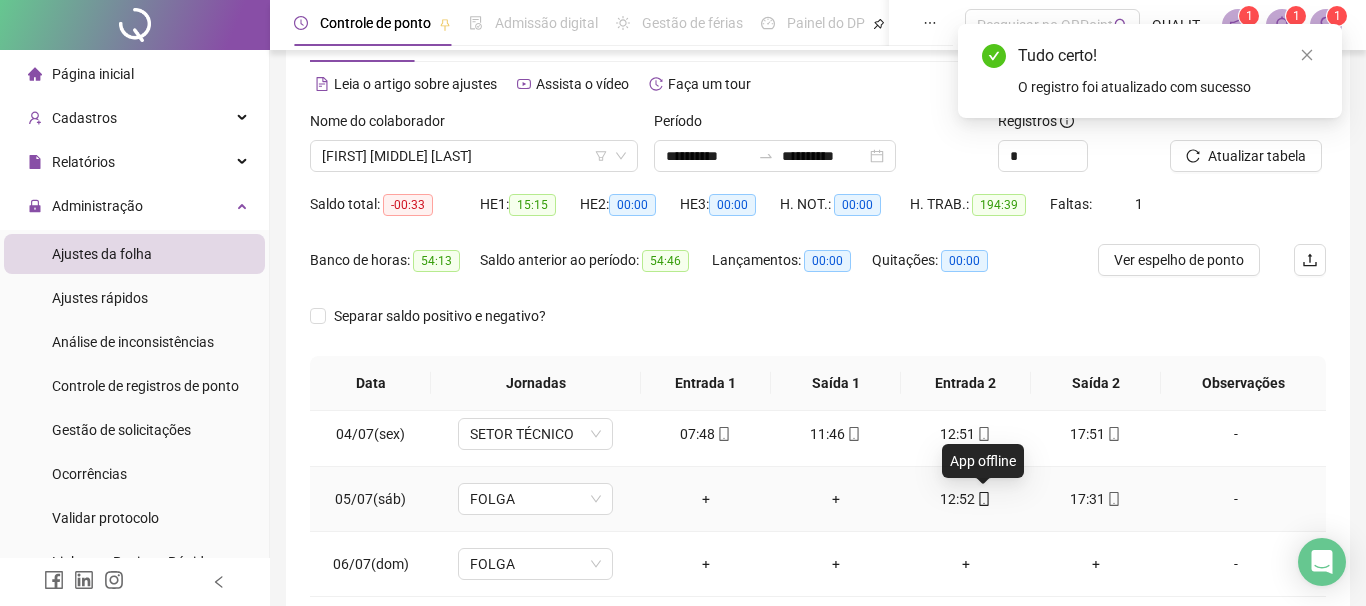 type on "**********" 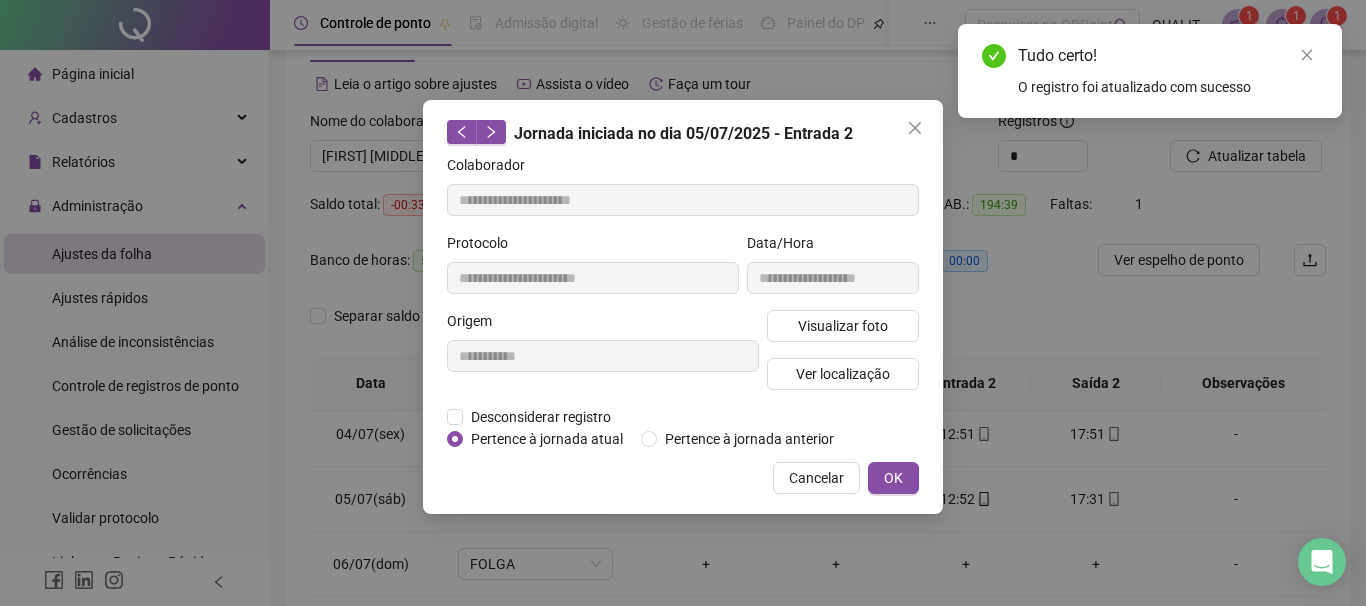 click on "**********" at bounding box center (683, 307) 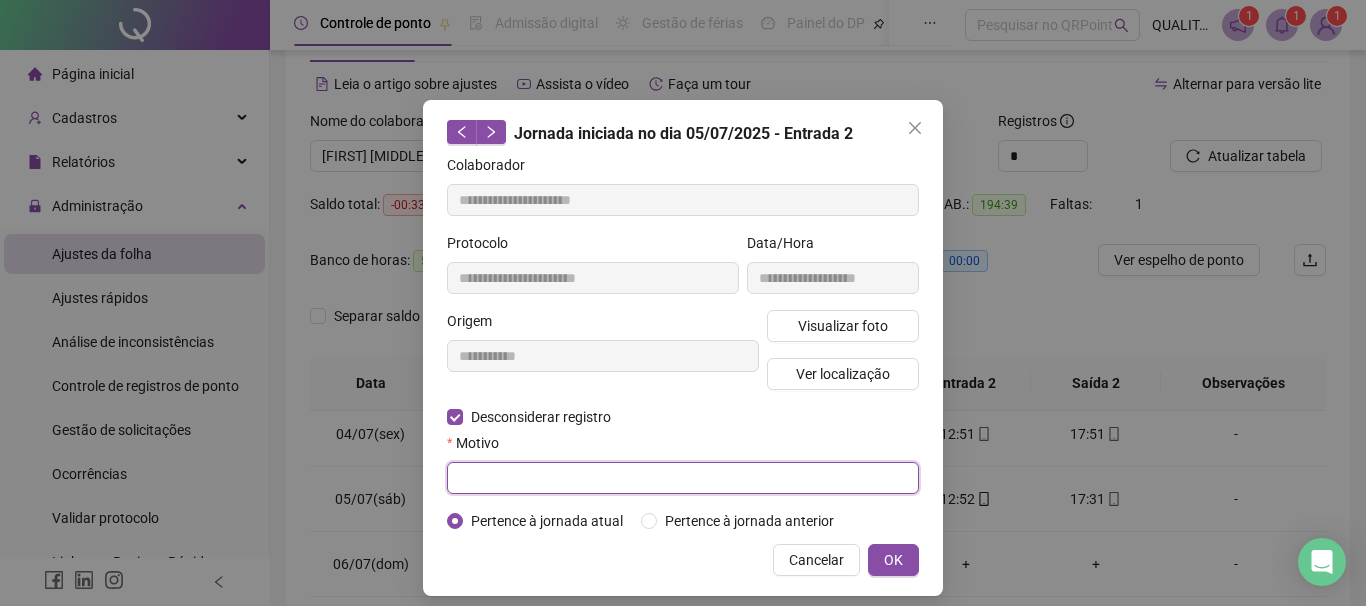 drag, startPoint x: 497, startPoint y: 491, endPoint x: 508, endPoint y: 470, distance: 23.70654 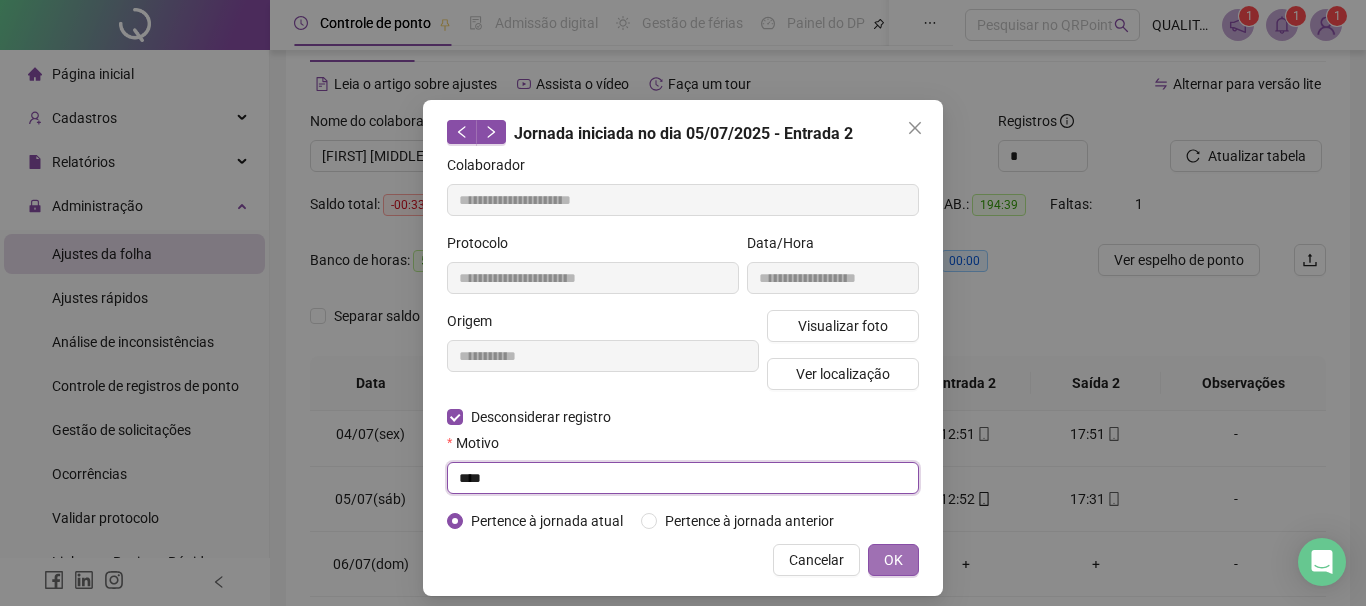 type on "****" 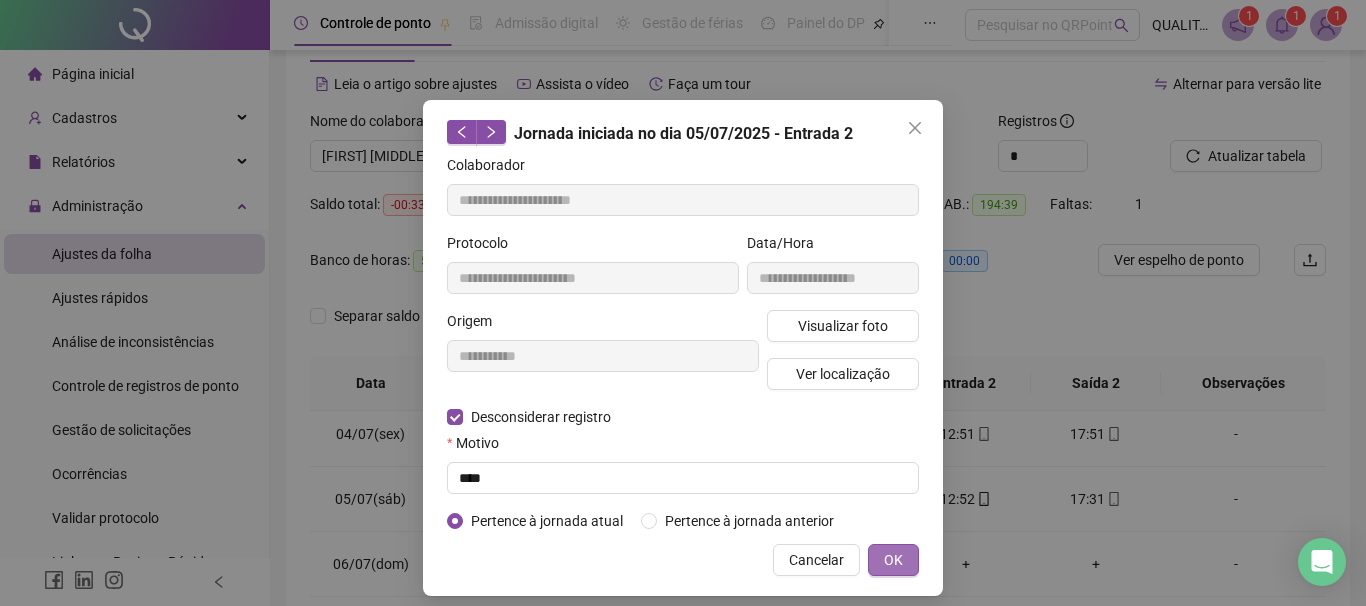 click on "OK" at bounding box center [893, 560] 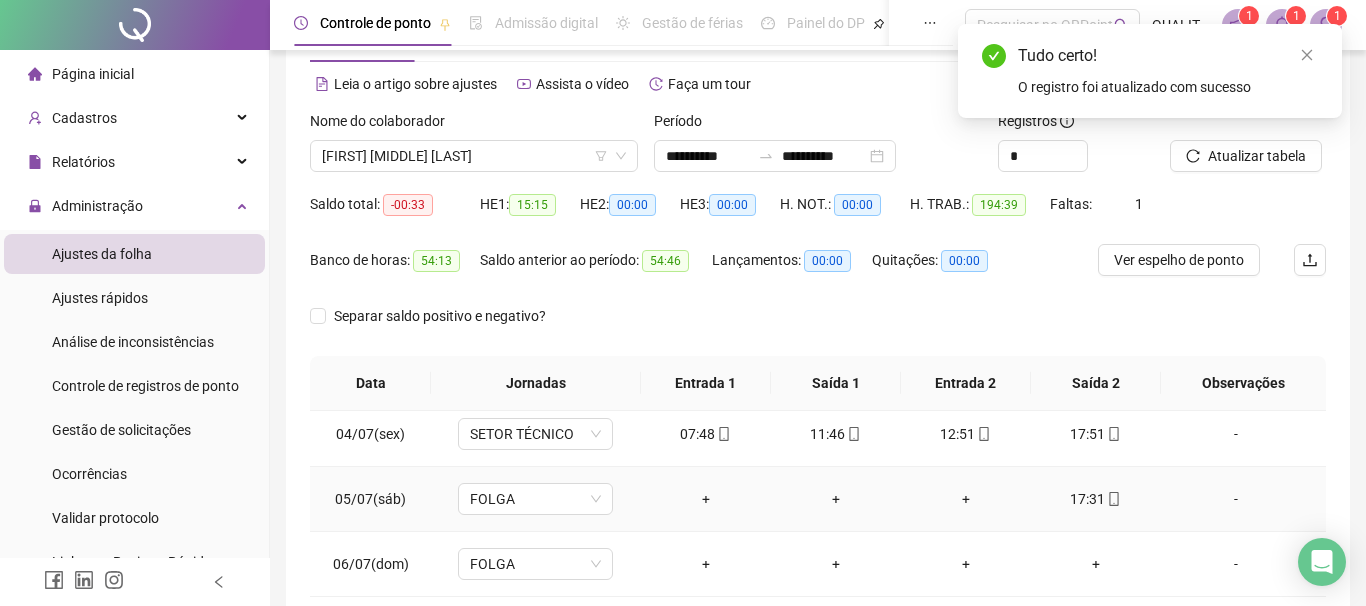 click on "17:31" at bounding box center [1096, 499] 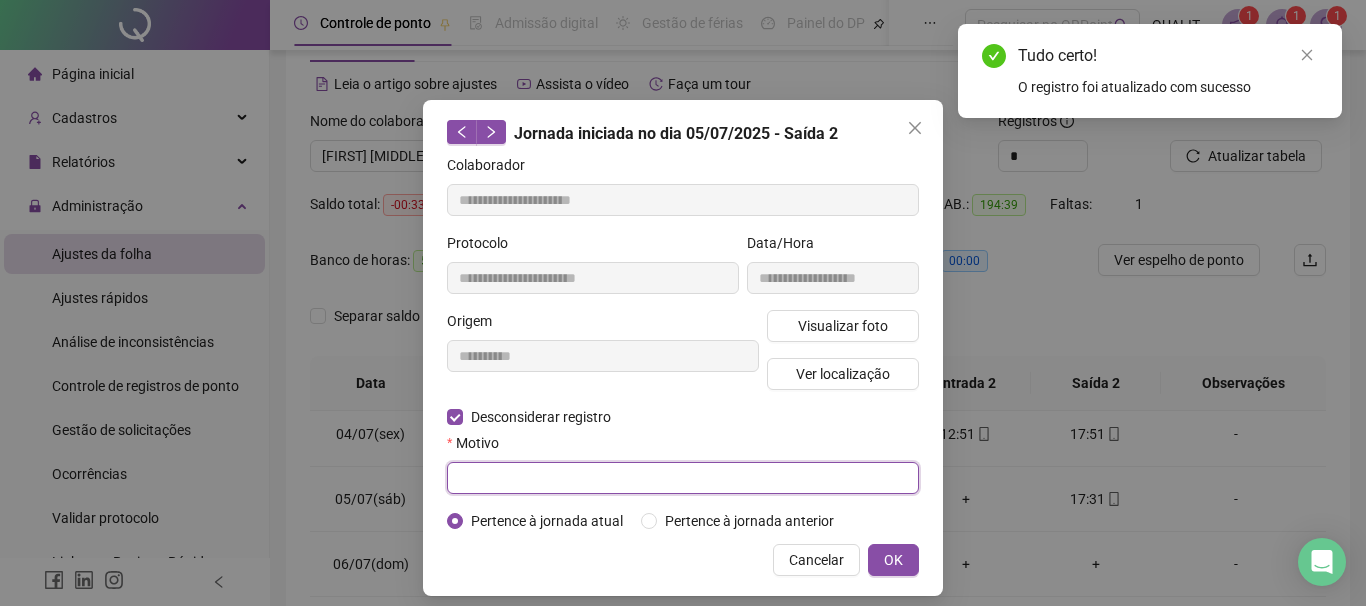 click at bounding box center [683, 478] 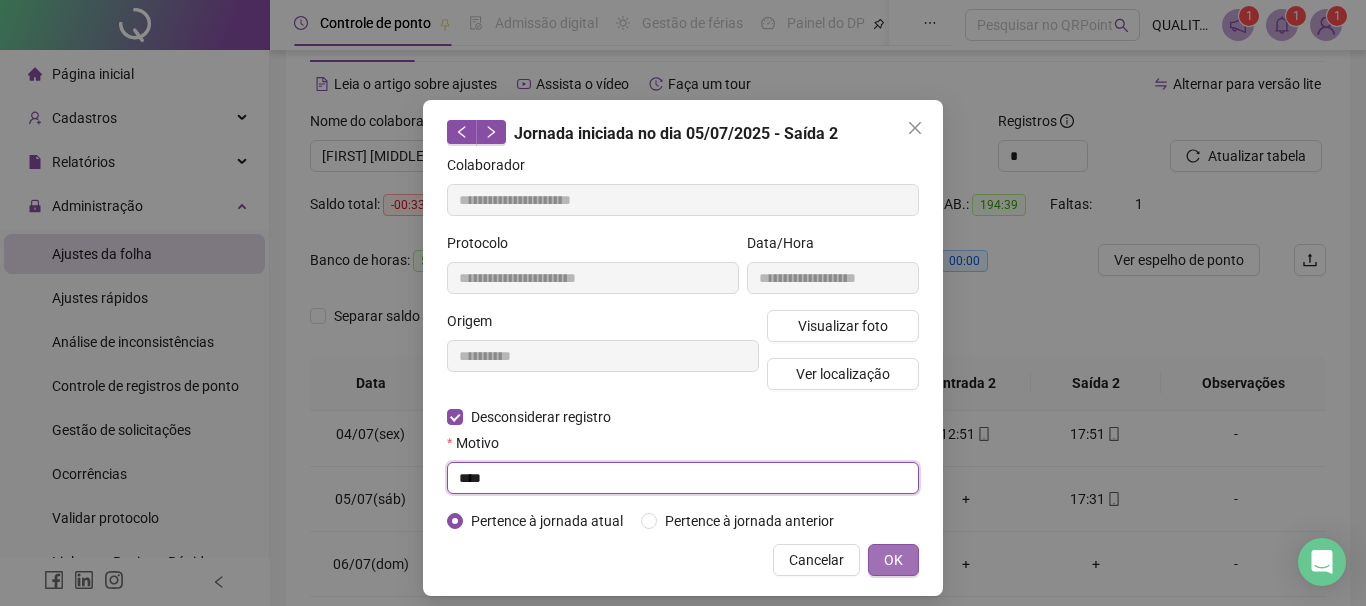 type on "****" 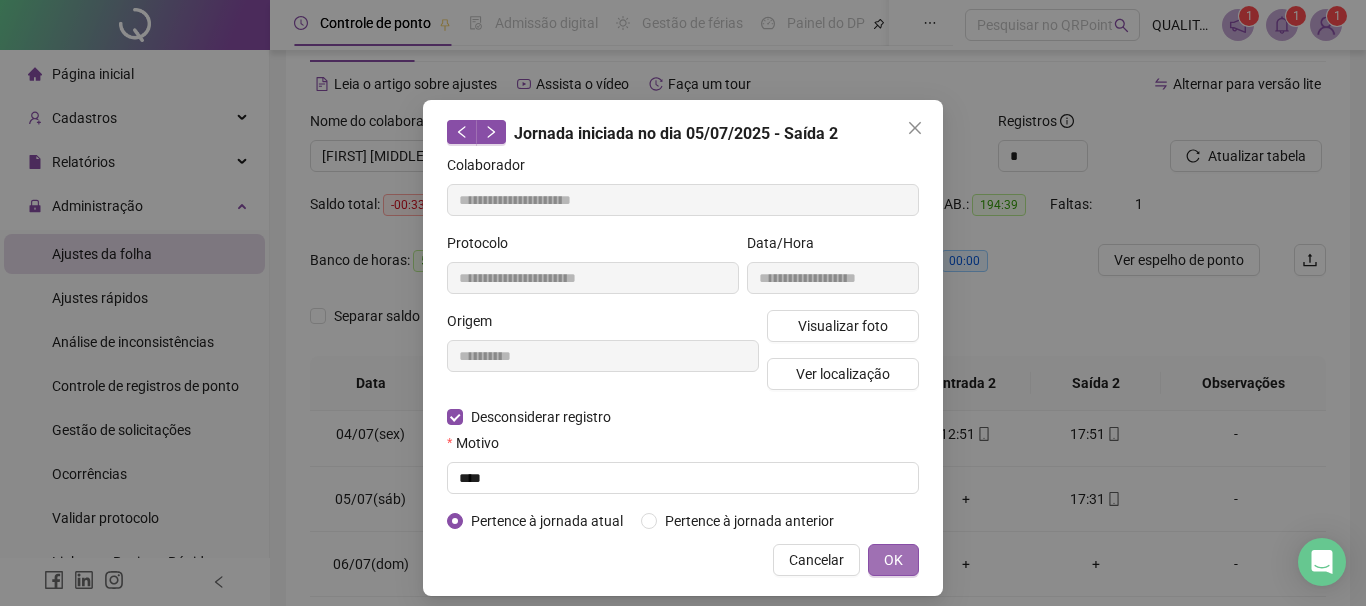 click on "OK" at bounding box center [893, 560] 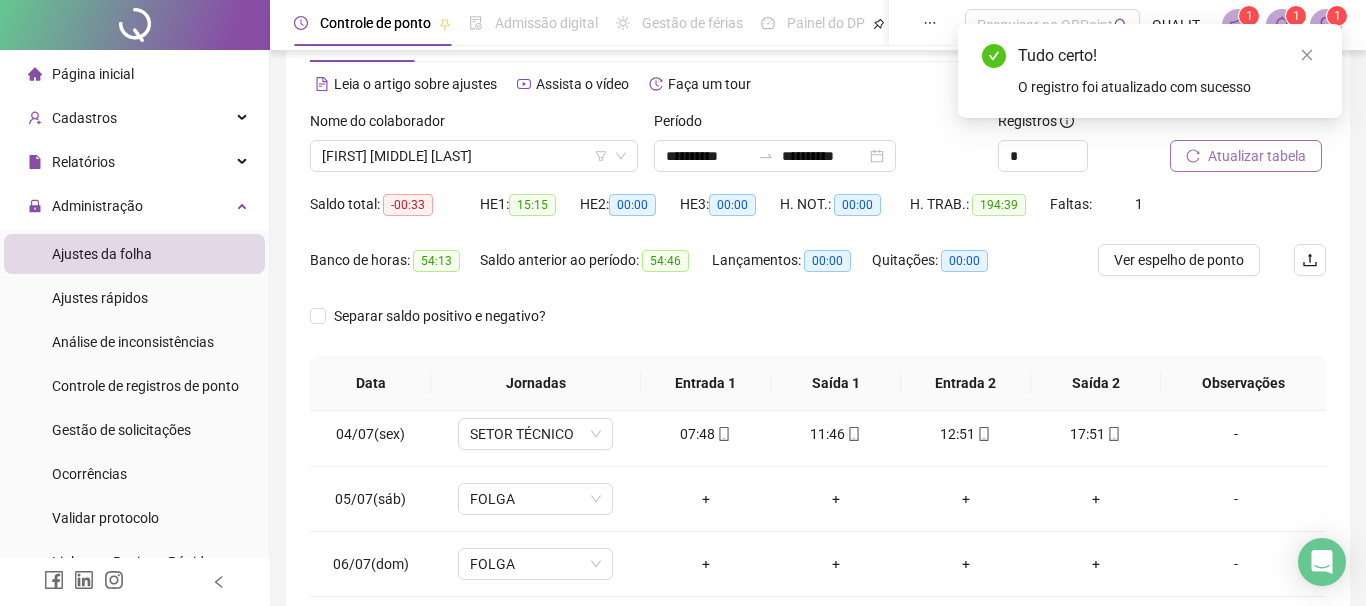 click on "Atualizar tabela" at bounding box center [1257, 156] 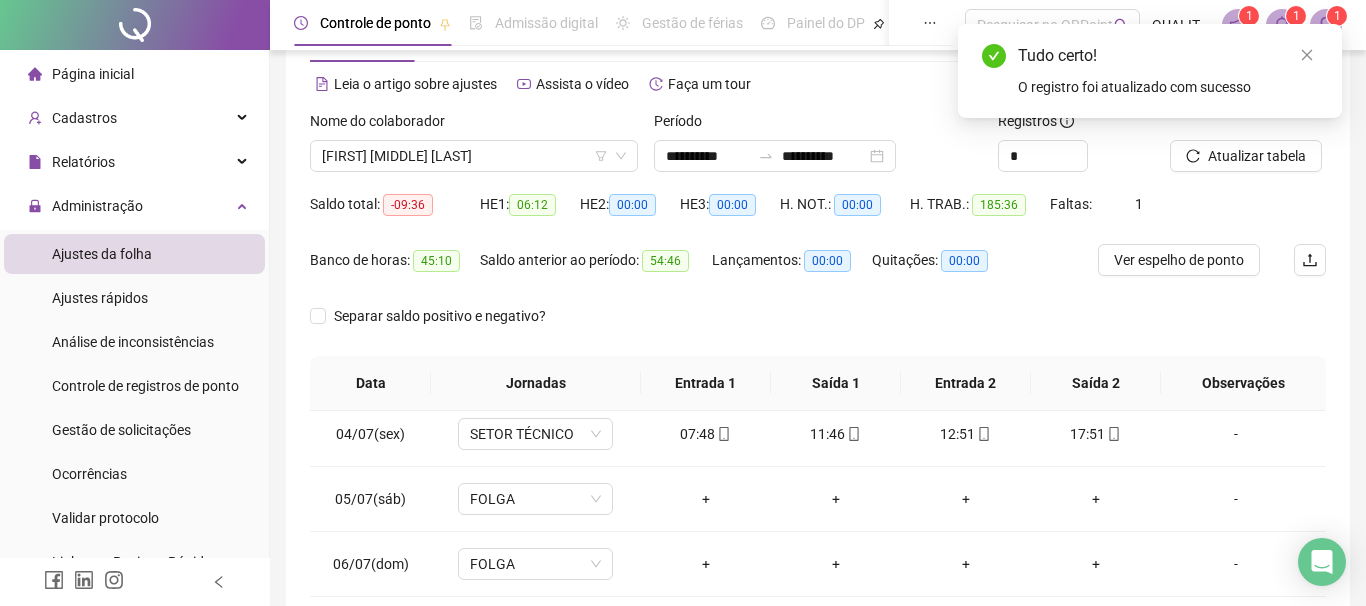 click on "Separar saldo positivo e negativo?" at bounding box center (818, 328) 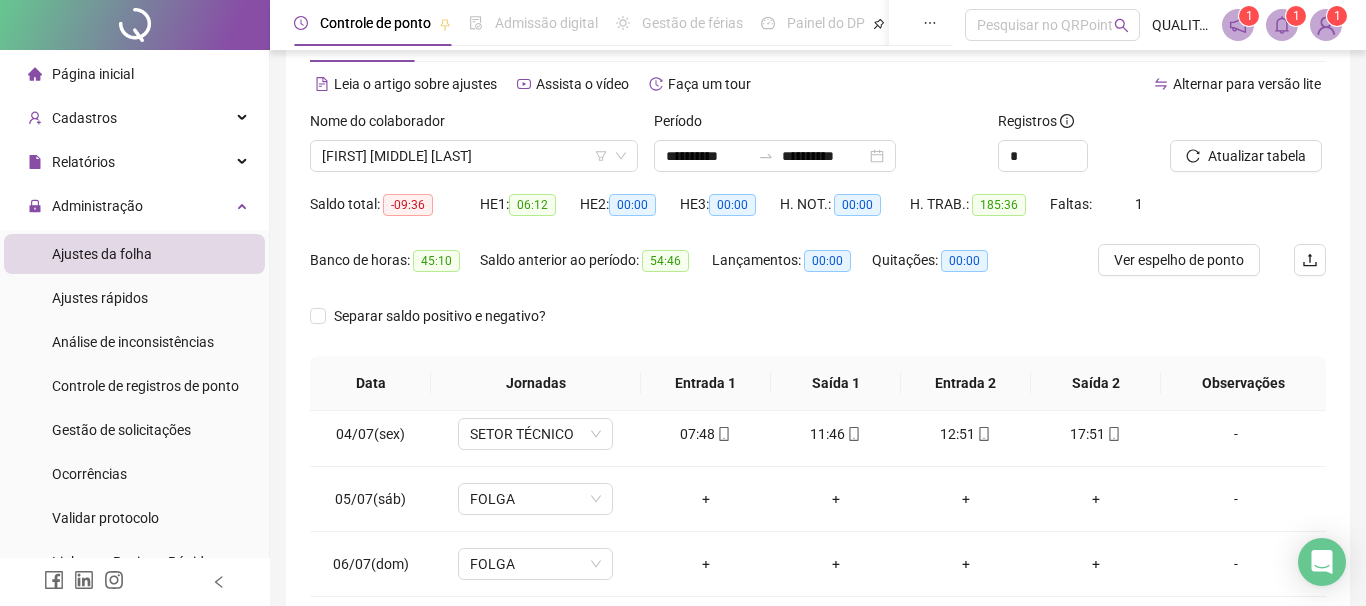 click on "Separar saldo positivo e negativo?" at bounding box center [818, 328] 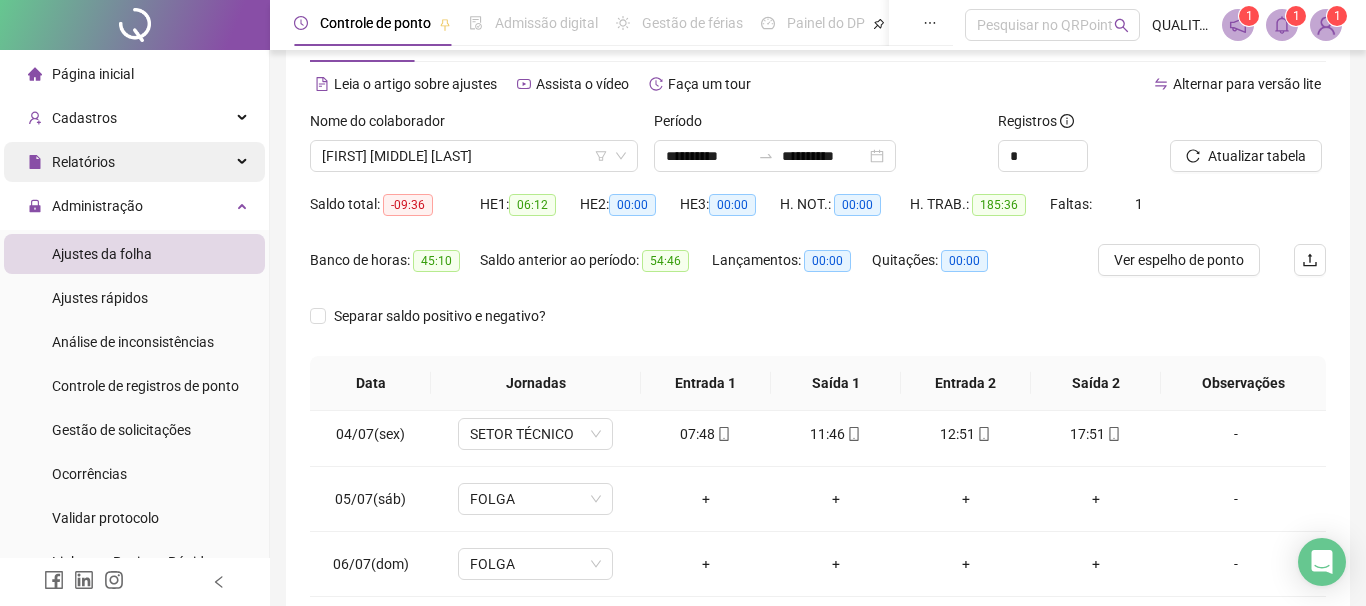 click on "Relatórios" at bounding box center [134, 162] 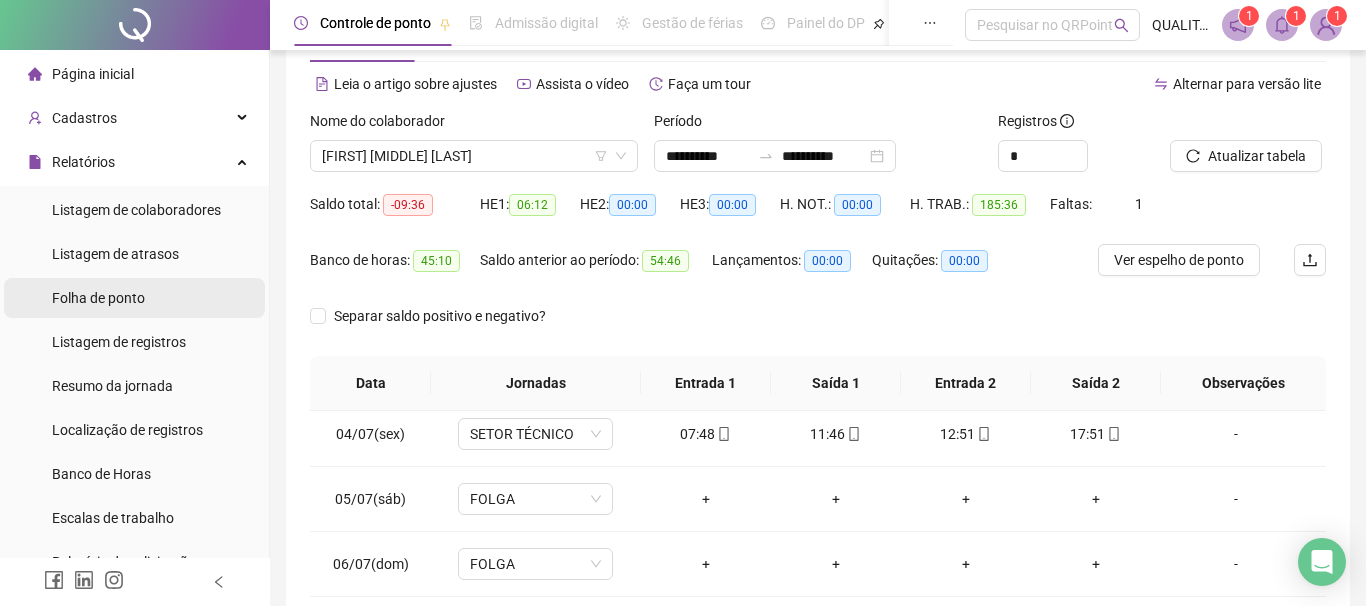 click on "Folha de ponto" at bounding box center [98, 298] 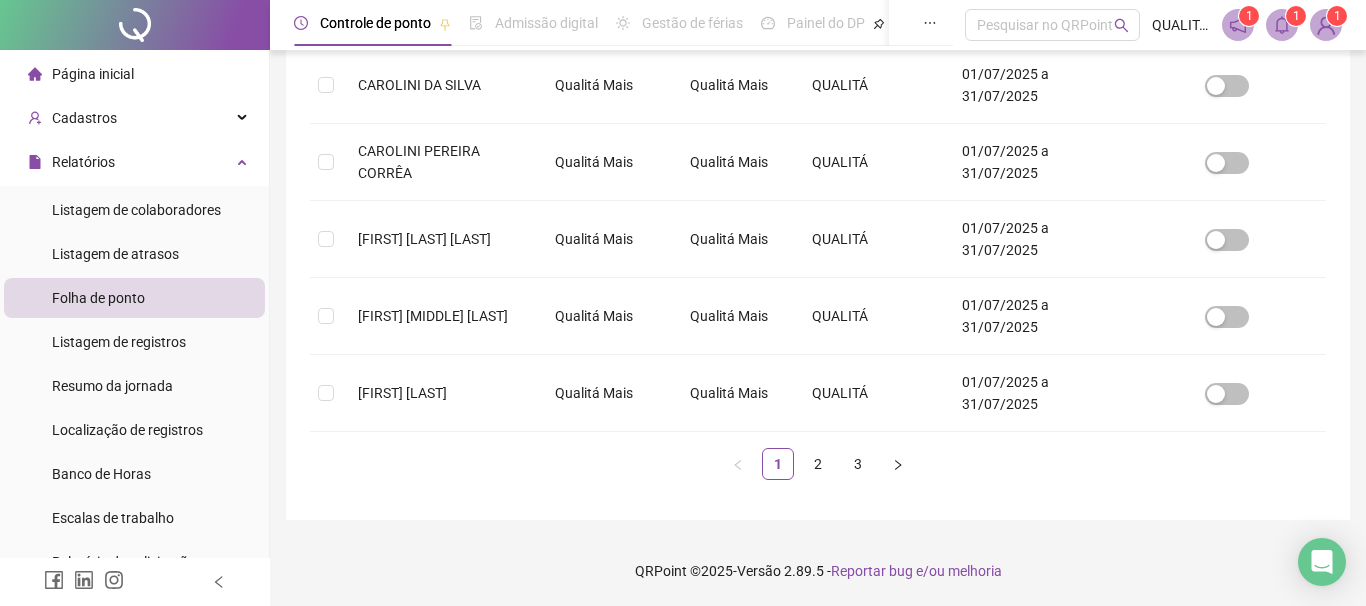 scroll, scrollTop: 107, scrollLeft: 0, axis: vertical 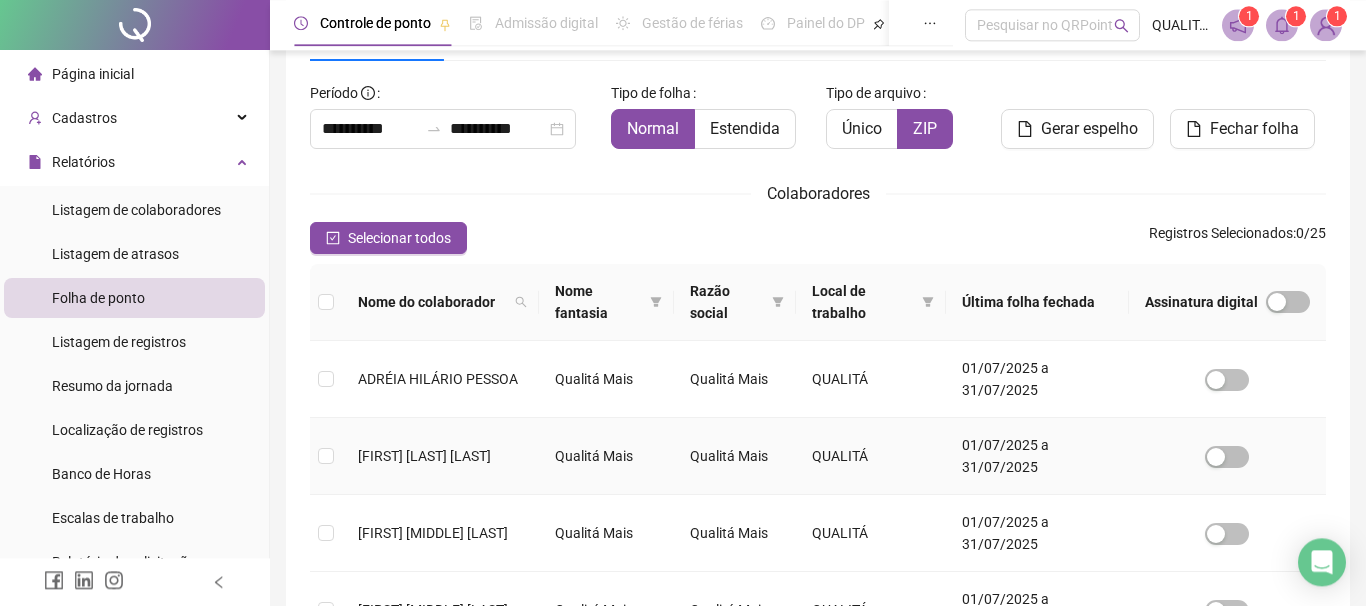 click on "QUALITÁ" at bounding box center [871, 456] 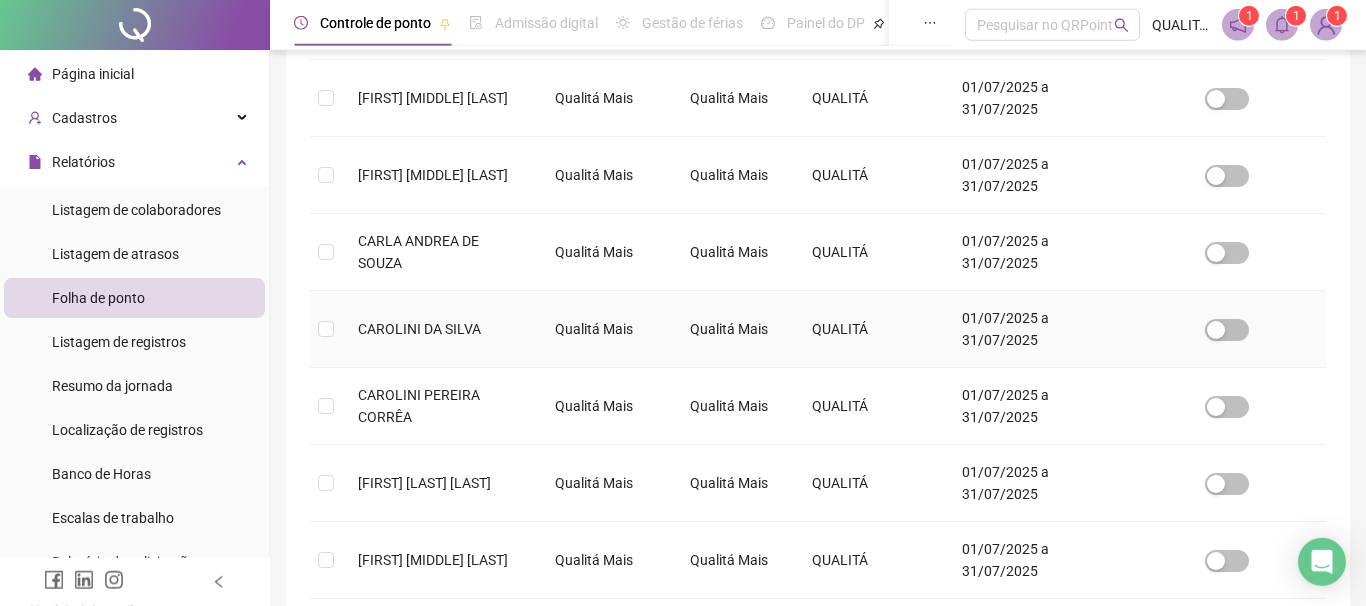 scroll, scrollTop: 786, scrollLeft: 0, axis: vertical 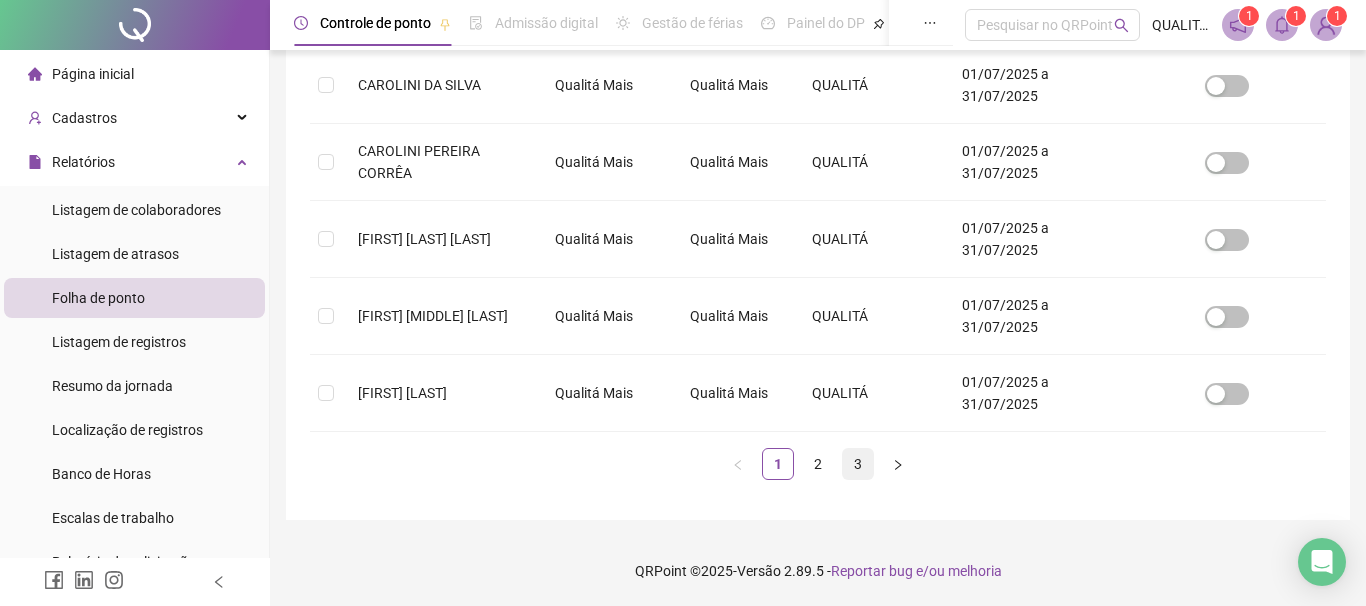click on "3" at bounding box center [858, 464] 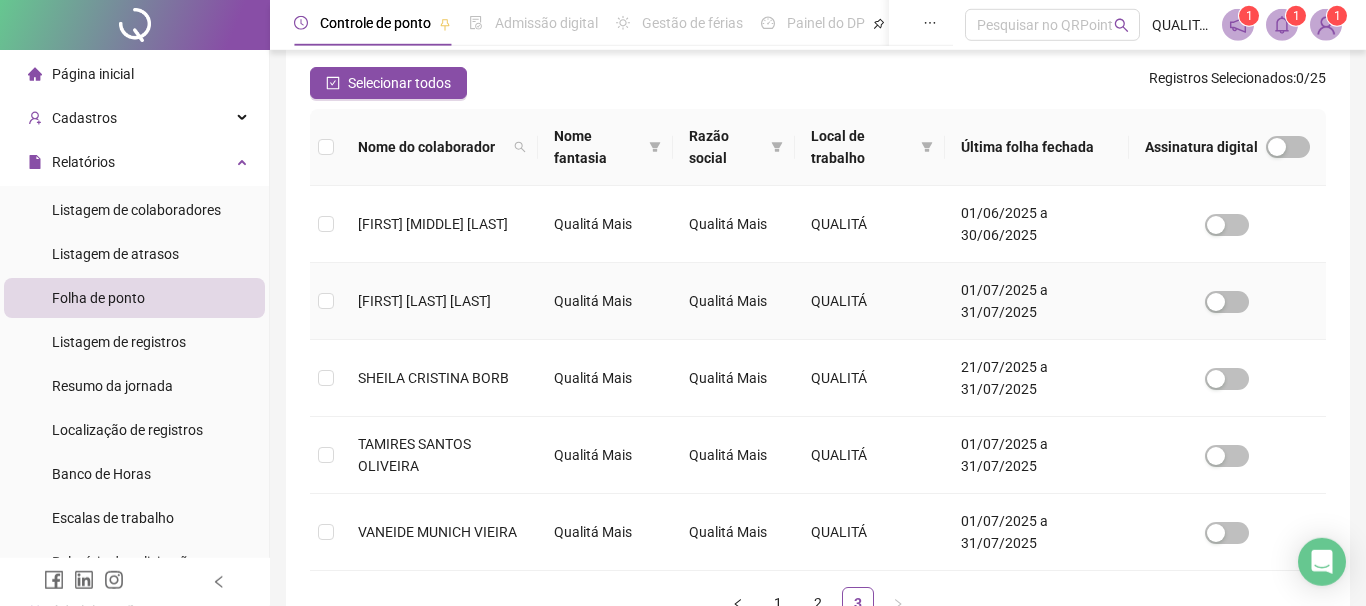 scroll, scrollTop: 173, scrollLeft: 0, axis: vertical 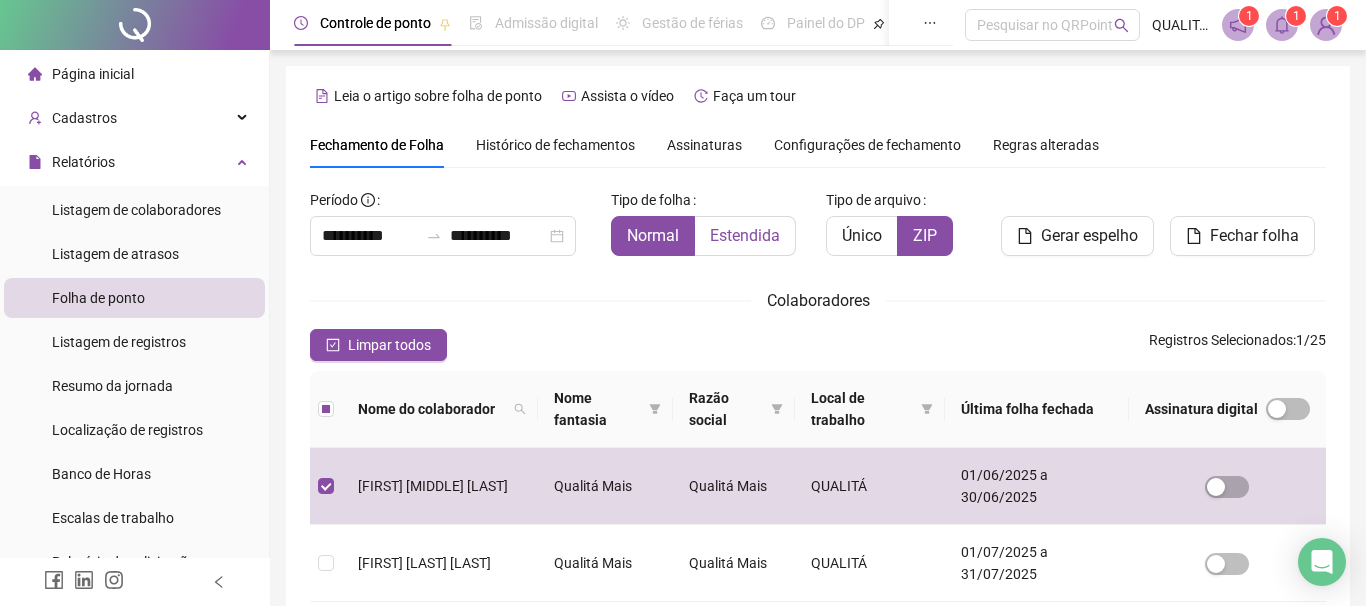 click on "Estendida" at bounding box center [745, 235] 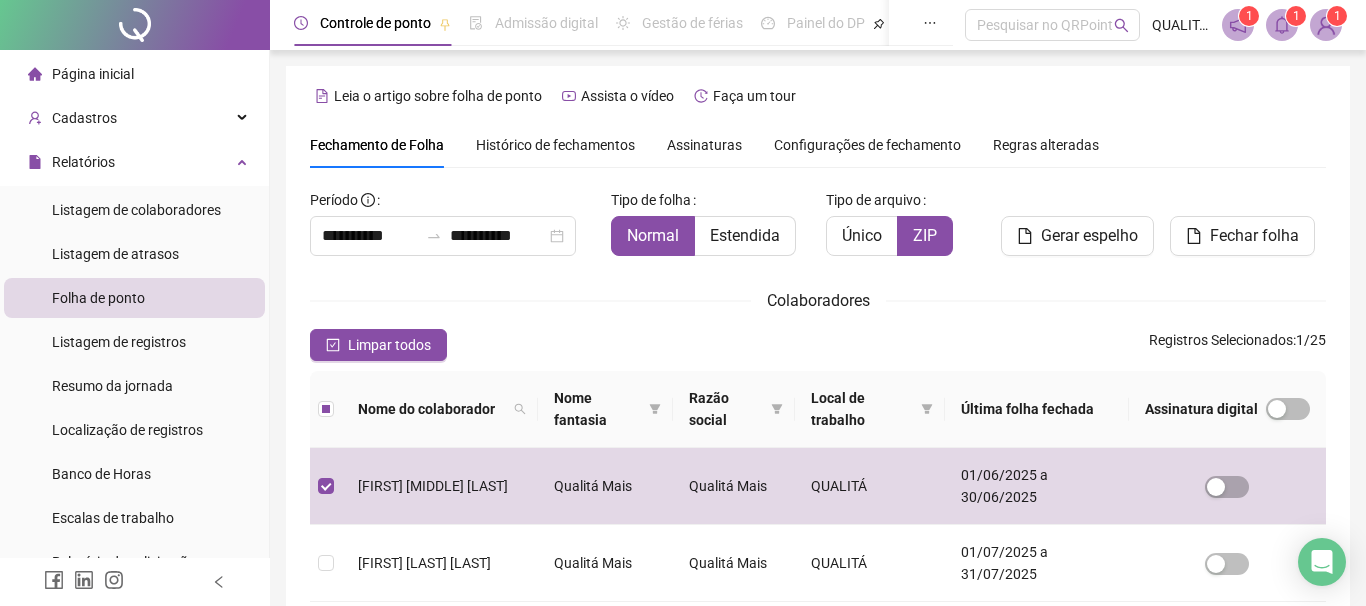 scroll, scrollTop: 107, scrollLeft: 0, axis: vertical 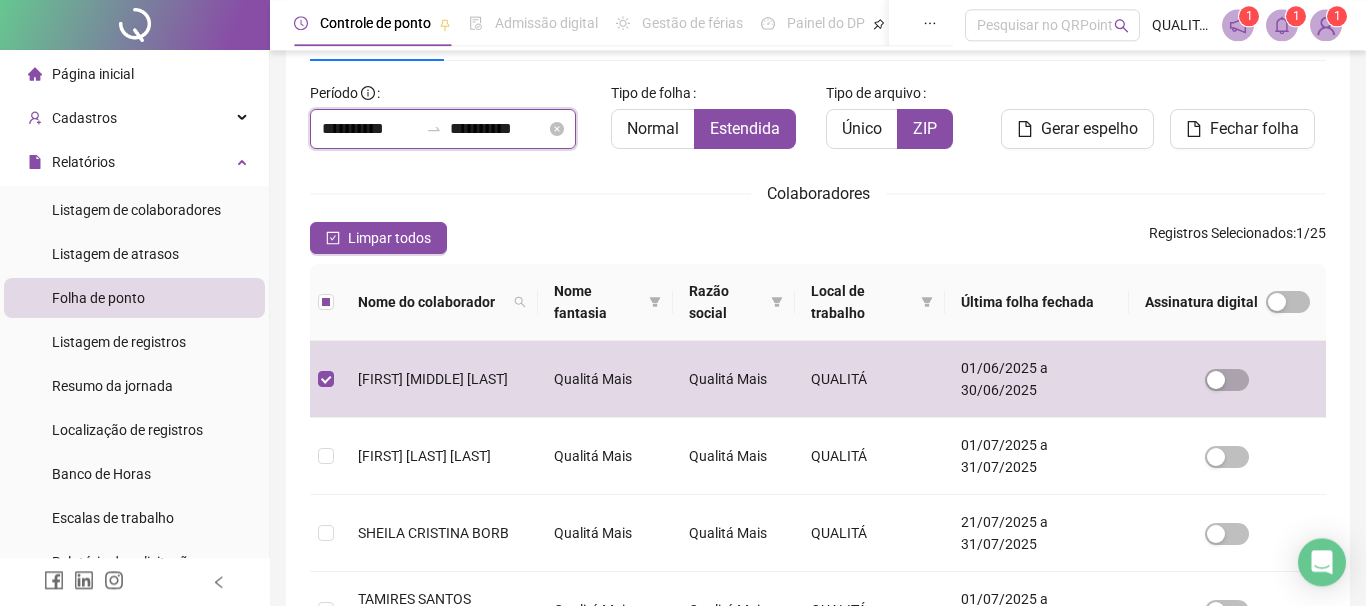 click on "**********" at bounding box center [498, 129] 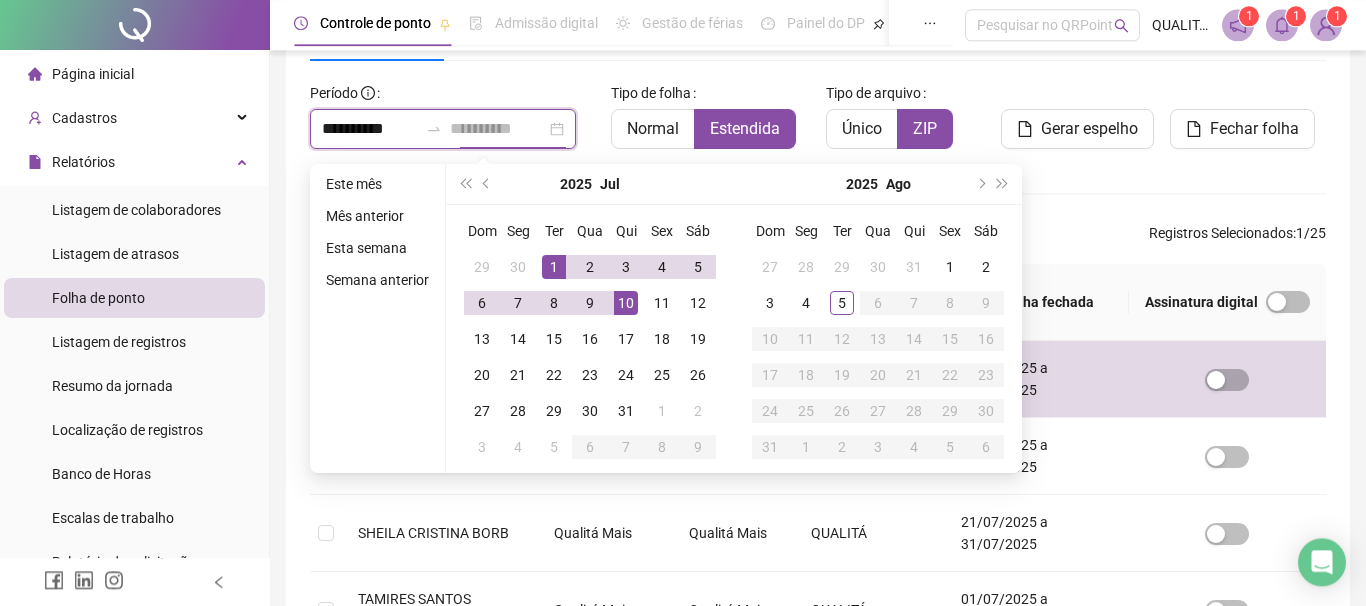 type on "**********" 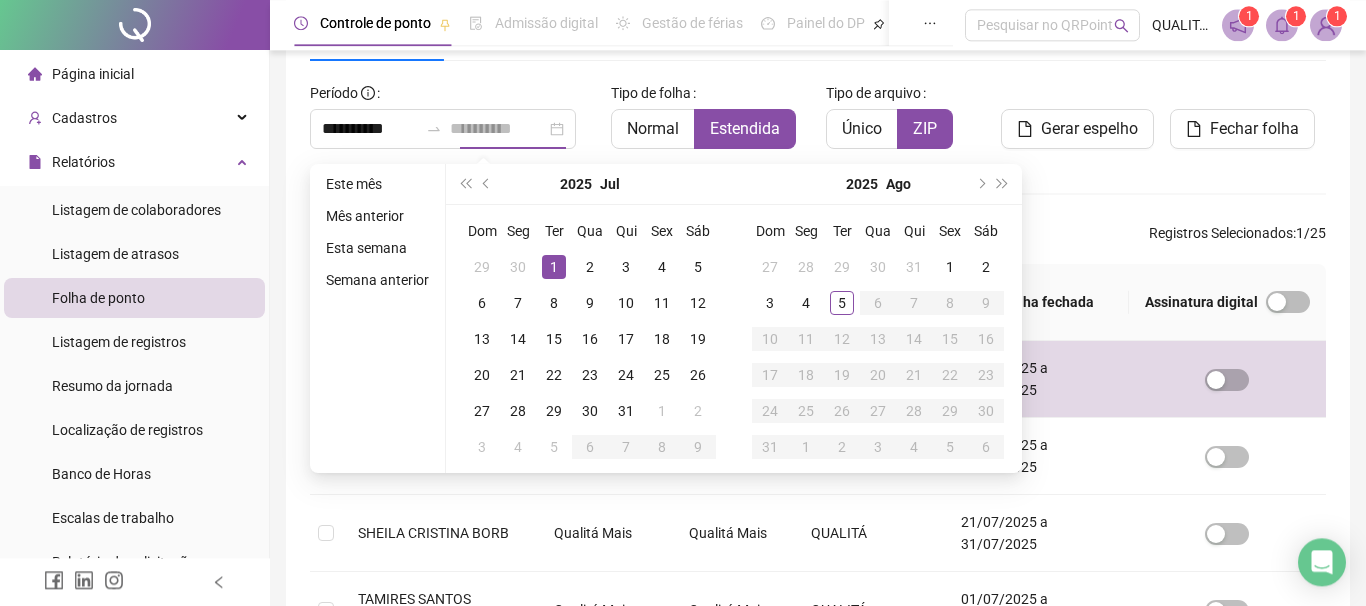 click on "1" at bounding box center [554, 267] 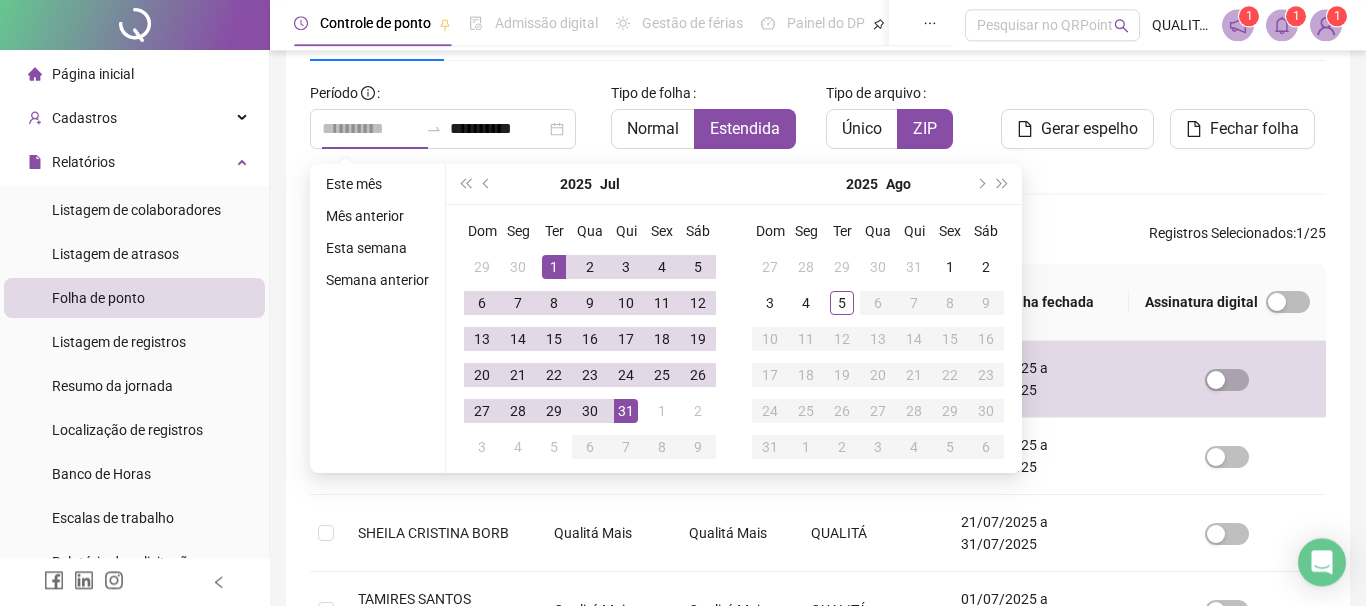 click on "31" at bounding box center (626, 411) 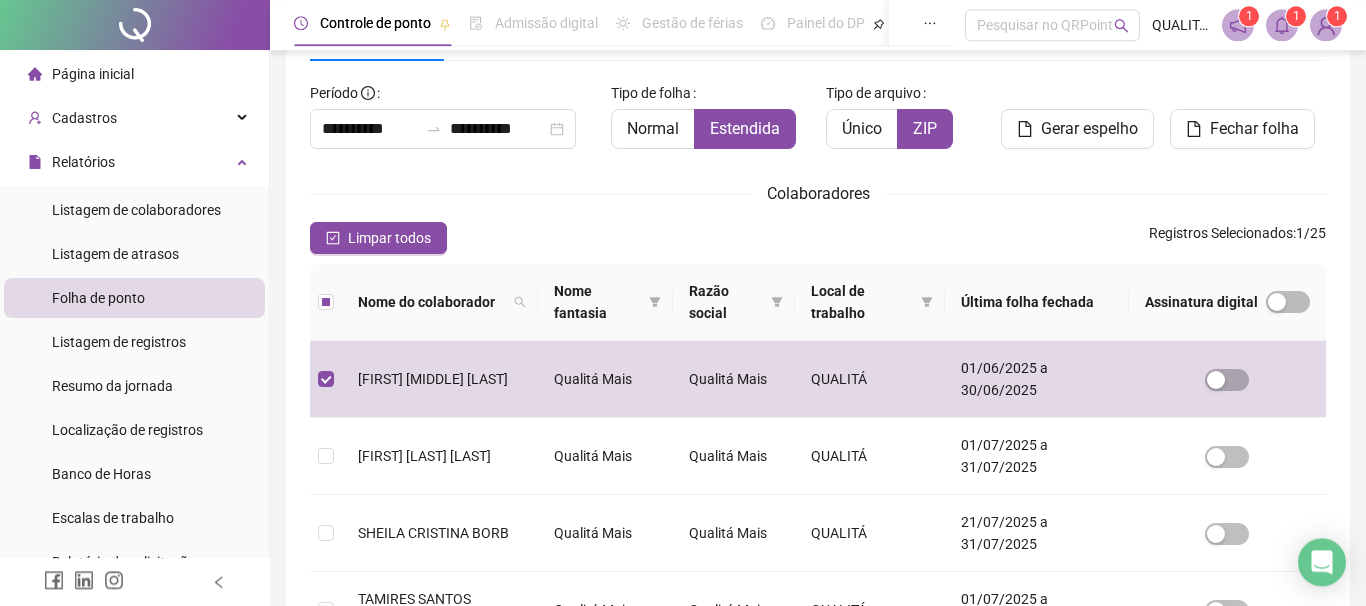 drag, startPoint x: 1270, startPoint y: 131, endPoint x: 1279, endPoint y: 177, distance: 46.872166 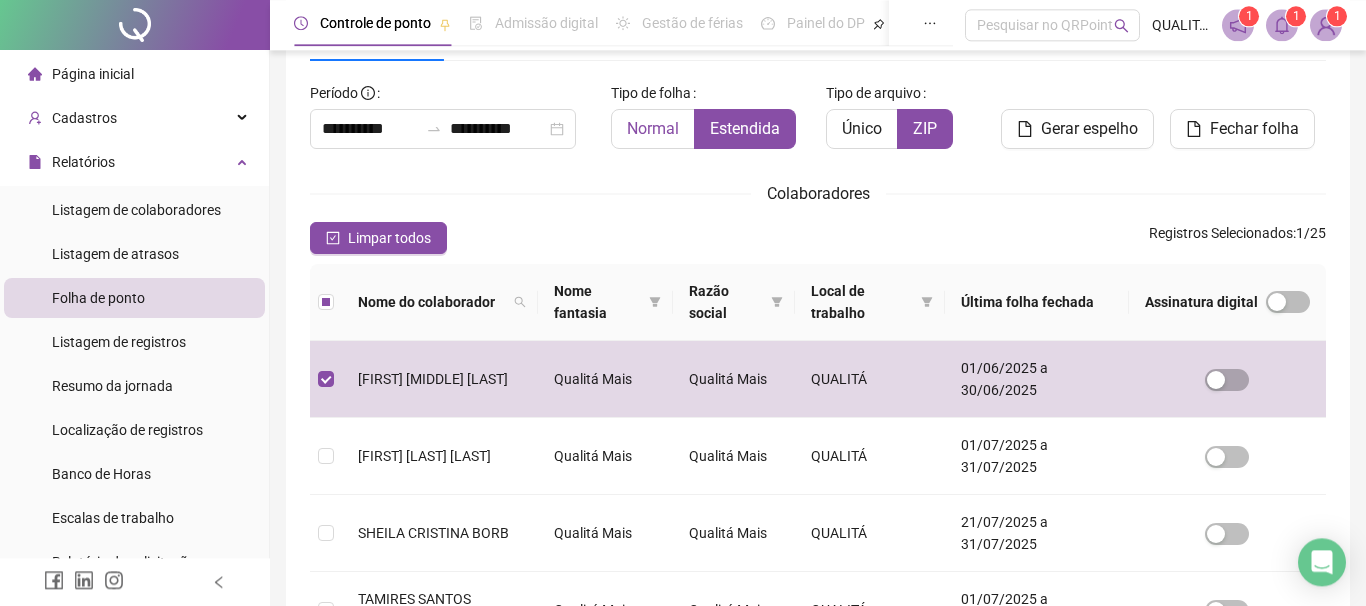 click on "Normal" at bounding box center [653, 128] 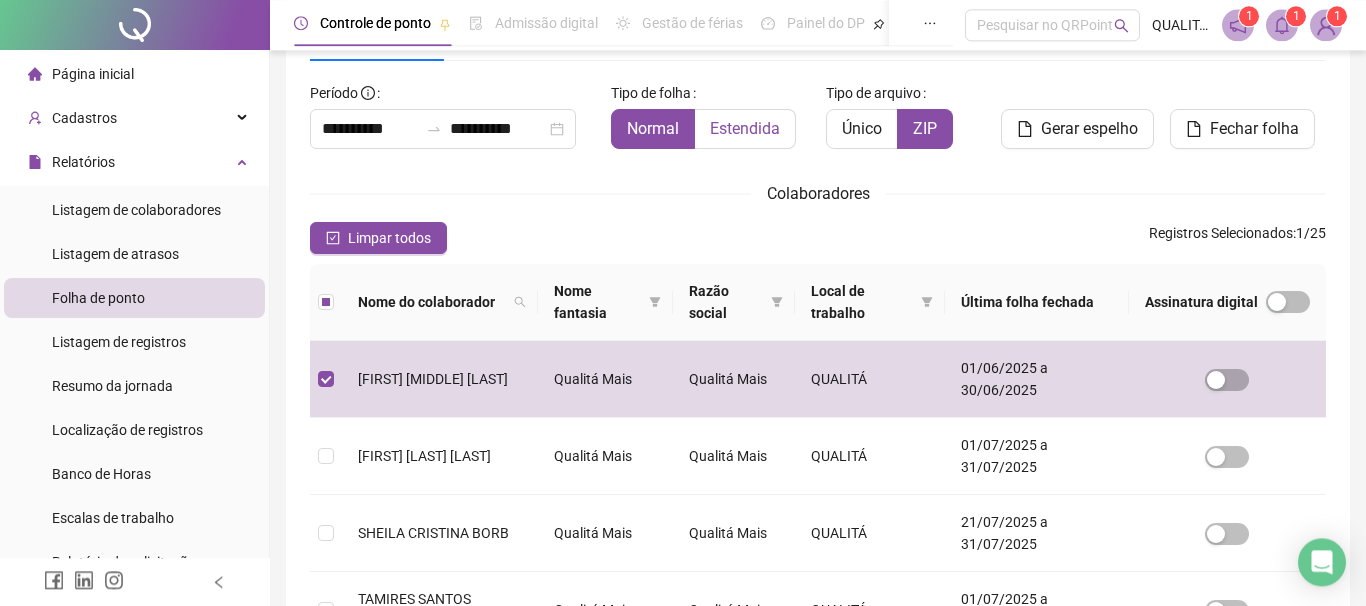click on "Estendida" at bounding box center [745, 128] 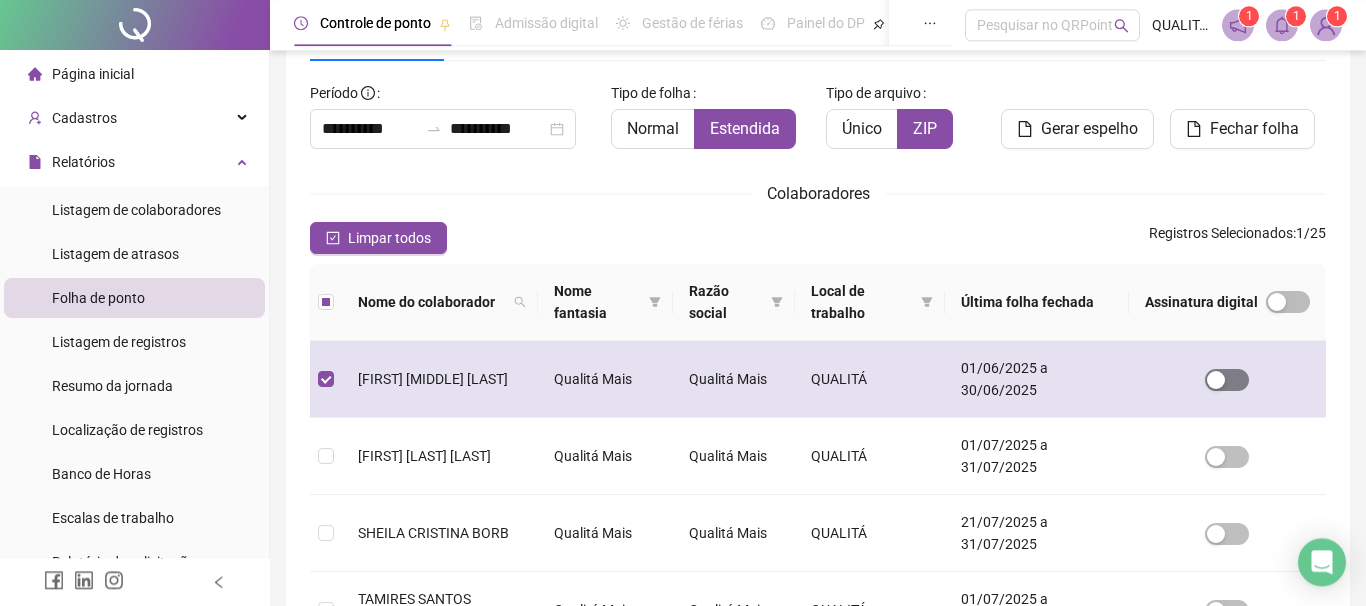 click at bounding box center [1227, 380] 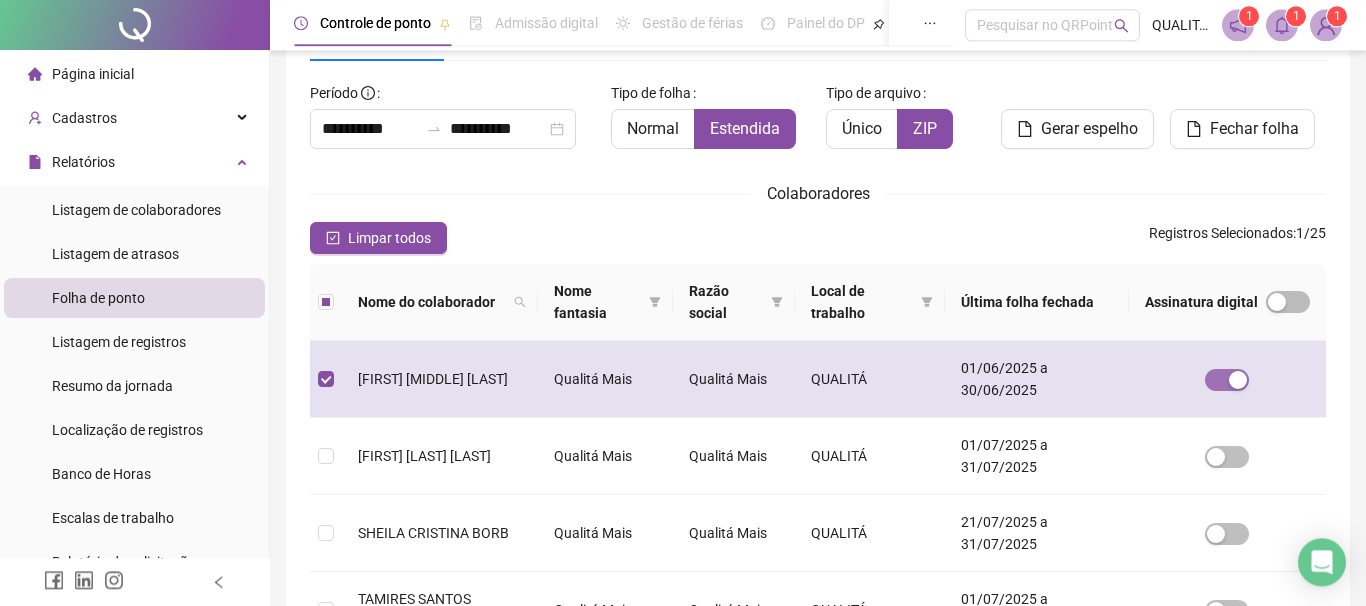 click at bounding box center (1238, 380) 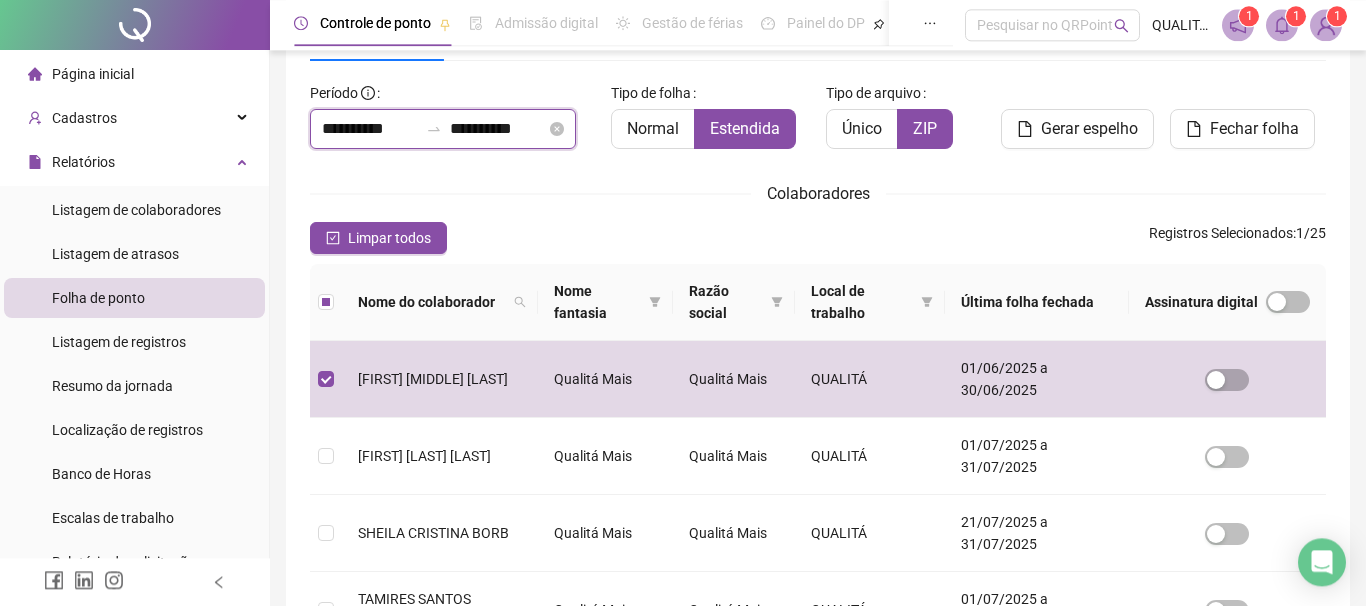 click on "**********" at bounding box center [370, 129] 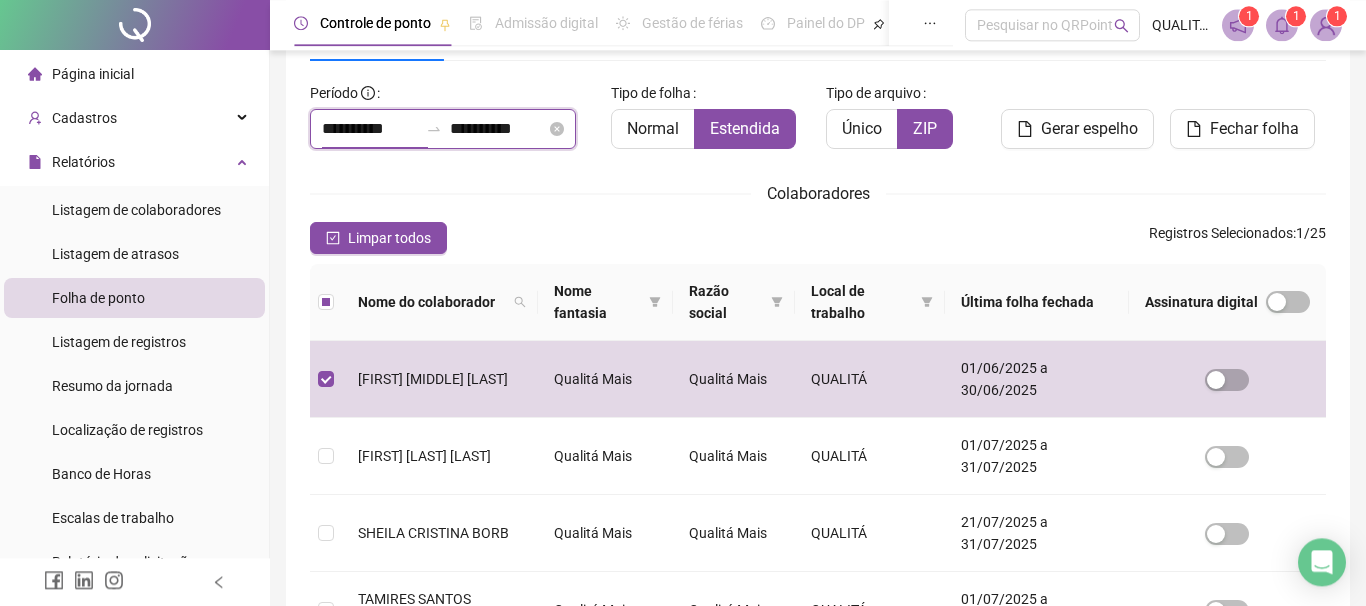 click on "**********" at bounding box center [370, 129] 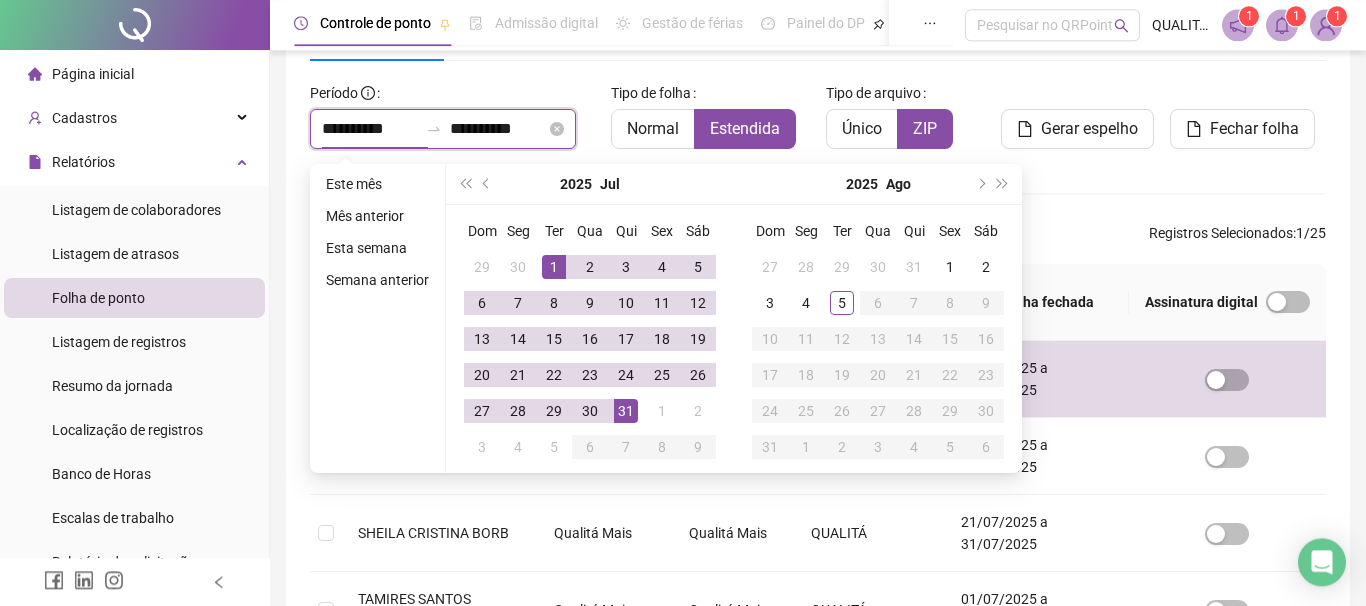 click on "**********" at bounding box center (370, 129) 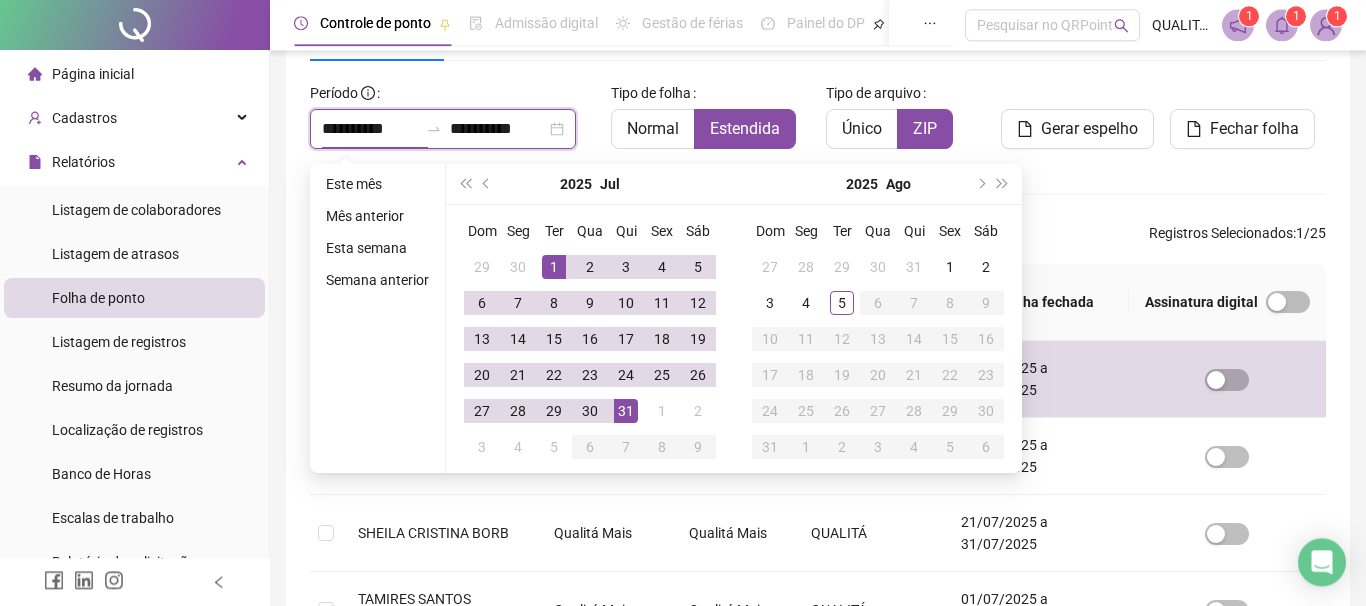 type on "**********" 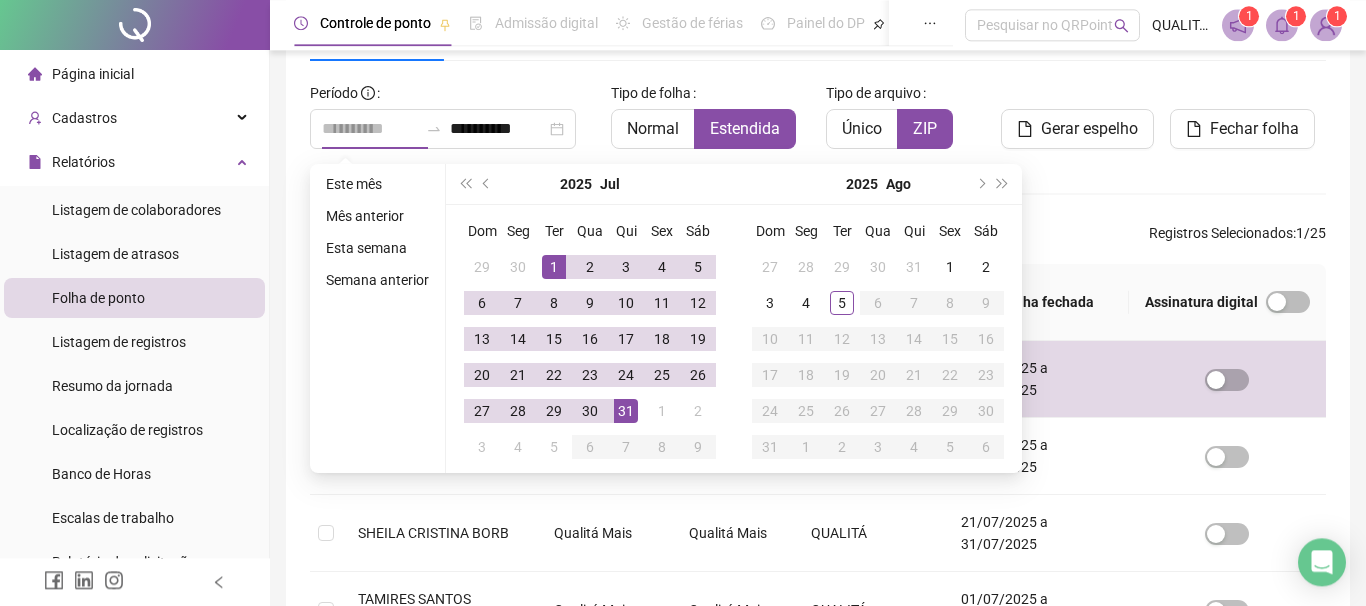 click on "1" at bounding box center (554, 267) 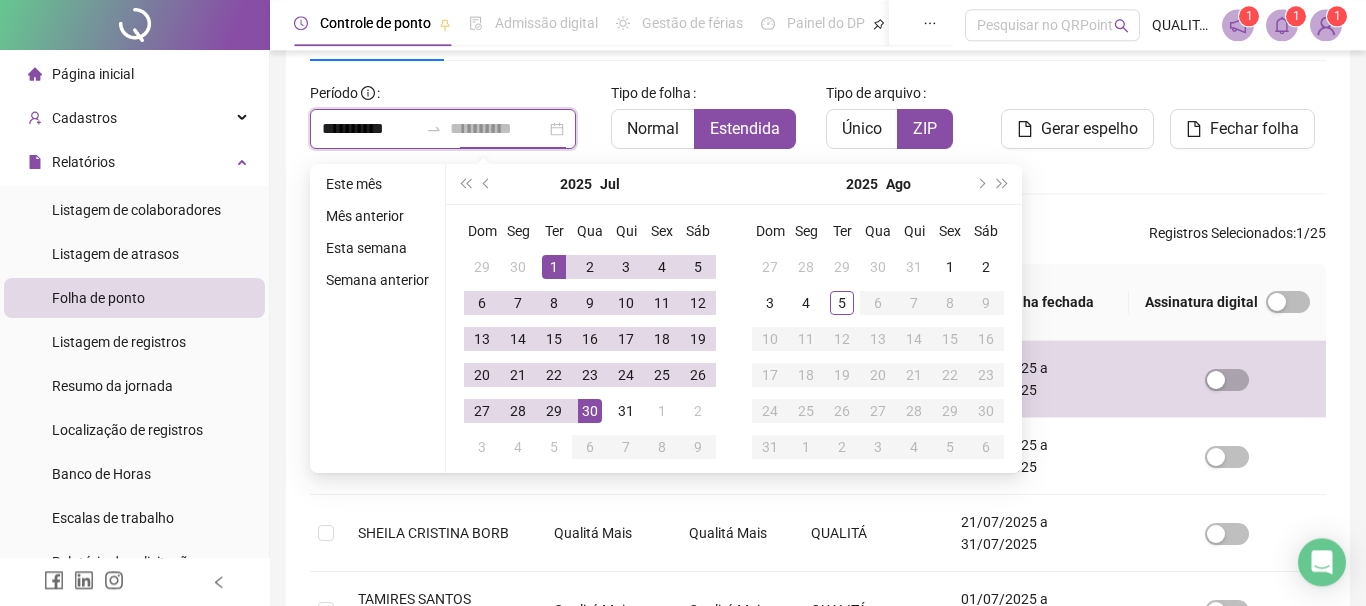 type on "**********" 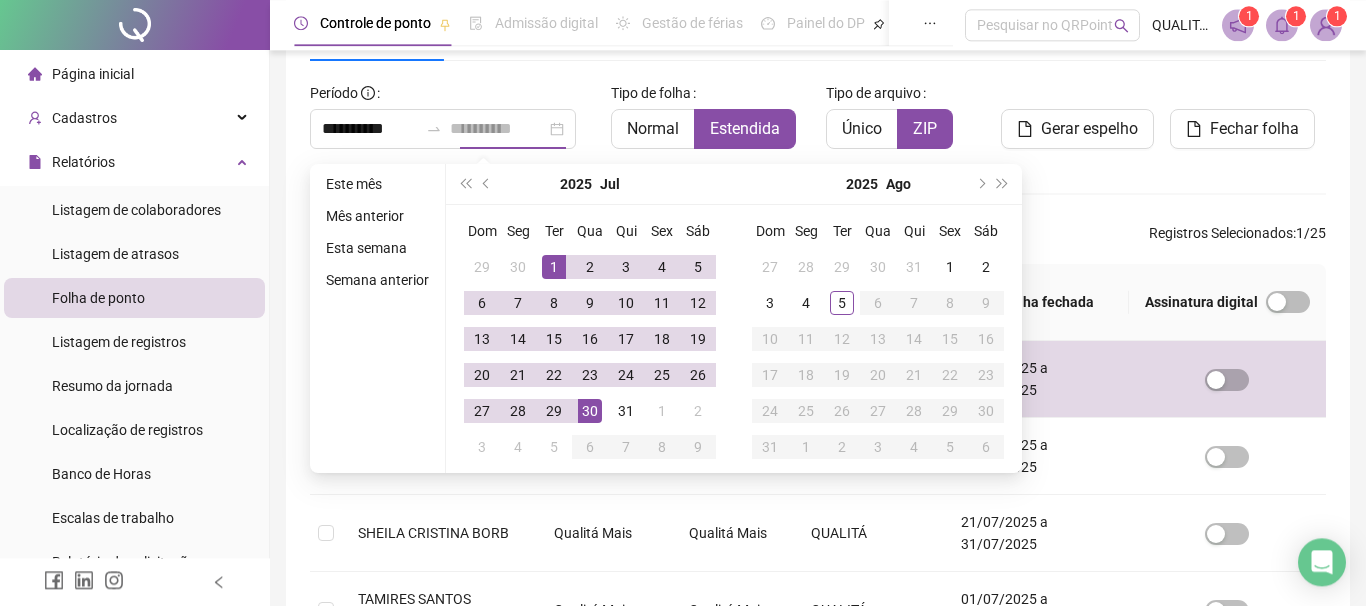 click on "30" at bounding box center (590, 411) 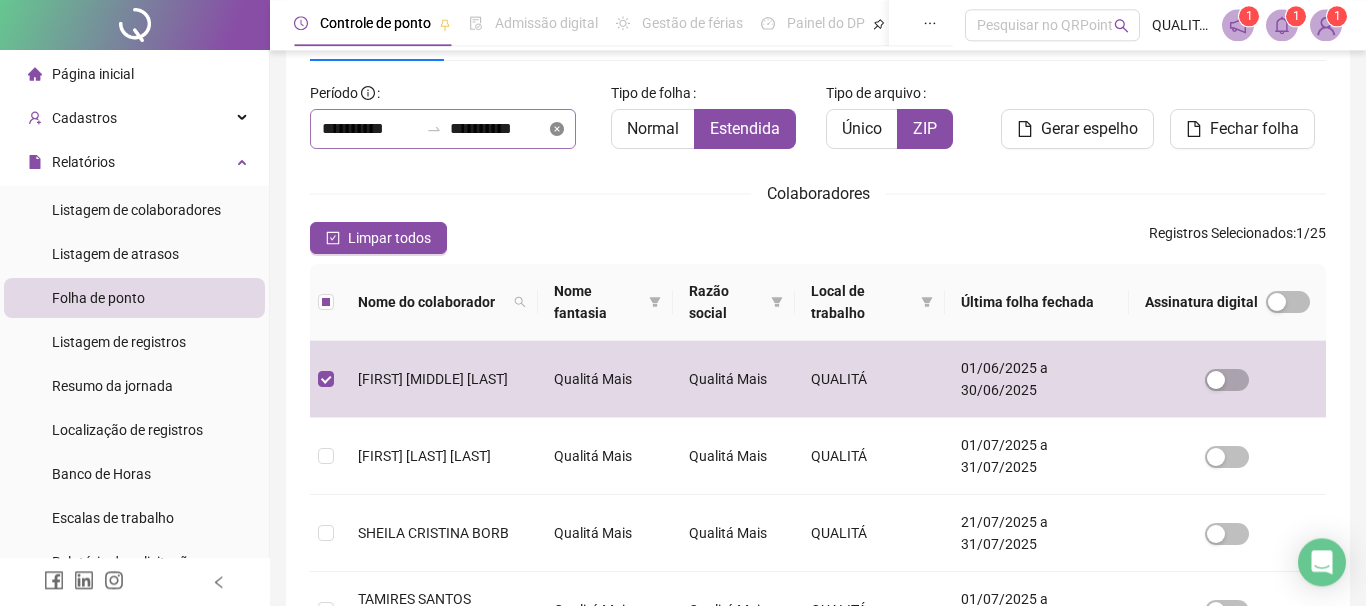 click 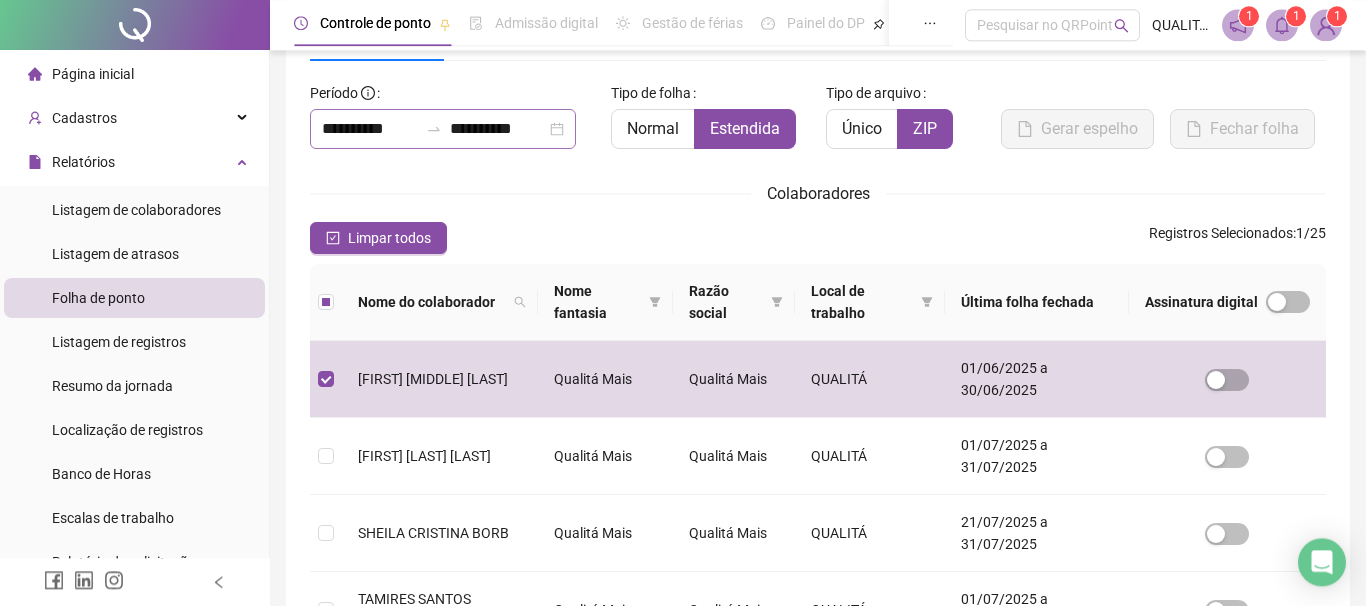 type 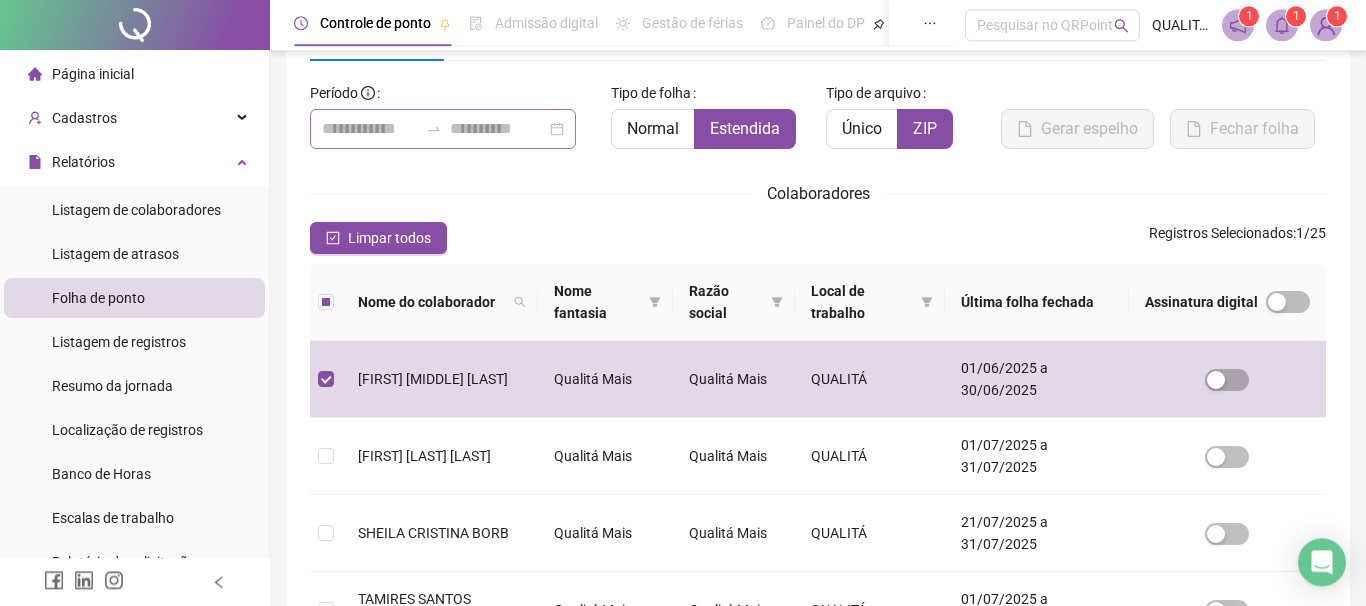 click at bounding box center (443, 129) 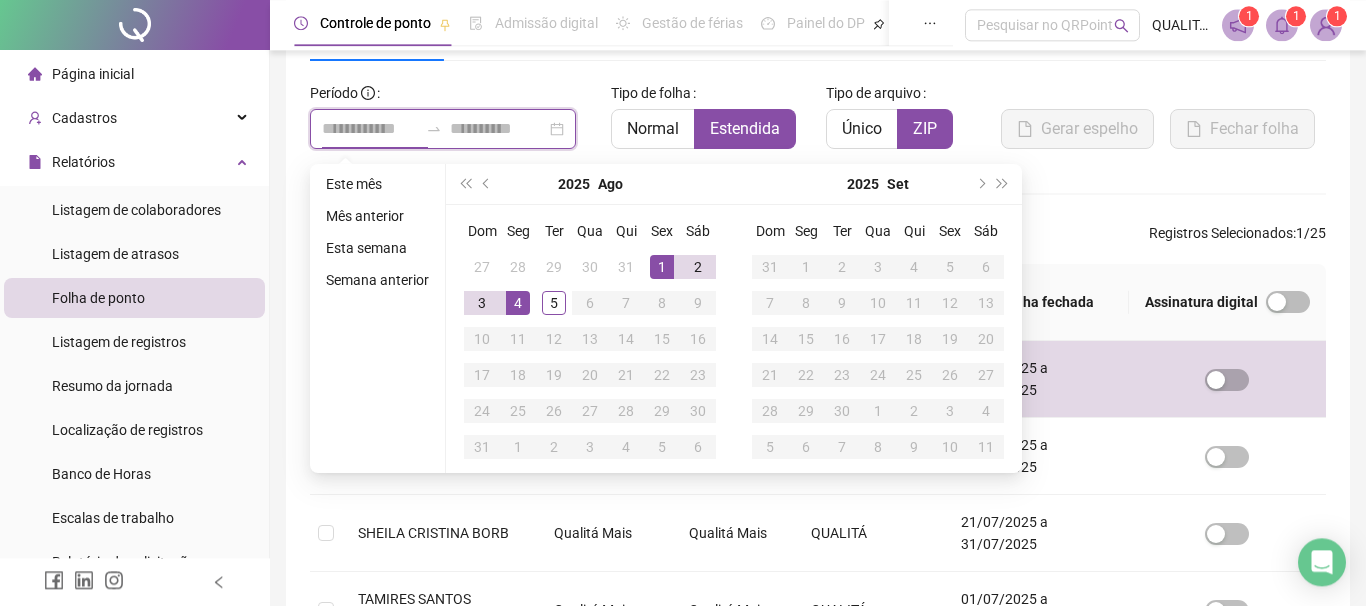type on "**********" 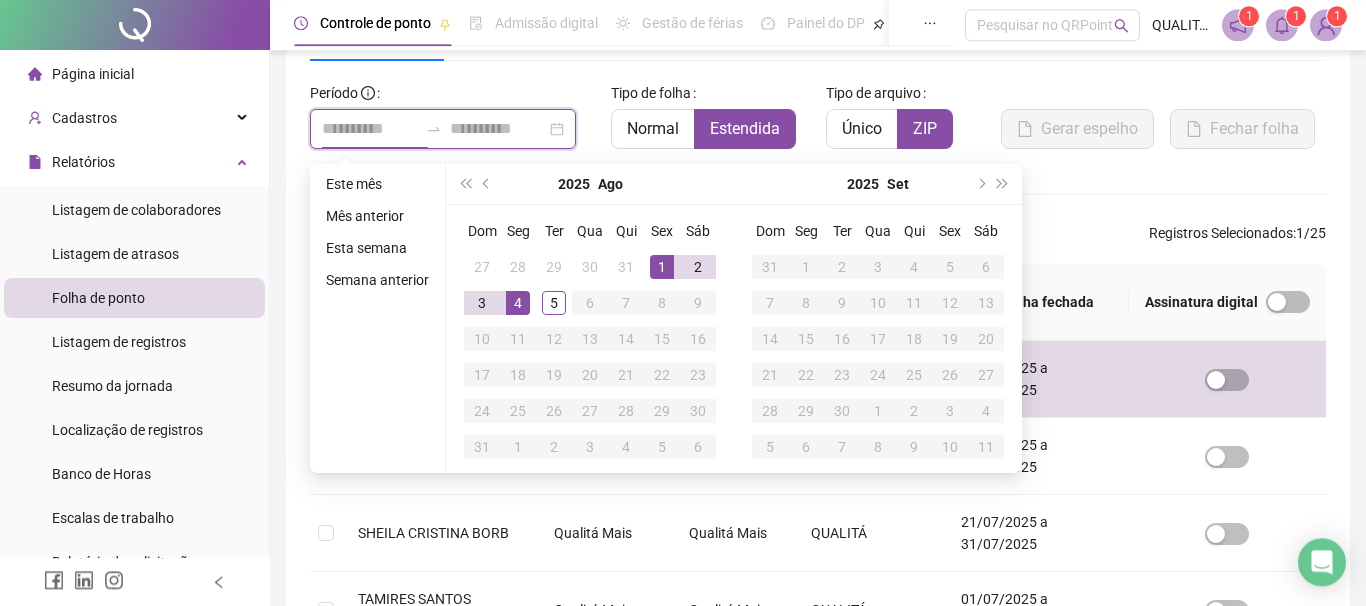 type 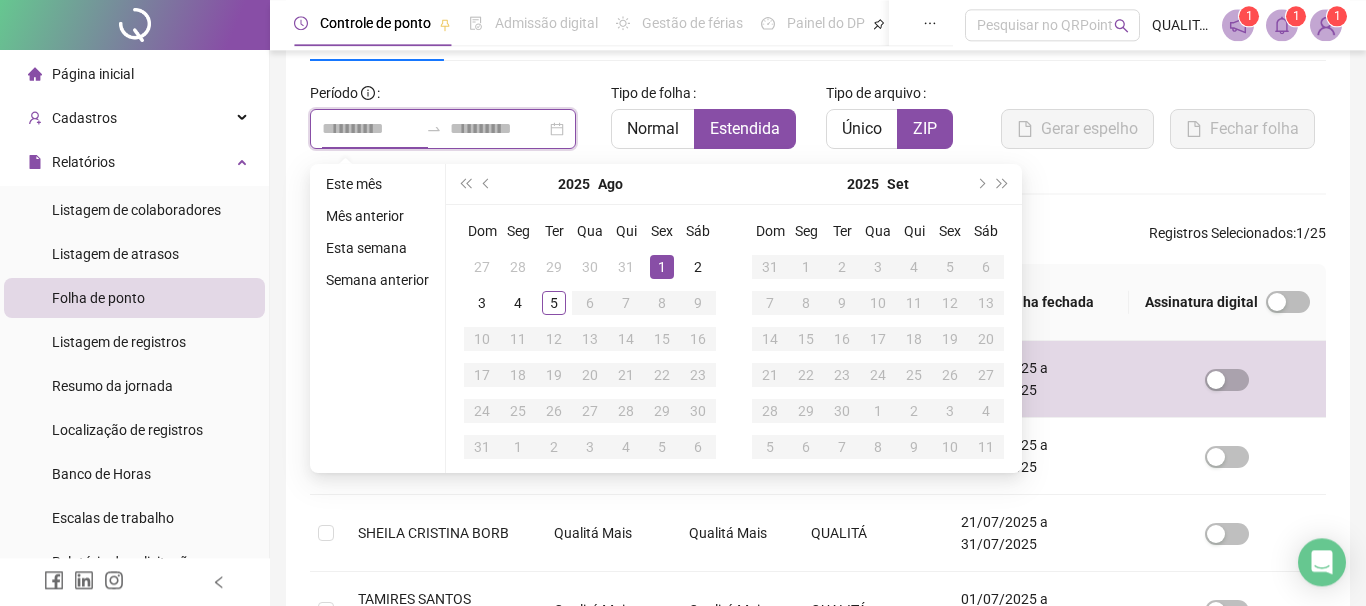 type on "**********" 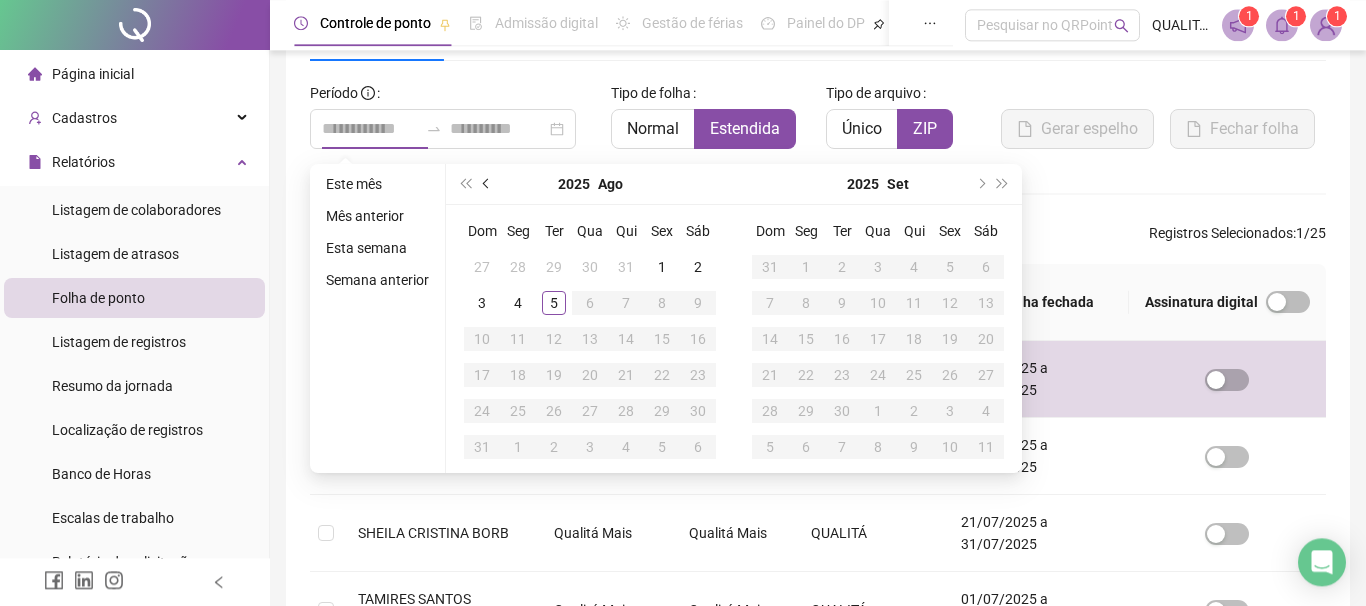 drag, startPoint x: 471, startPoint y: 177, endPoint x: 481, endPoint y: 183, distance: 11.661903 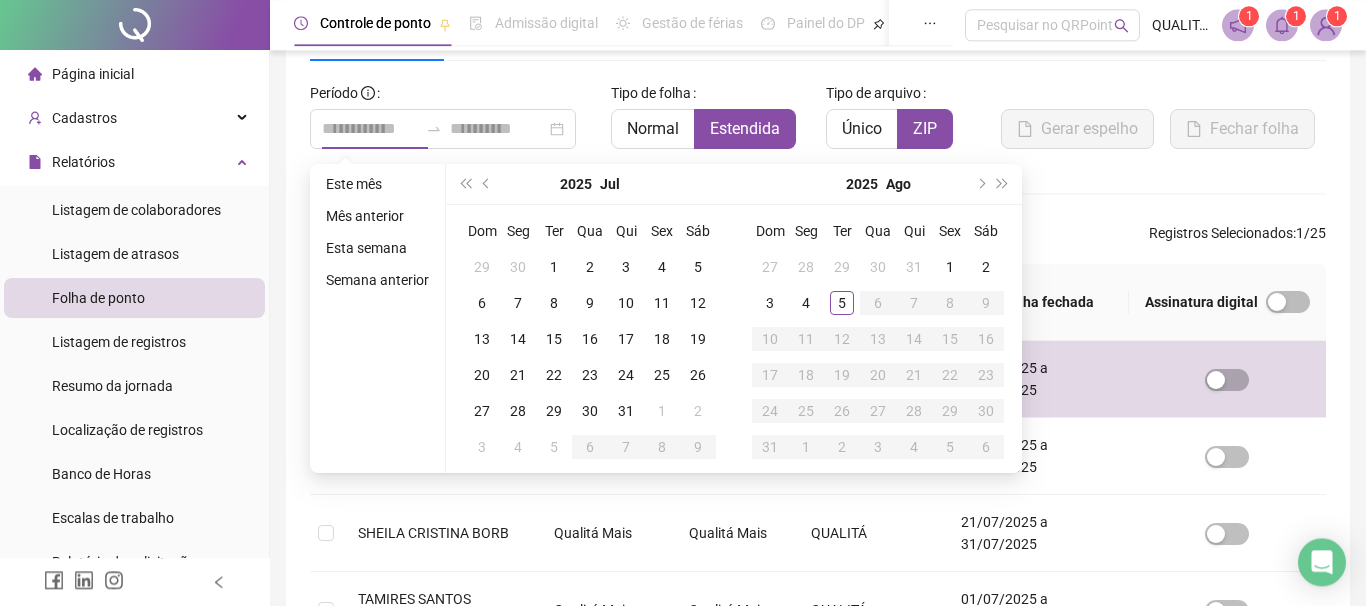 type on "**********" 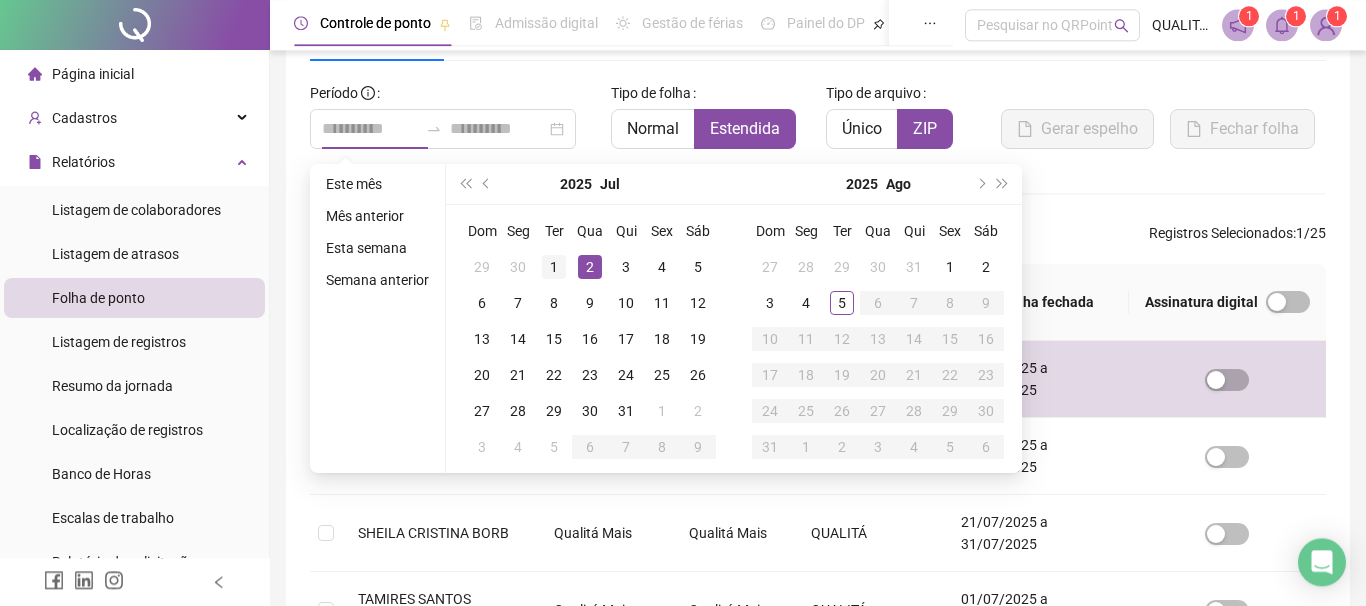 type on "**********" 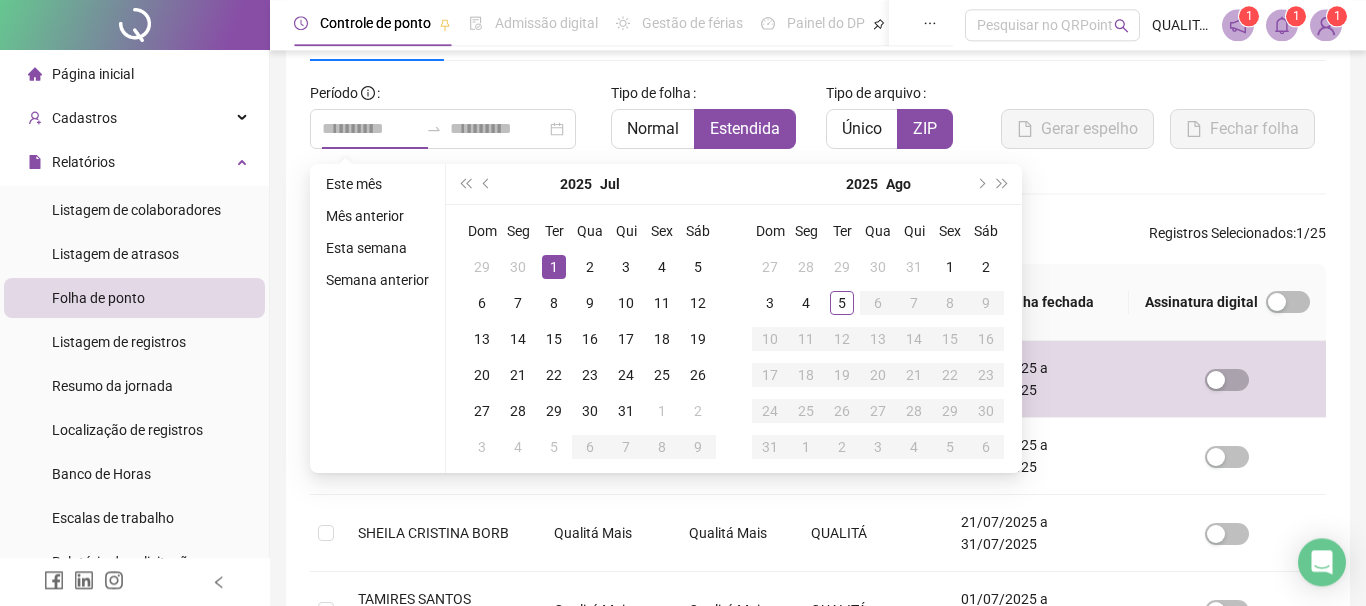 click on "1" at bounding box center [554, 267] 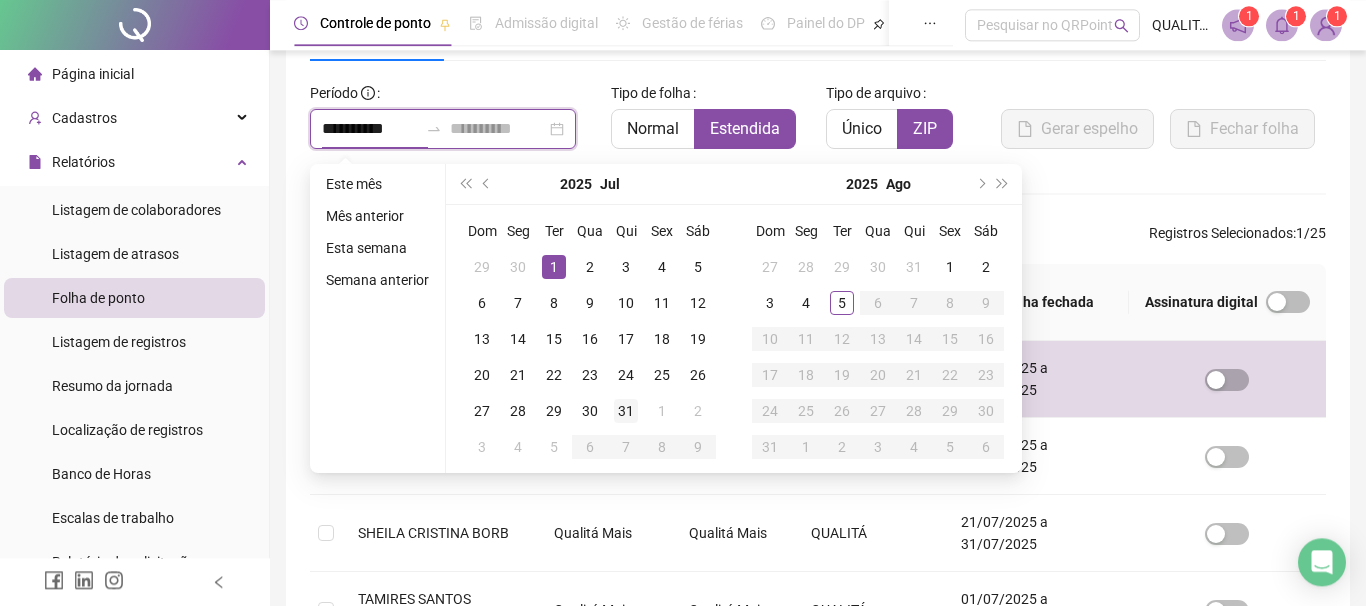 type on "**********" 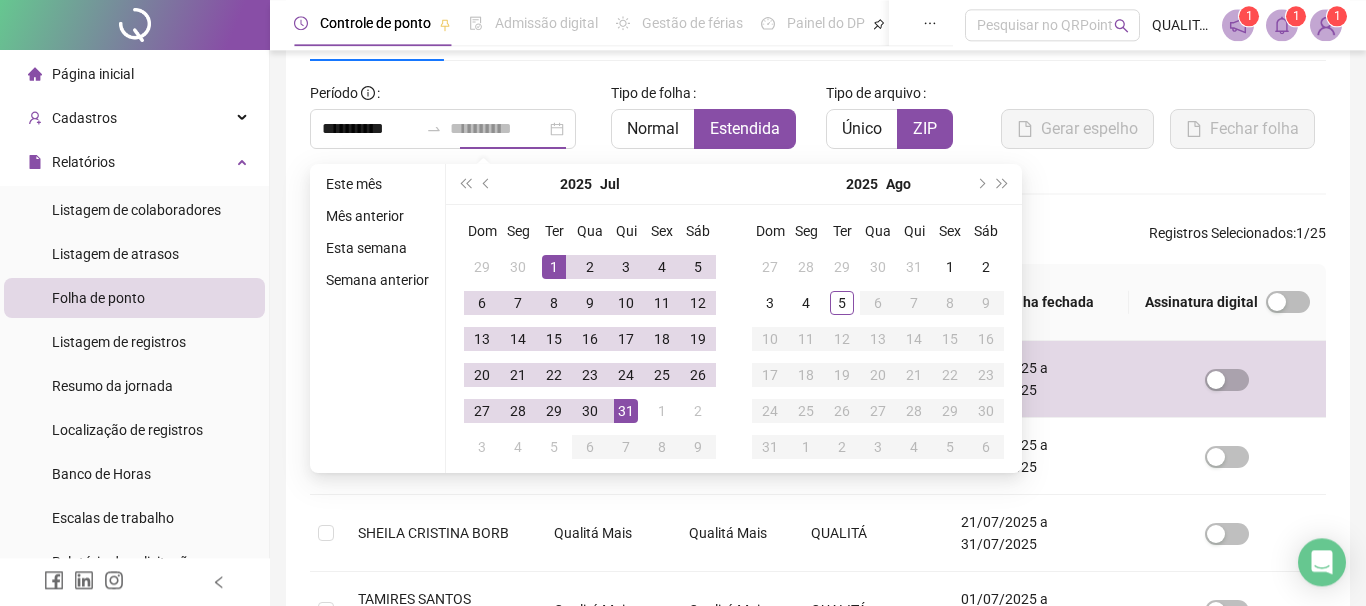 click on "31" at bounding box center [626, 411] 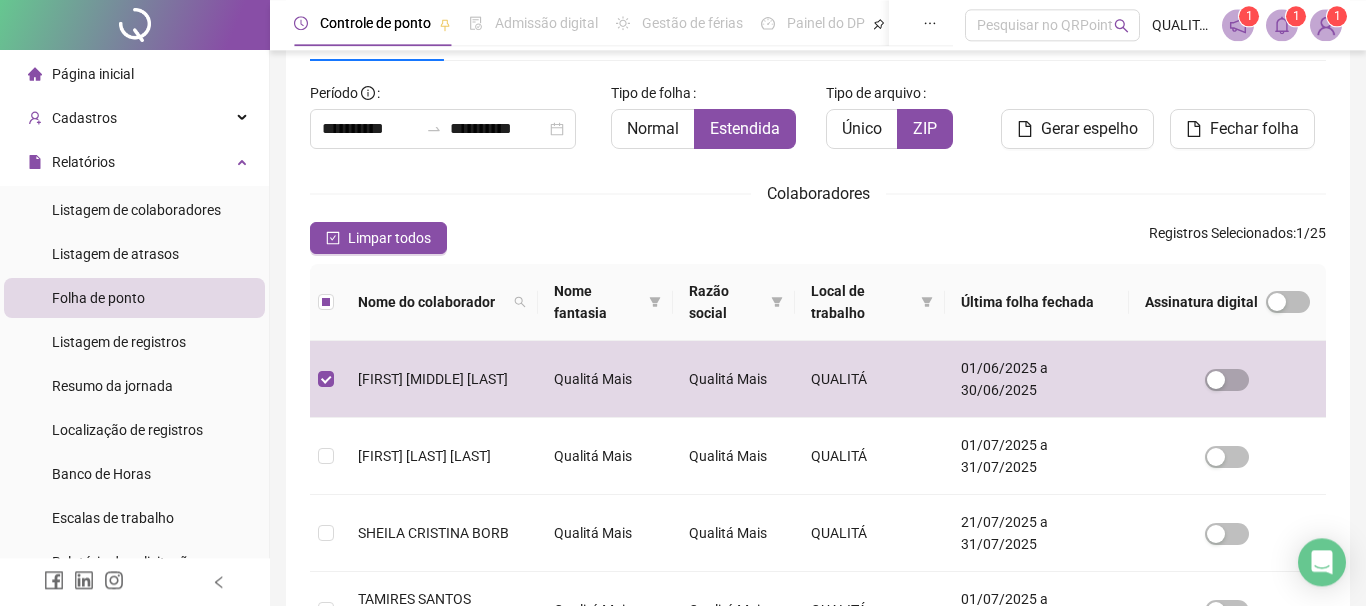 click on "Colaboradores" at bounding box center [818, 193] 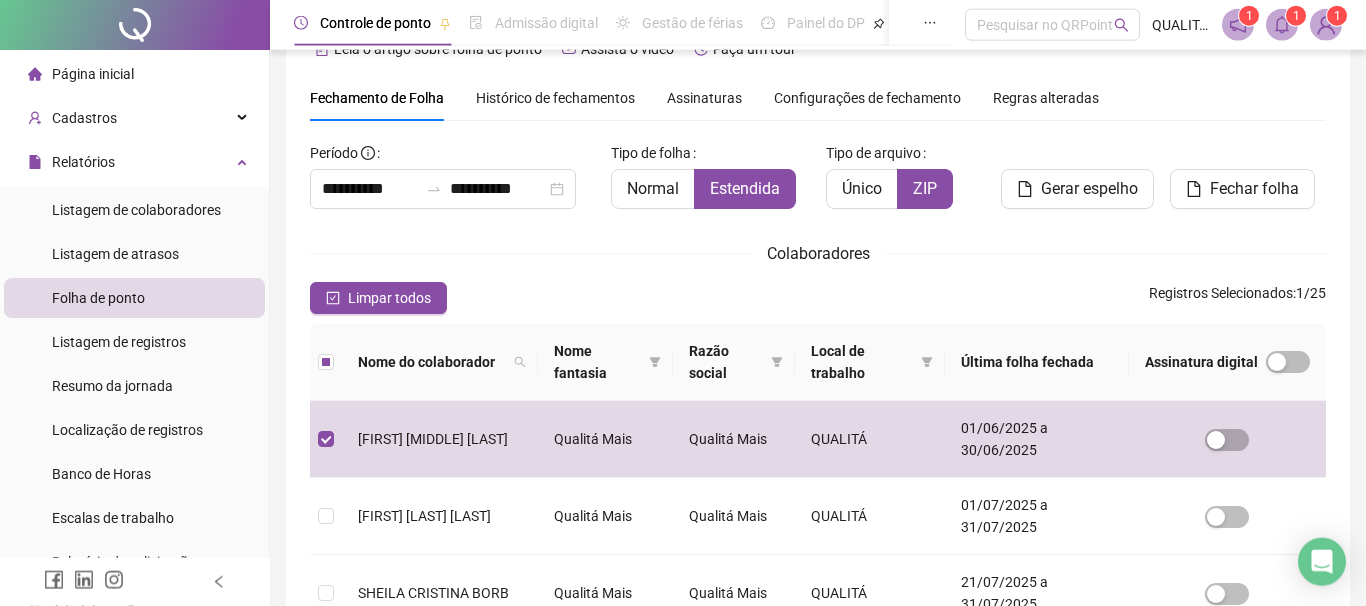 scroll, scrollTop: 0, scrollLeft: 0, axis: both 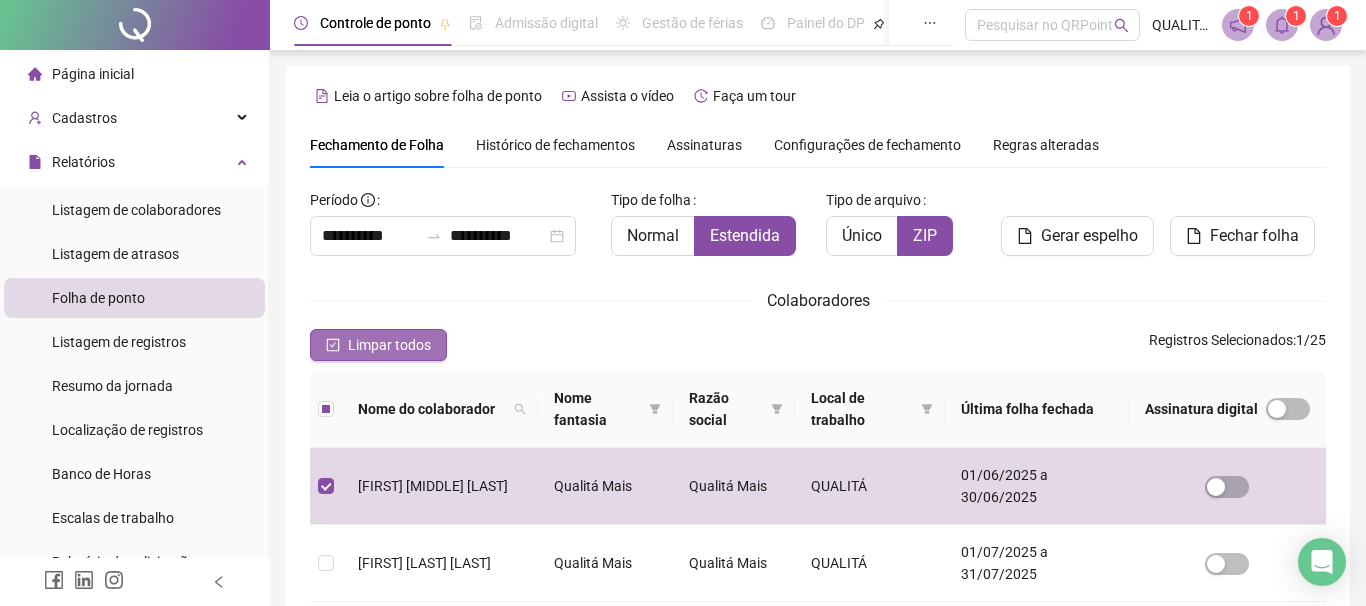 click on "Limpar todos" at bounding box center [389, 345] 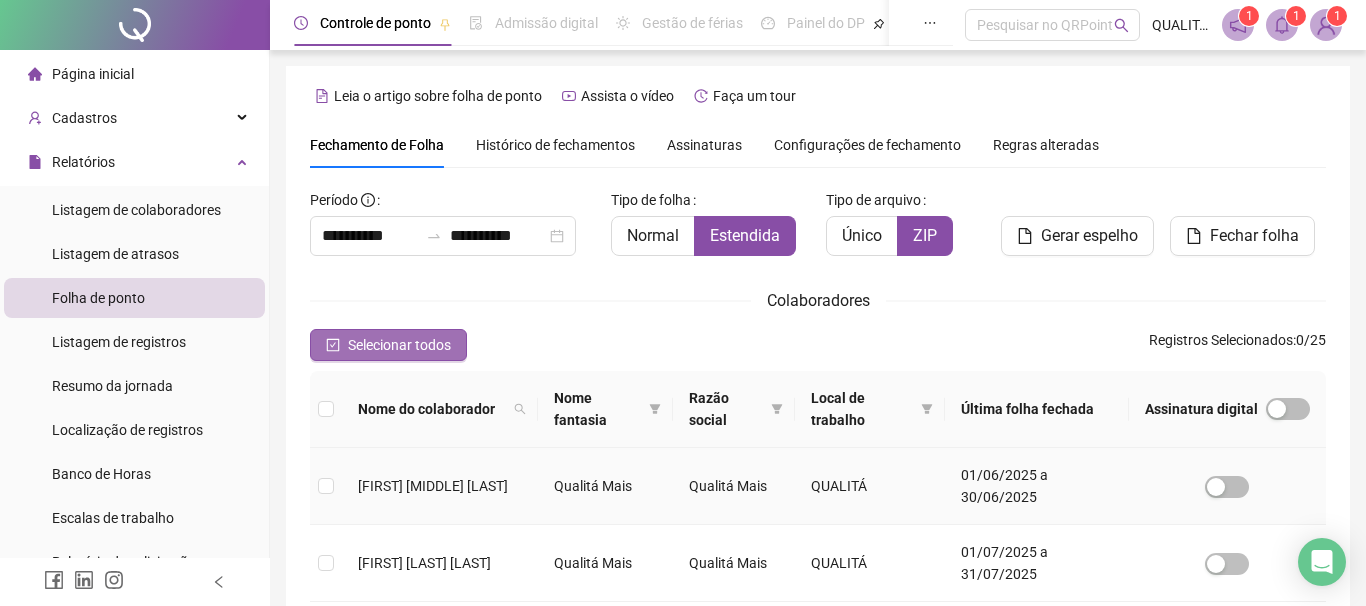 scroll, scrollTop: 107, scrollLeft: 0, axis: vertical 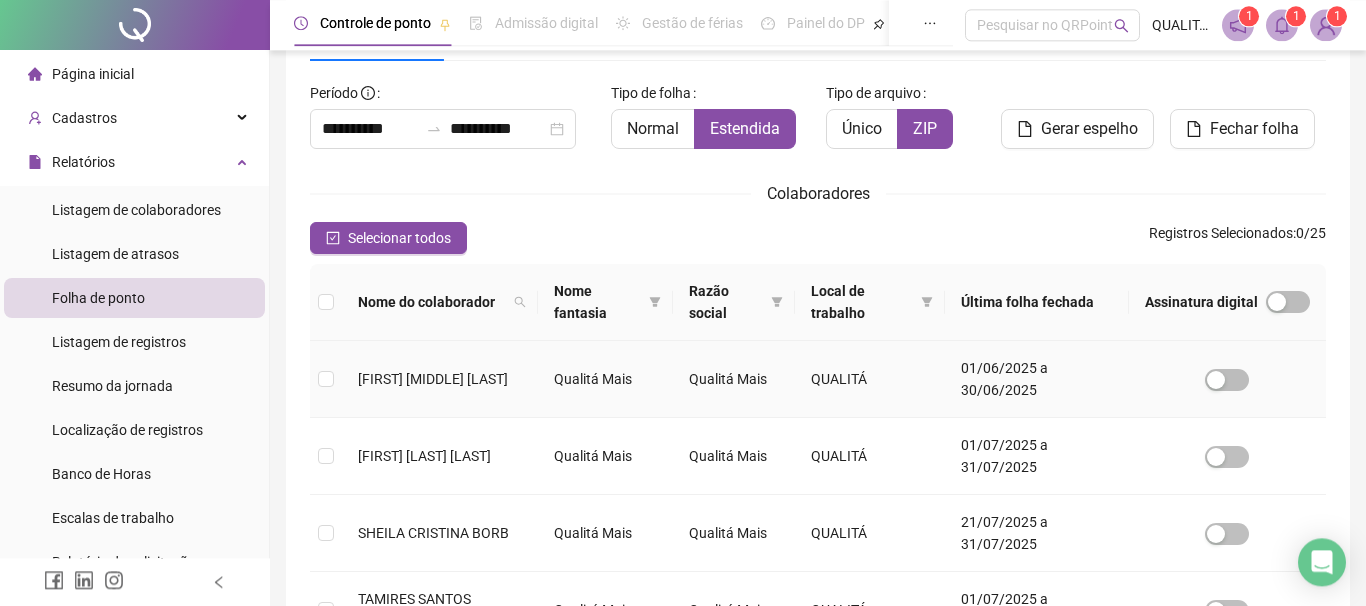 click at bounding box center (326, 379) 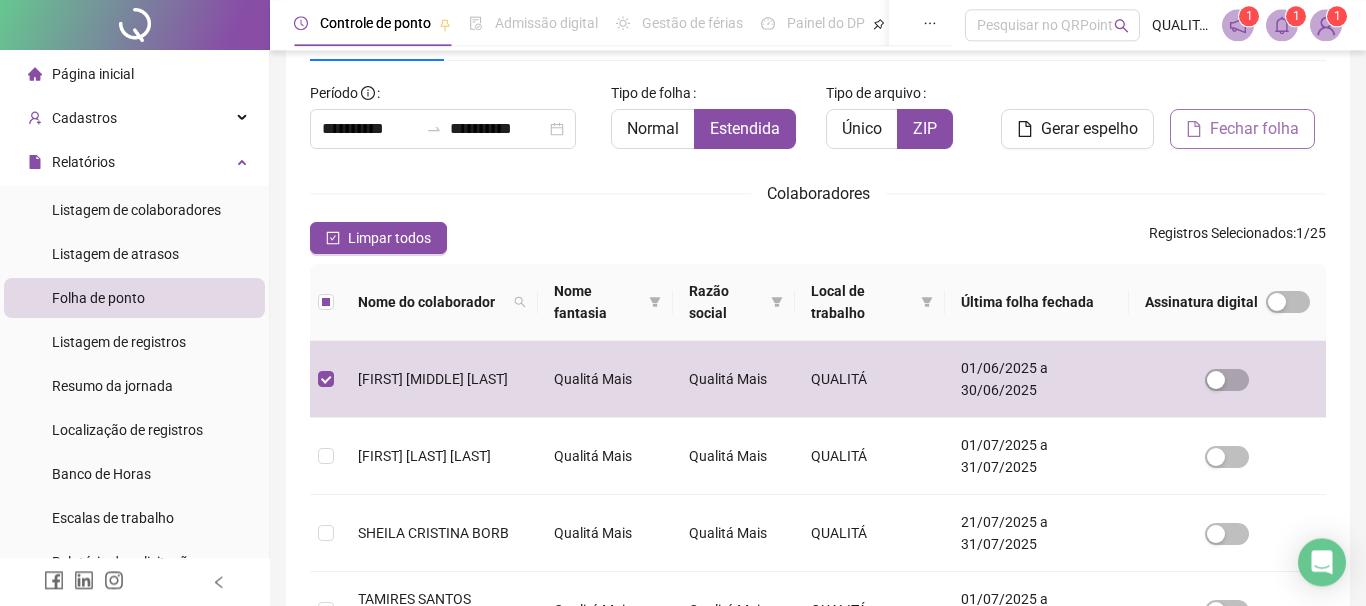 click on "Fechar folha" at bounding box center [1254, 129] 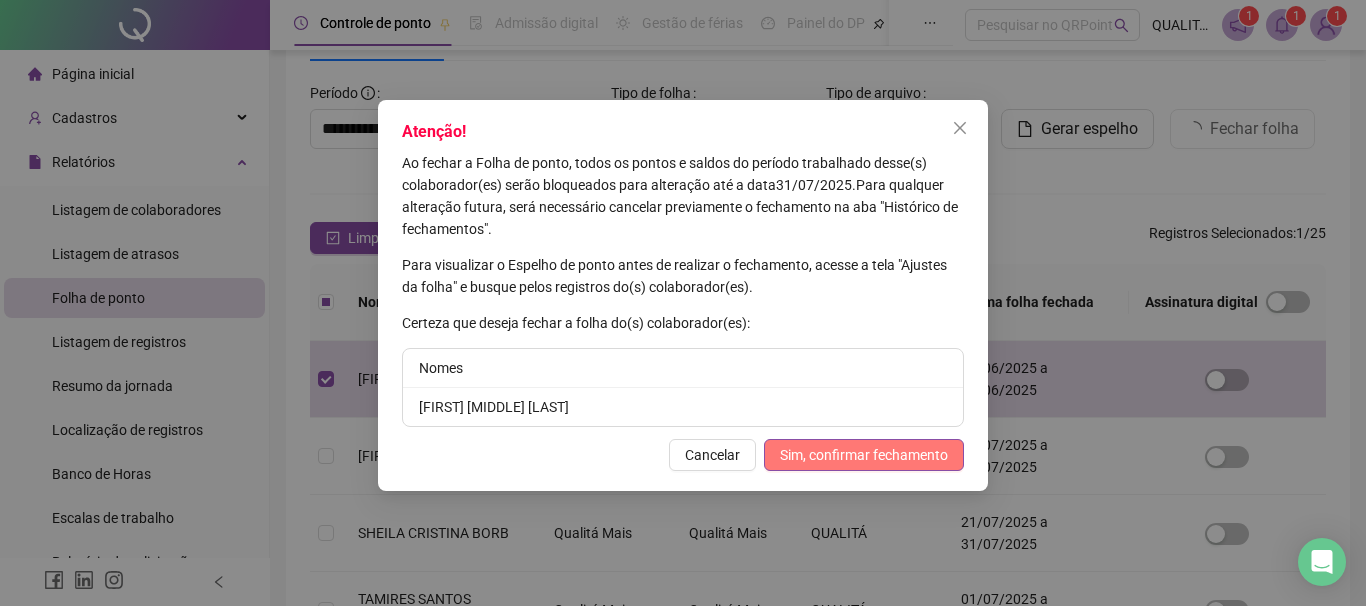 click on "Sim, confirmar fechamento" at bounding box center (864, 455) 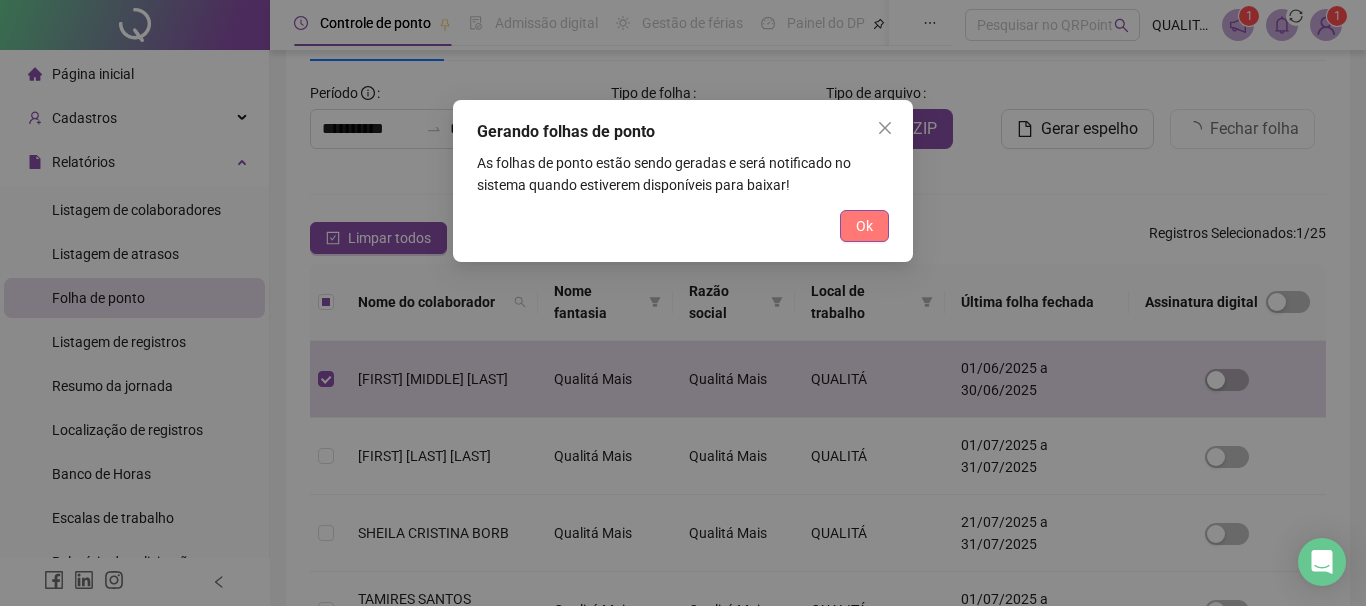click on "Ok" at bounding box center [864, 226] 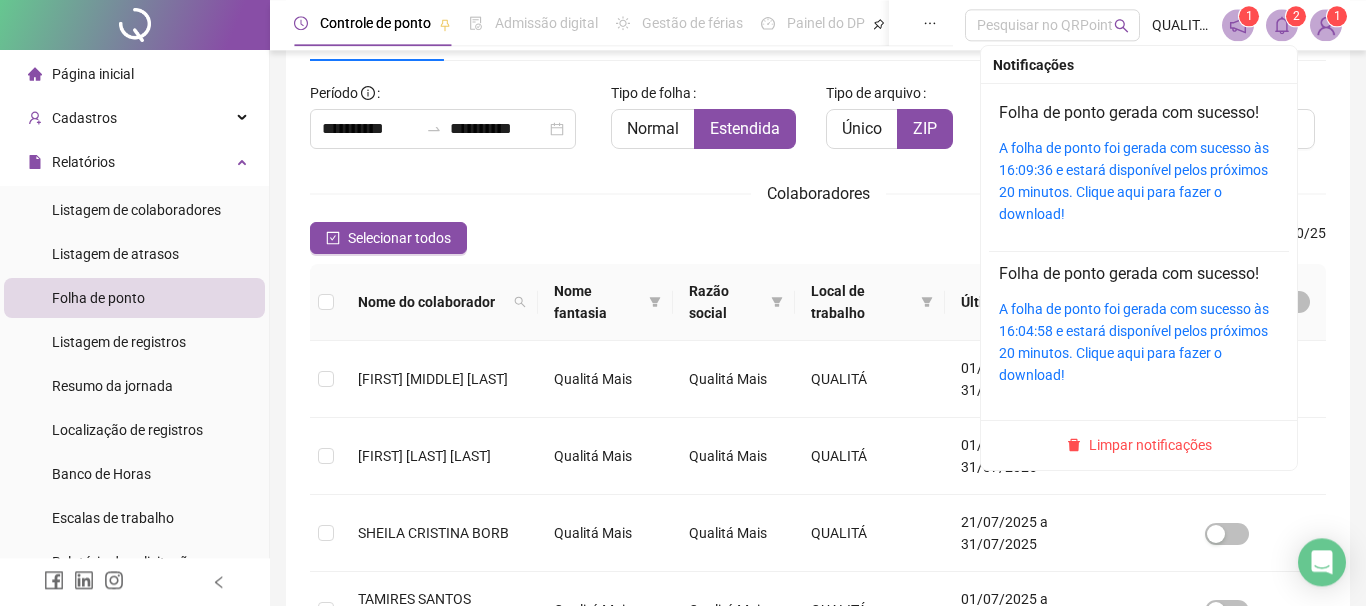 click 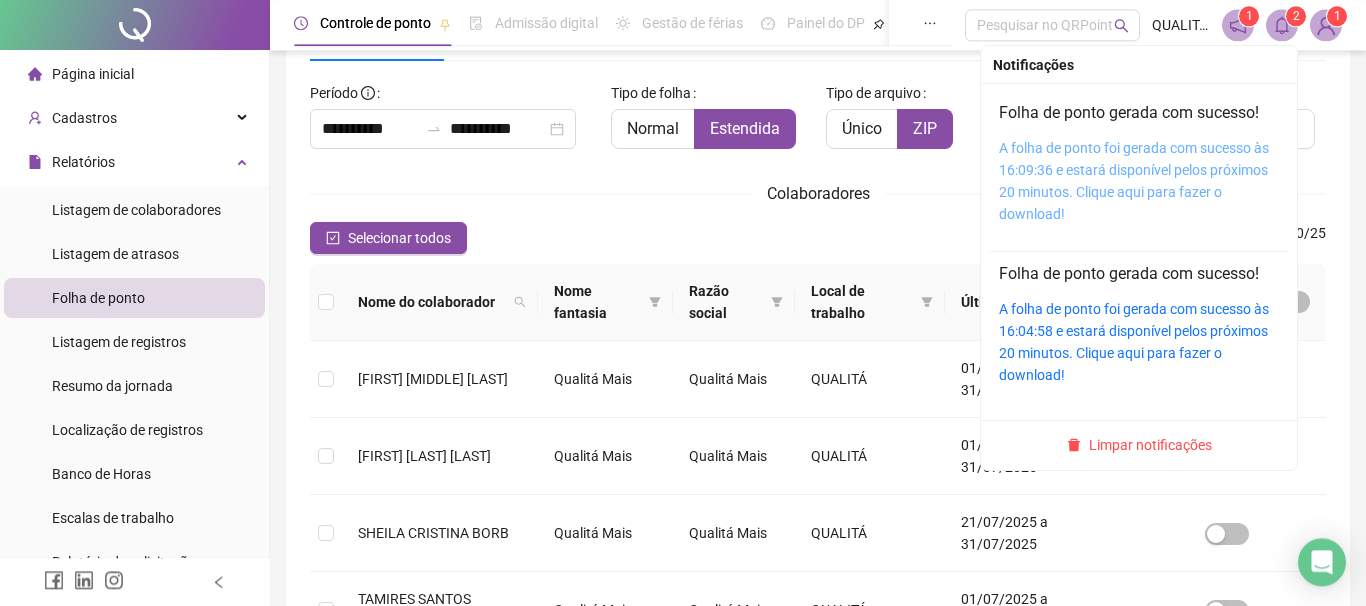 click on "A folha de ponto foi gerada com sucesso às 16:09:36 e estará disponível pelos próximos 20 minutos.
Clique aqui para fazer o download!" at bounding box center (1134, 181) 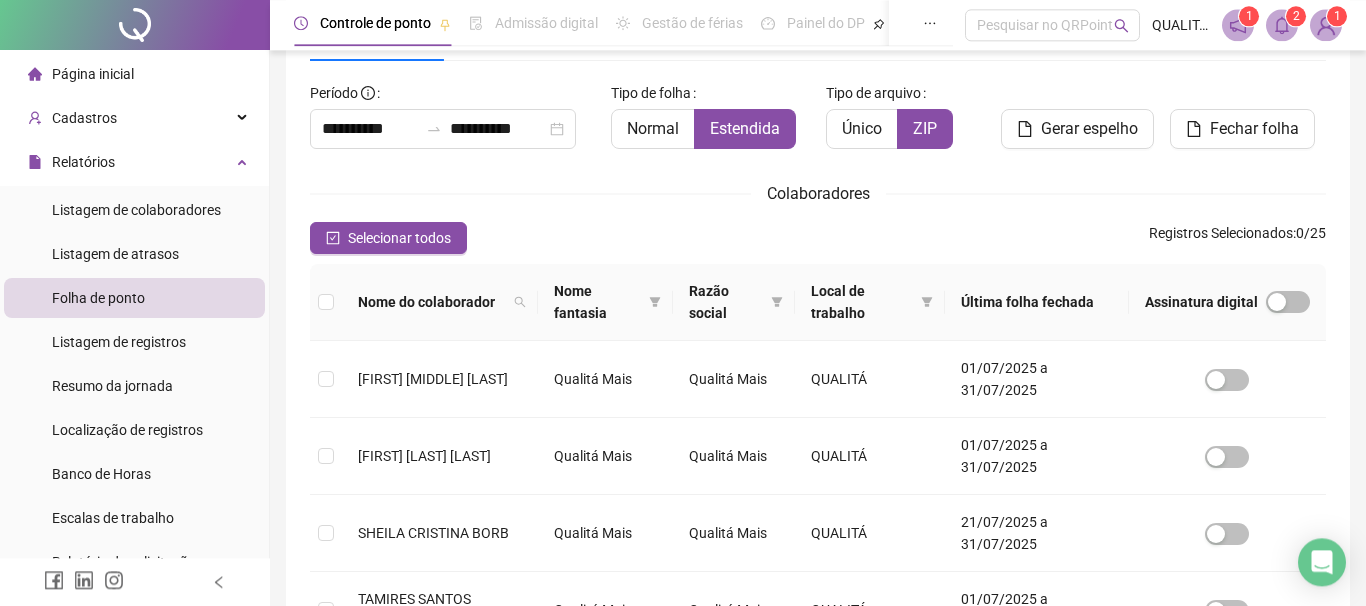 click on "Folha de ponto" at bounding box center (134, 298) 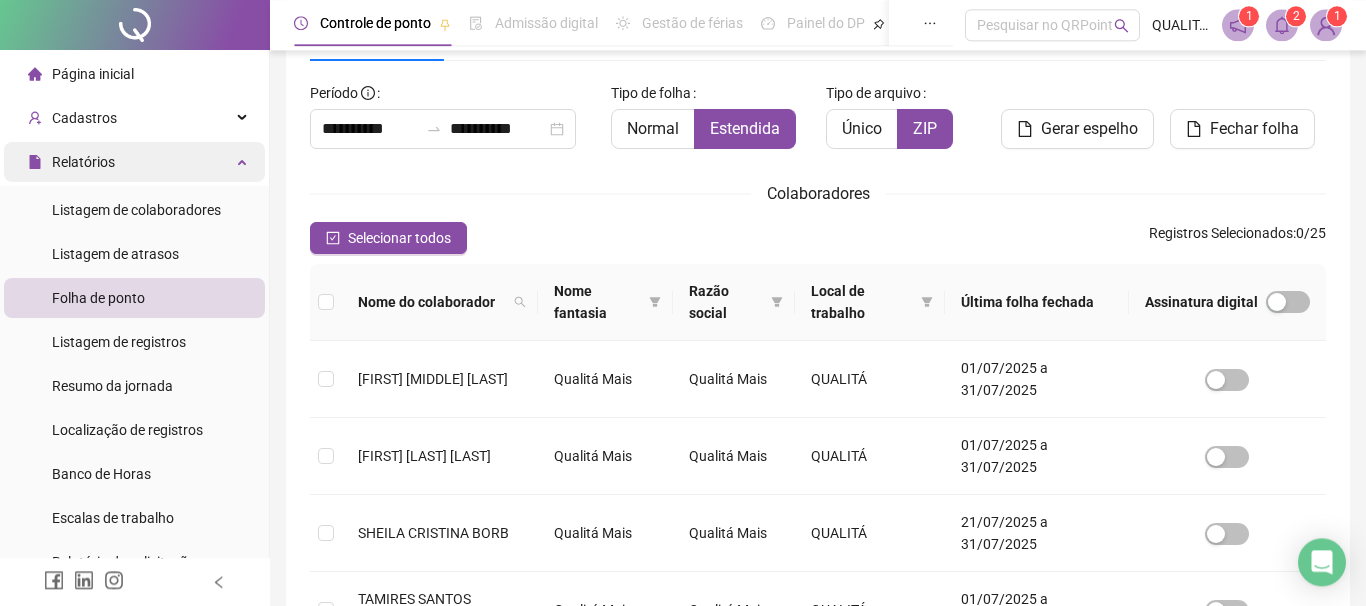 click on "Relatórios" at bounding box center [134, 162] 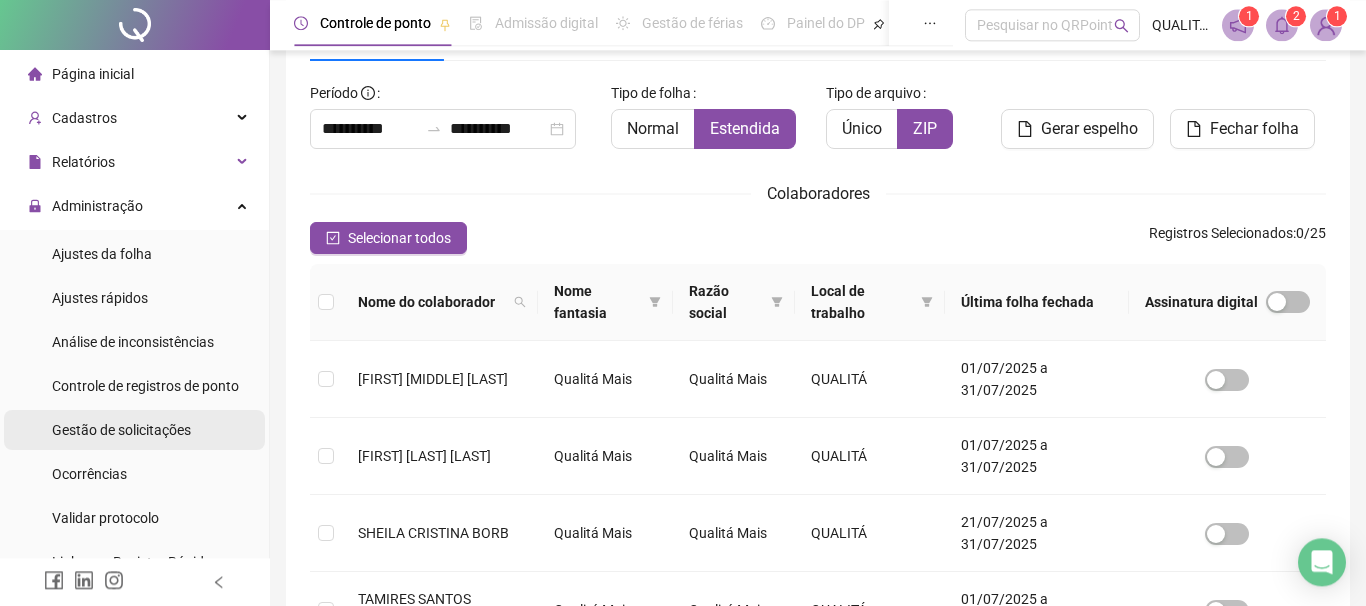 click on "Gestão de solicitações" at bounding box center (121, 430) 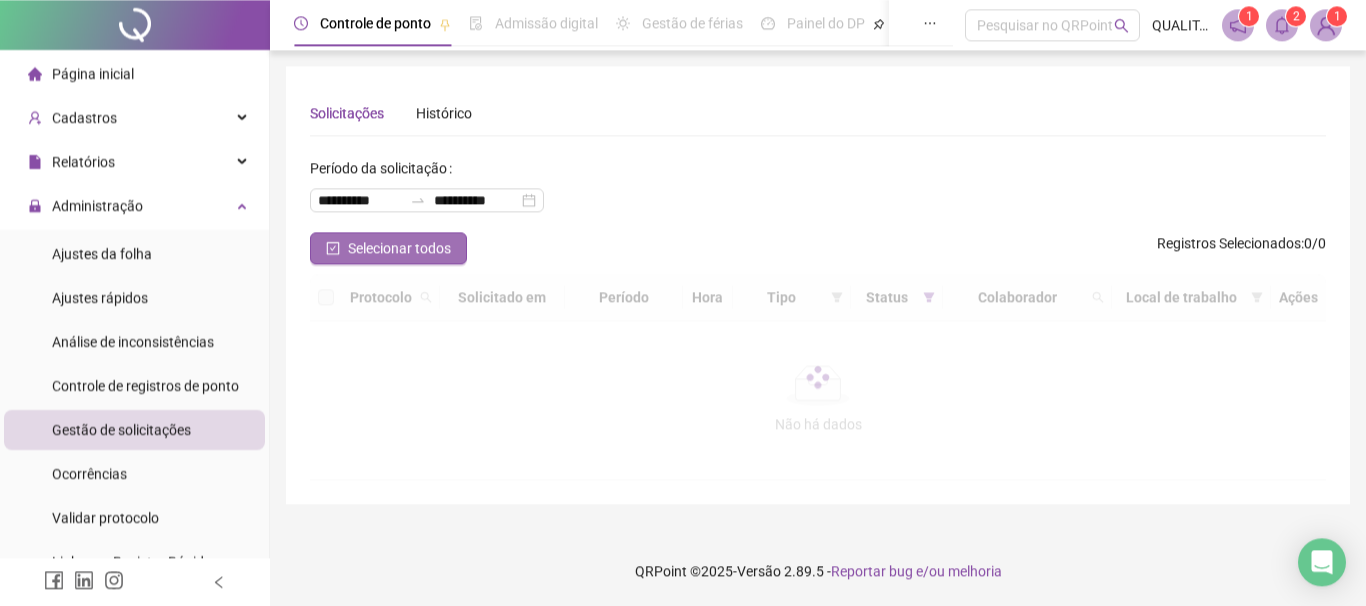 scroll, scrollTop: 0, scrollLeft: 0, axis: both 